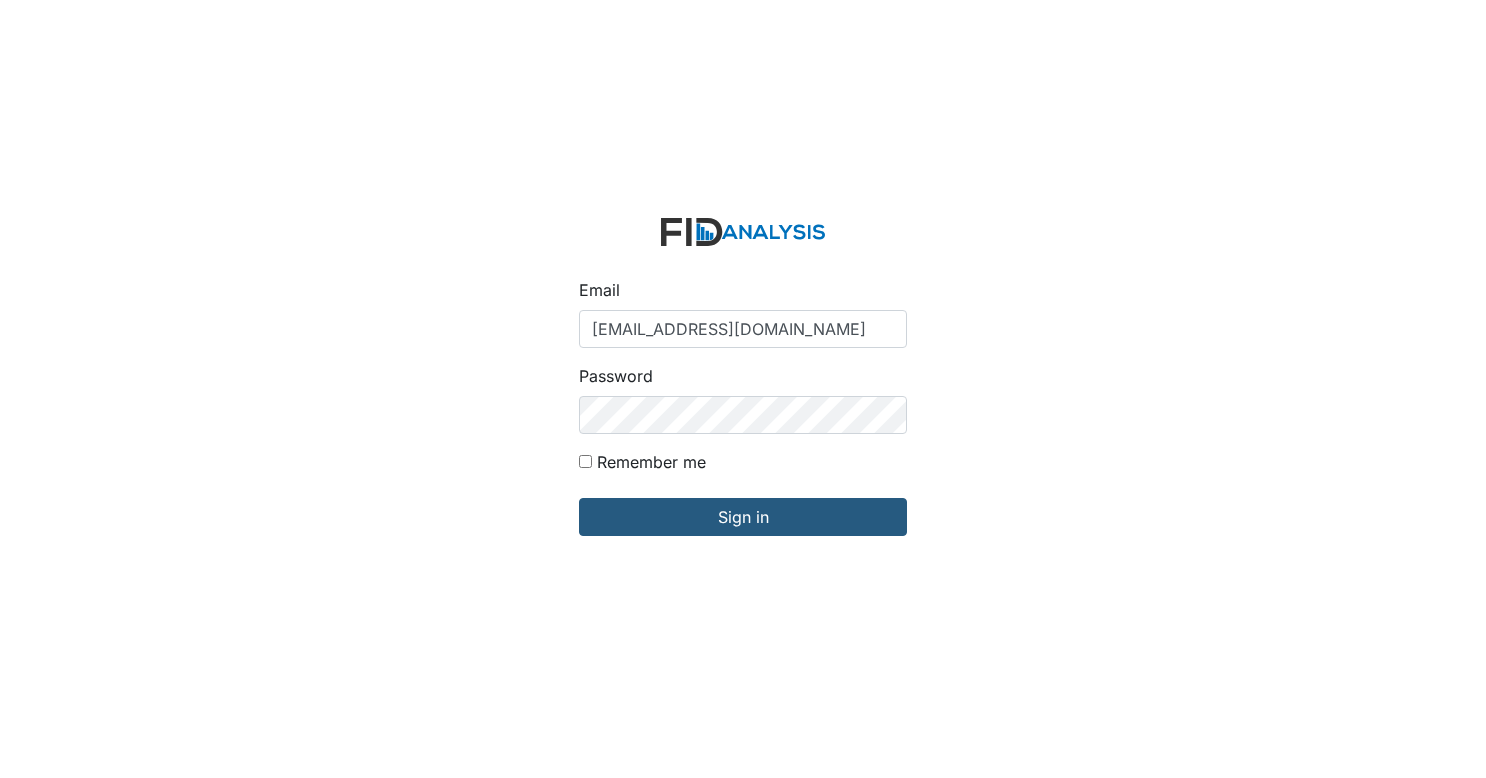 scroll, scrollTop: 0, scrollLeft: 0, axis: both 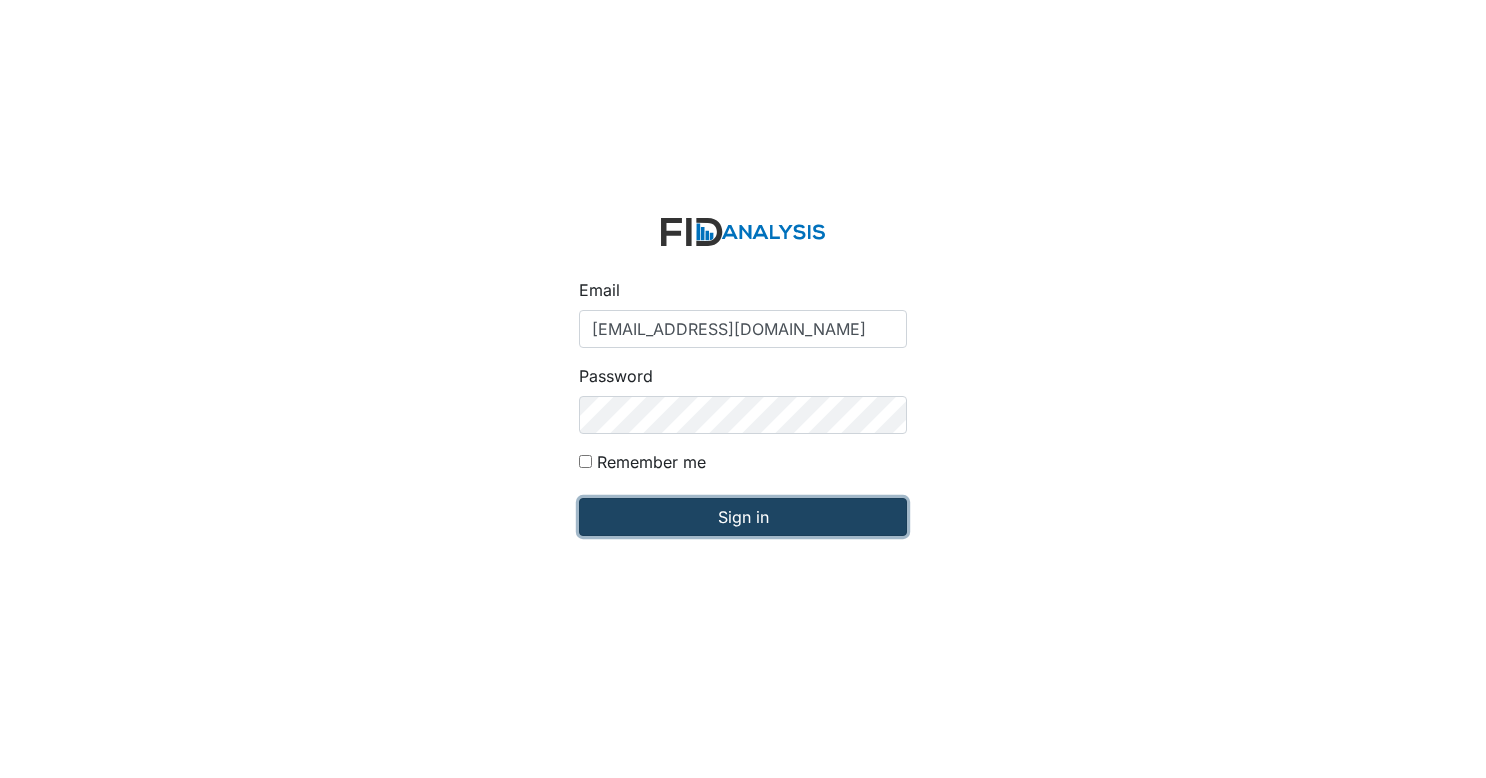 click on "Sign in" at bounding box center (743, 517) 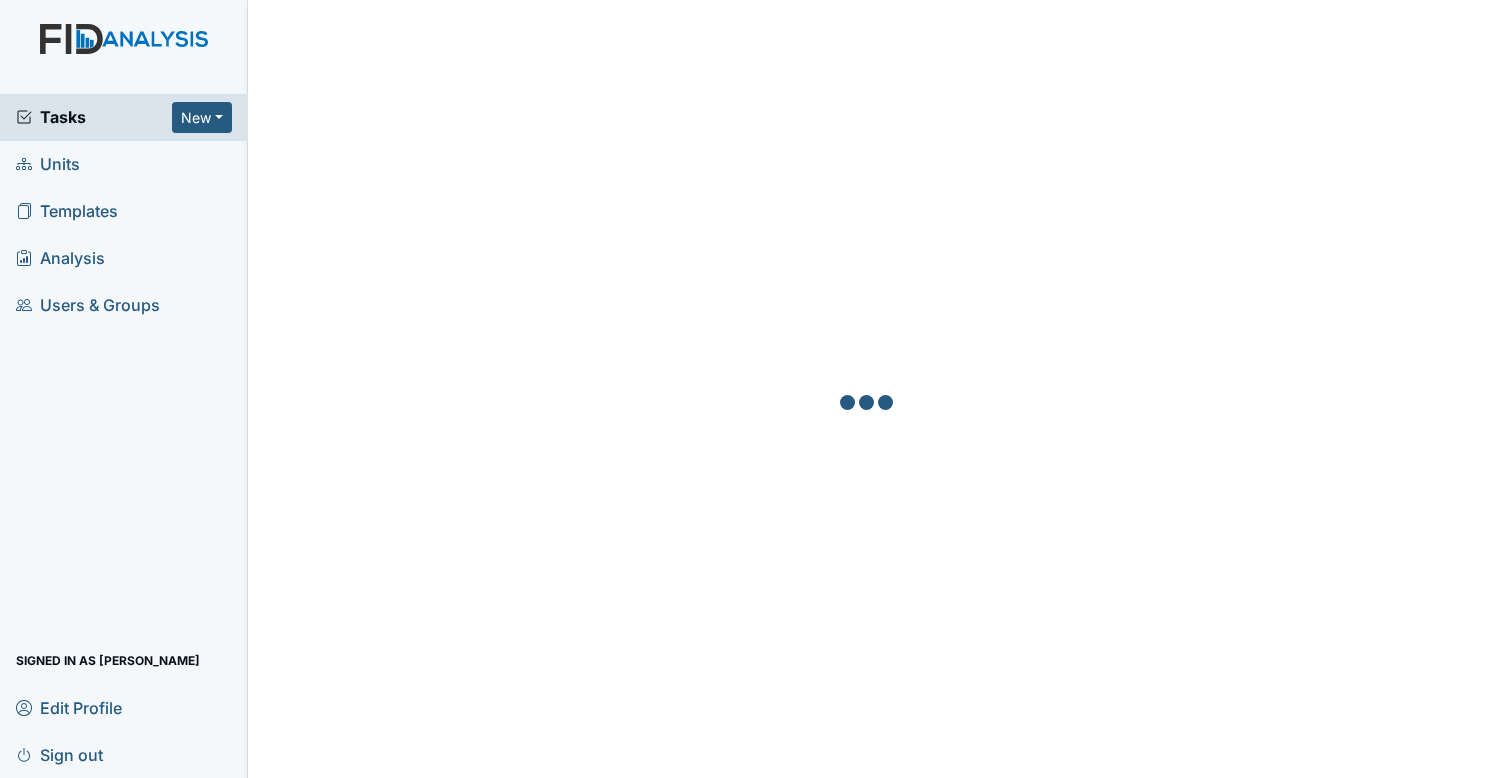 scroll, scrollTop: 0, scrollLeft: 0, axis: both 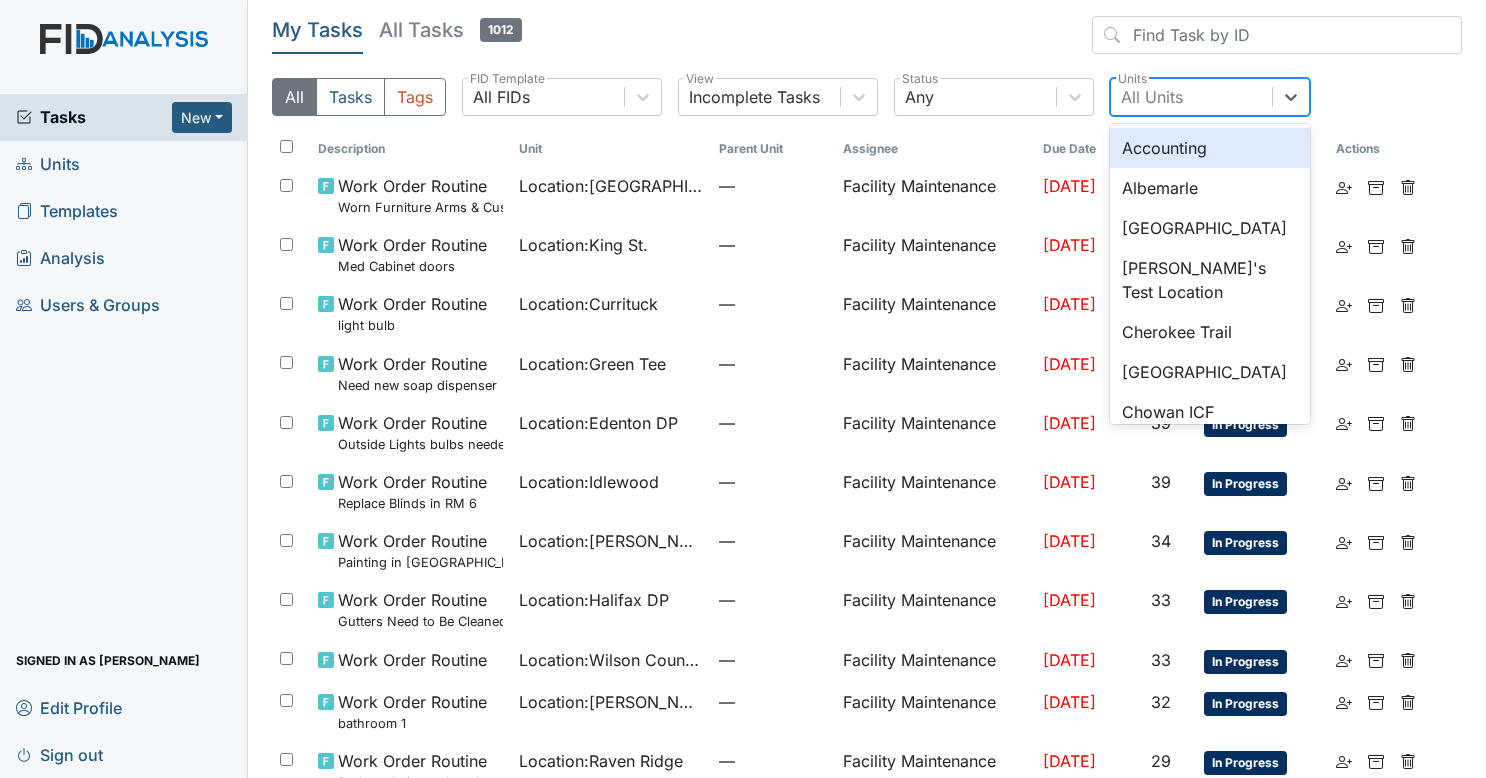 click on "All Units" at bounding box center [1191, 97] 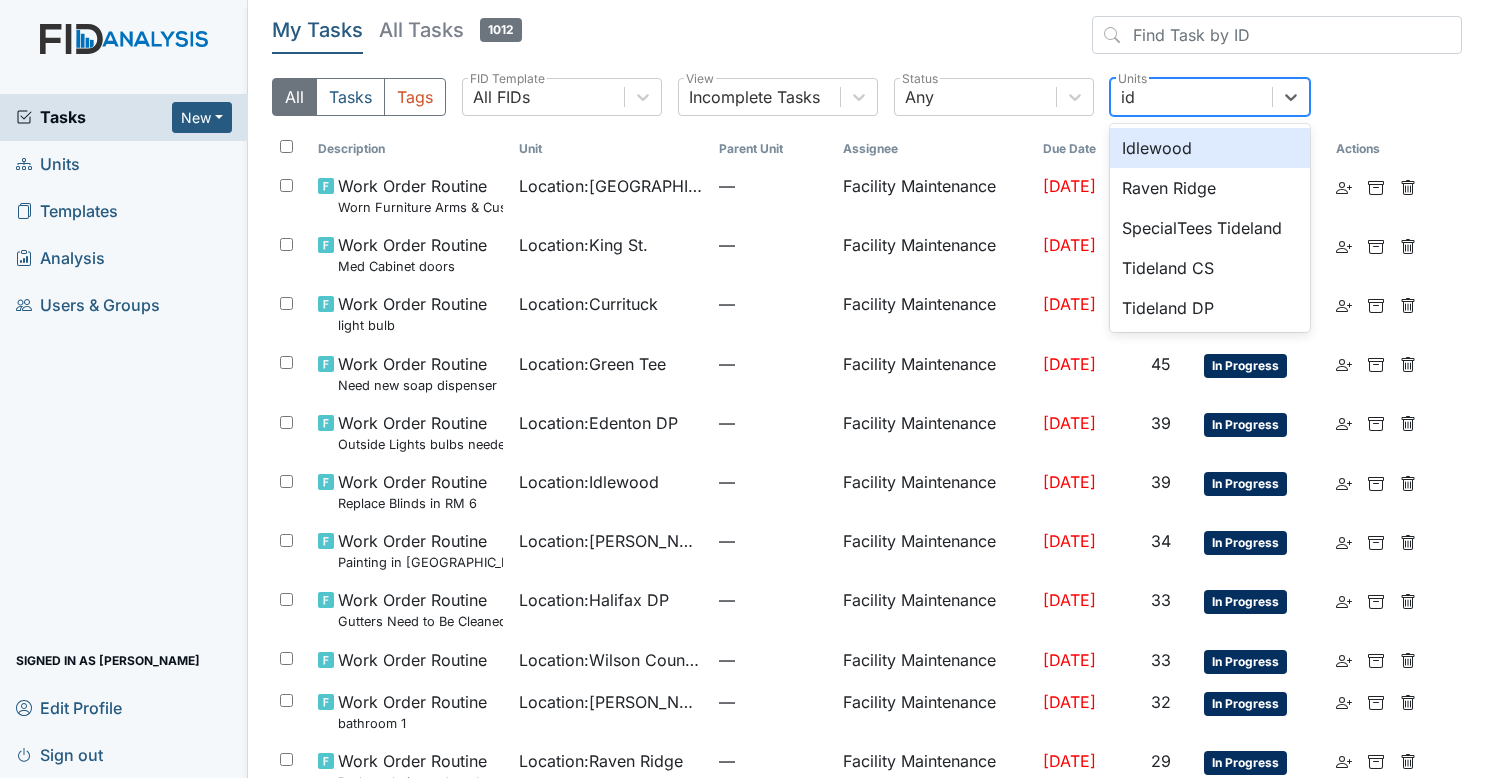 type on "idl" 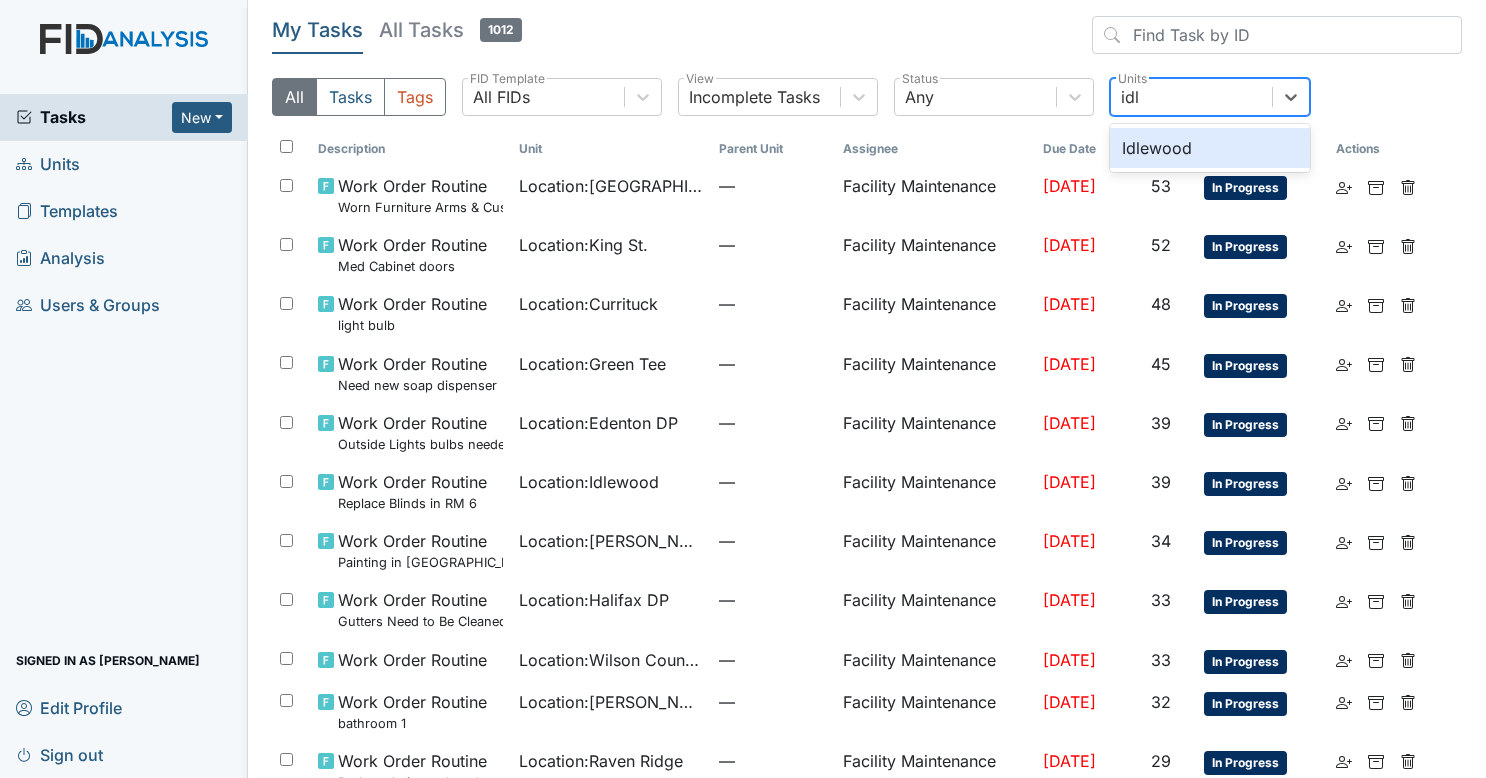 click on "Idlewood" at bounding box center [1210, 148] 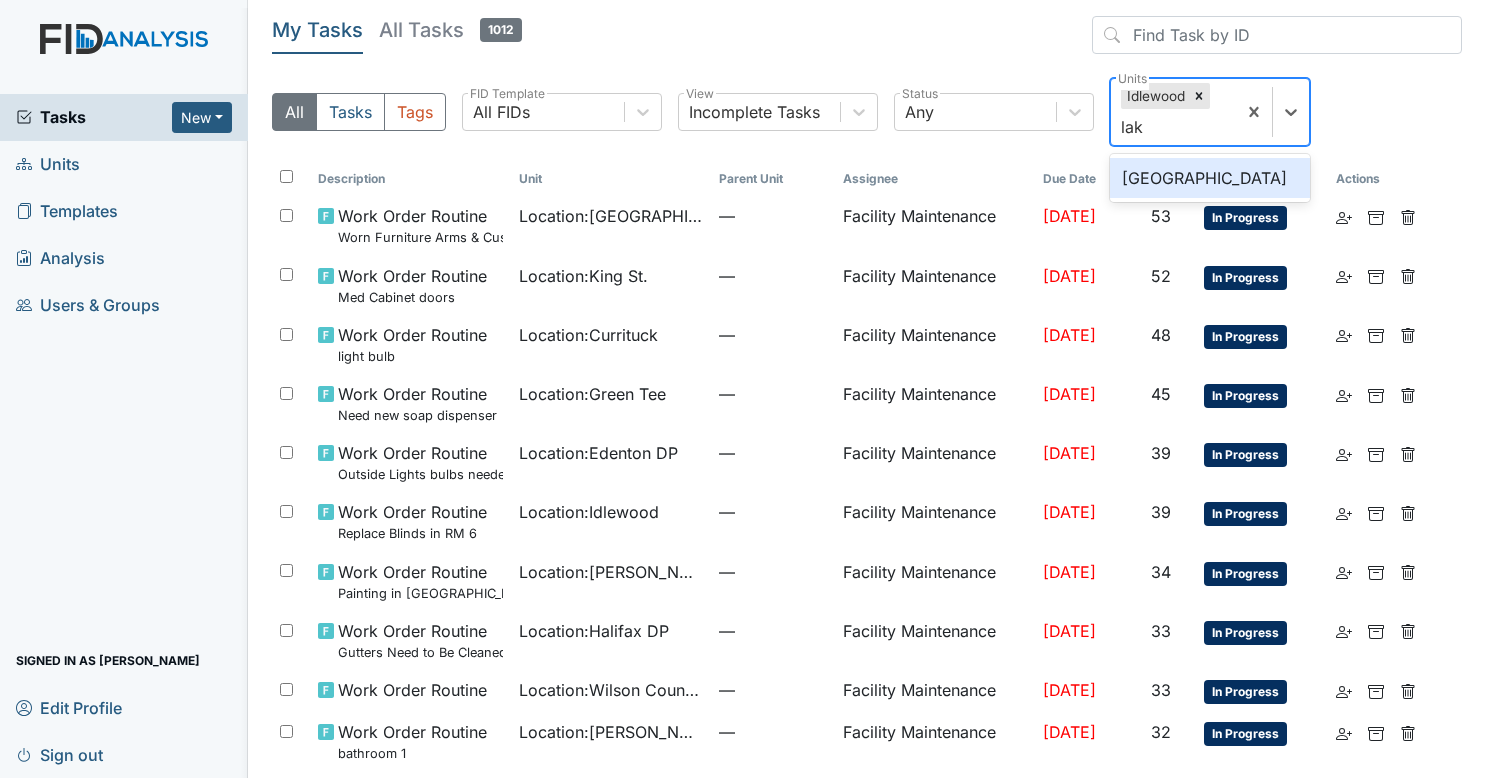type on "lake" 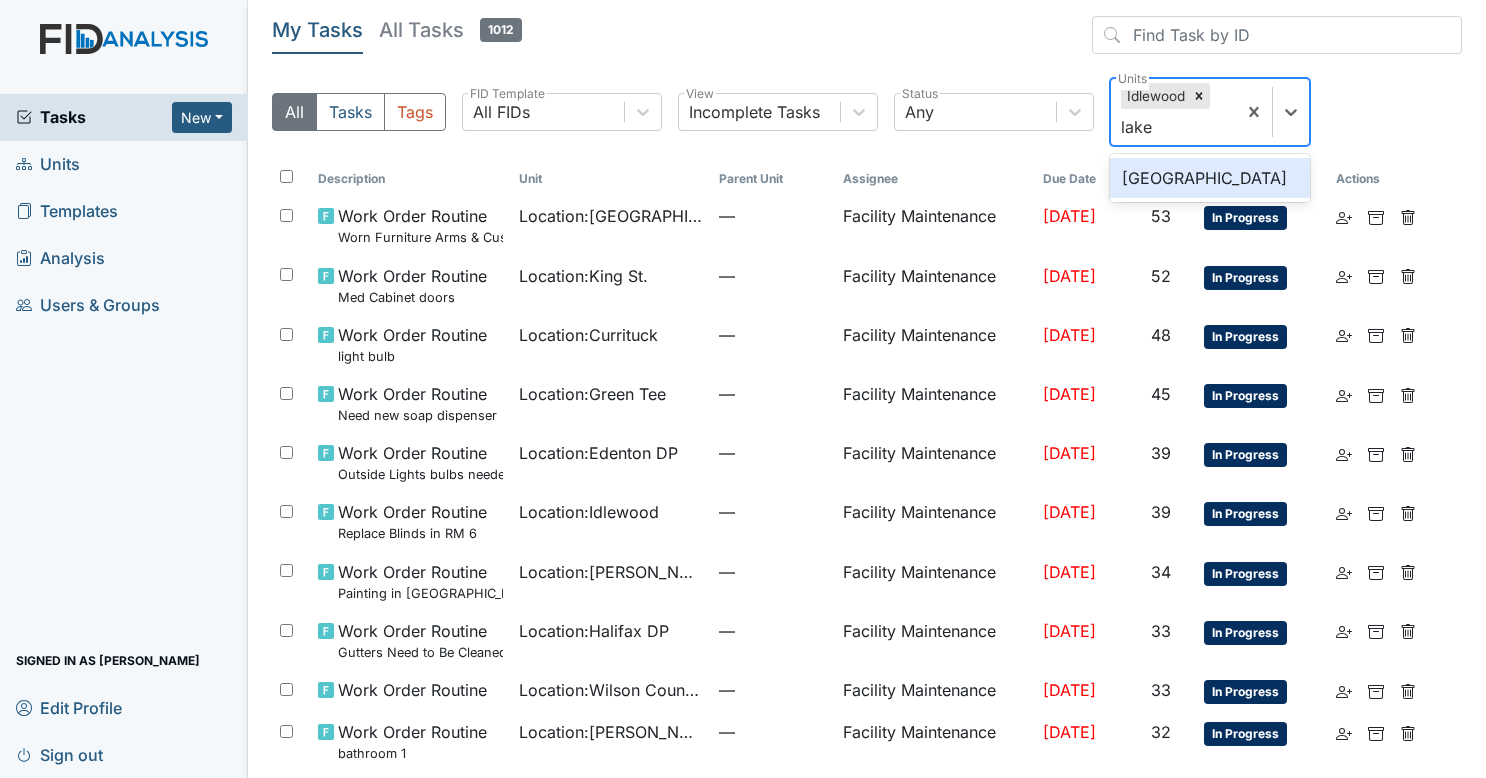 click on "Lakeview" at bounding box center [1210, 178] 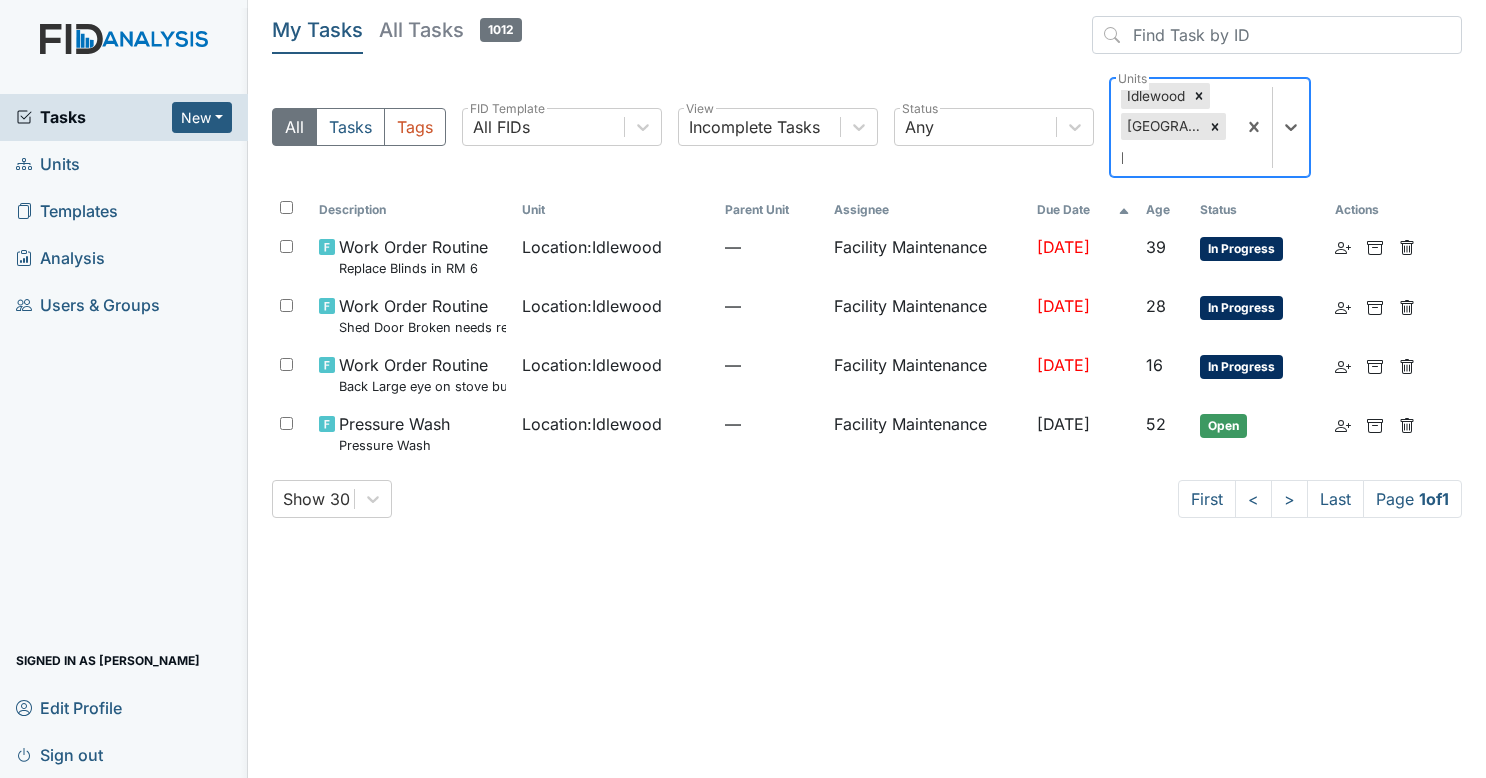 type on "ki" 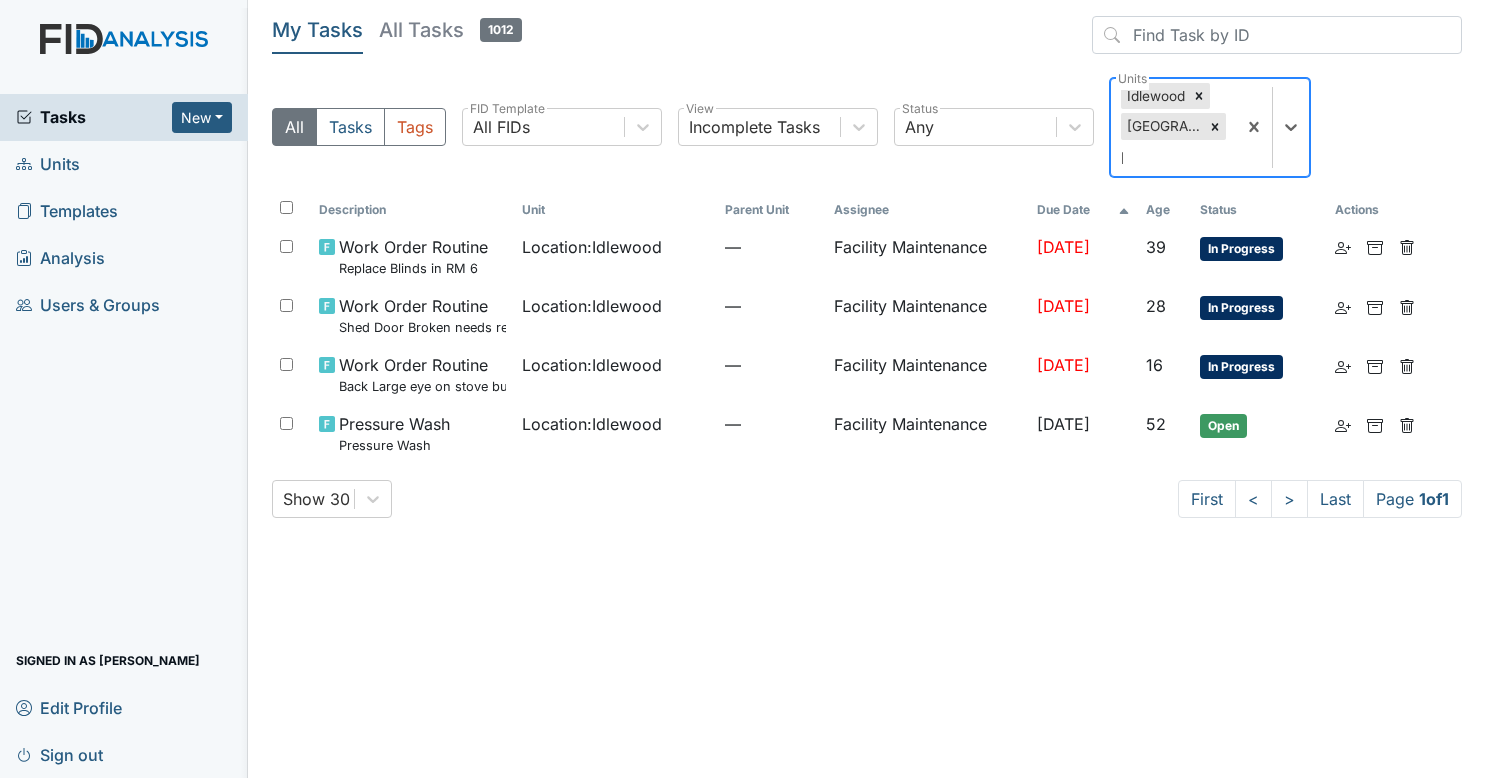 click on "Idlewood Lakeview ki" at bounding box center [1173, 127] 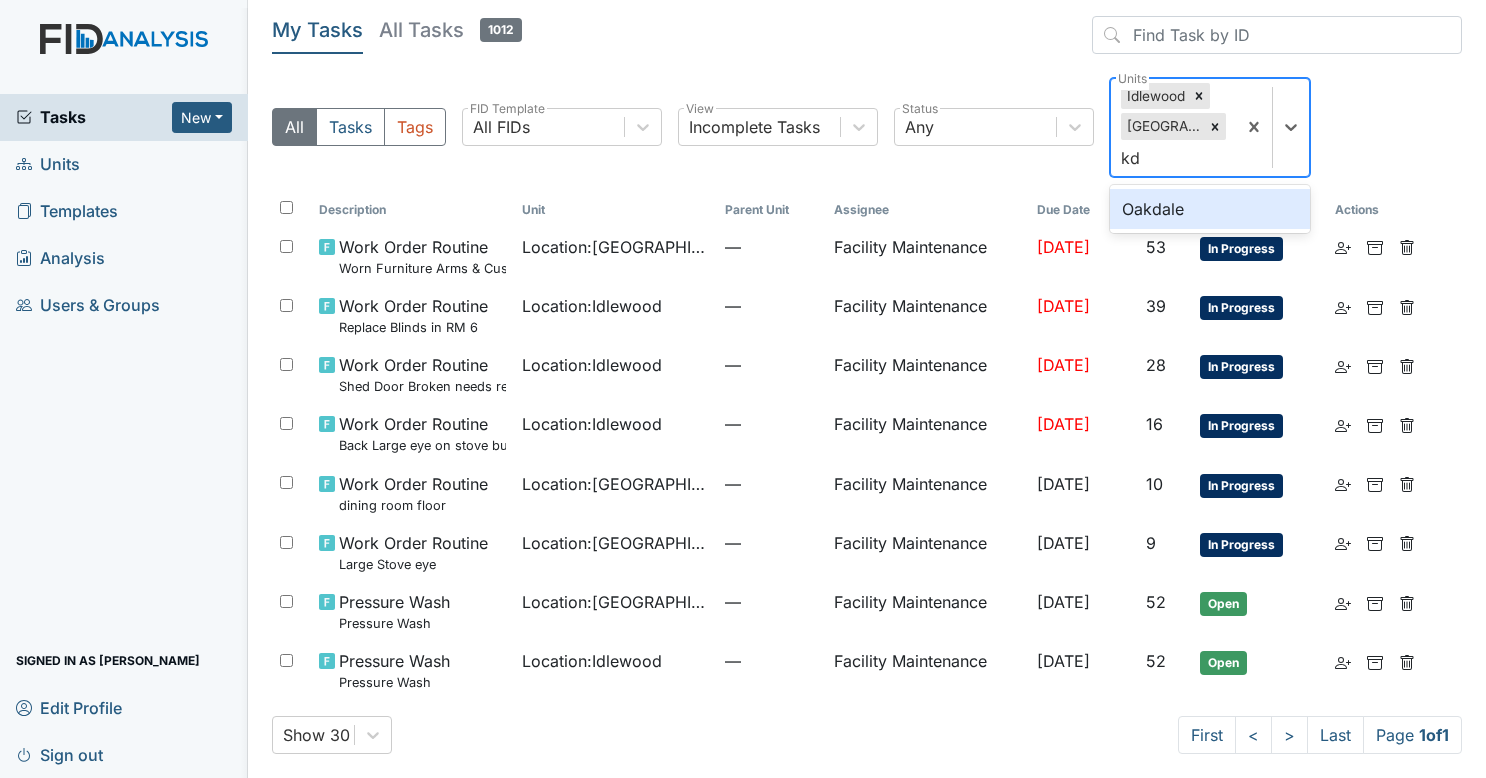 type on "k" 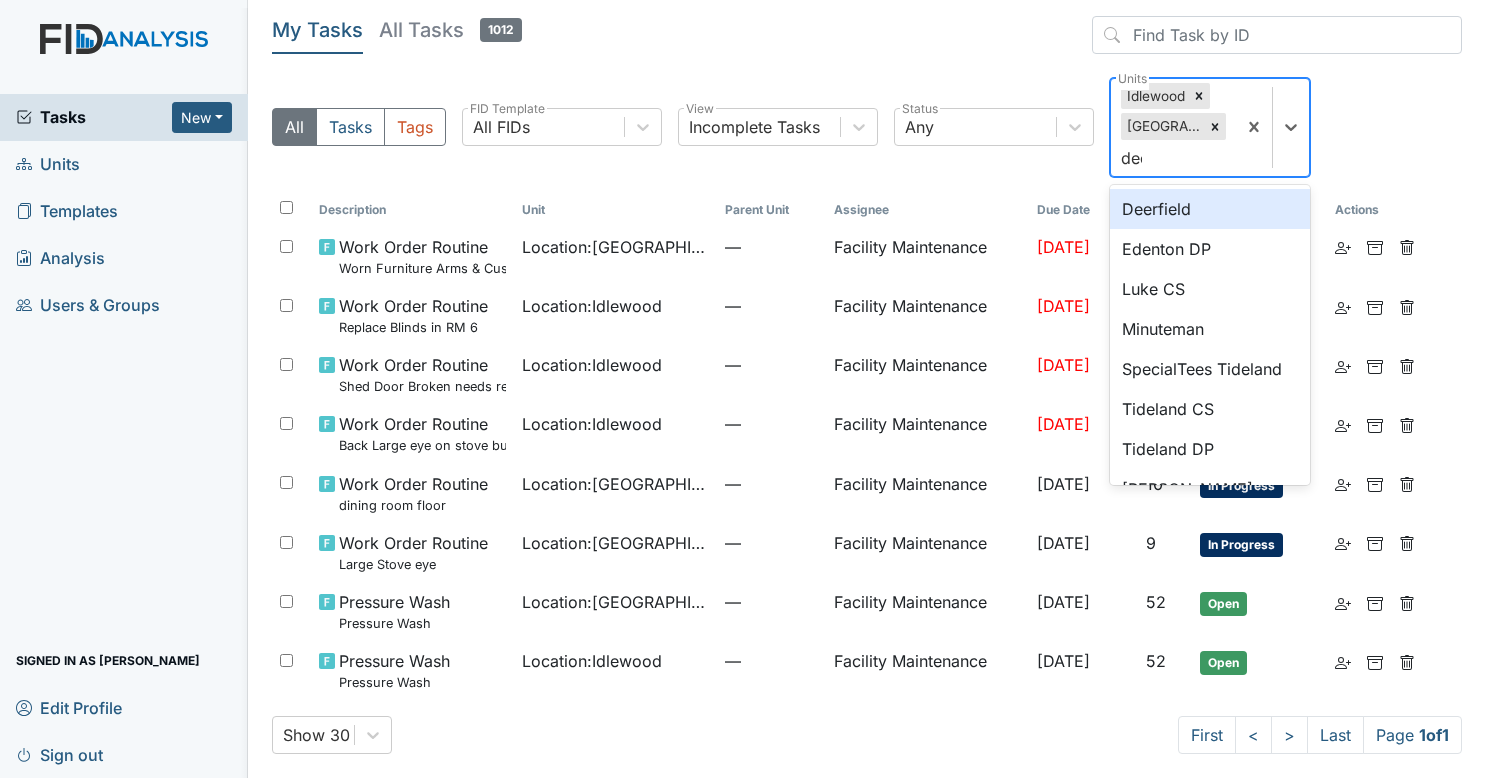 type on "deer" 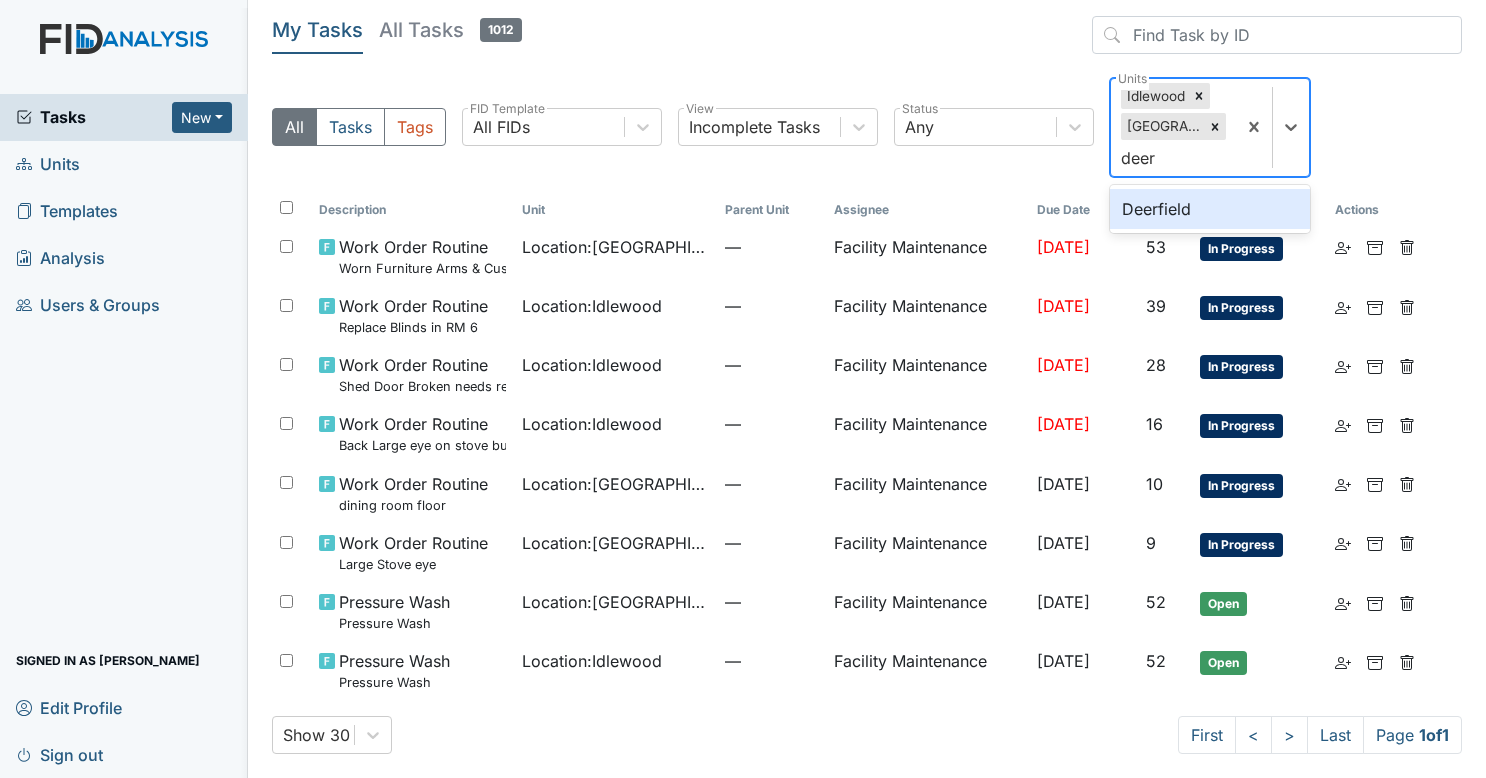 click on "Deerfield" at bounding box center [1210, 209] 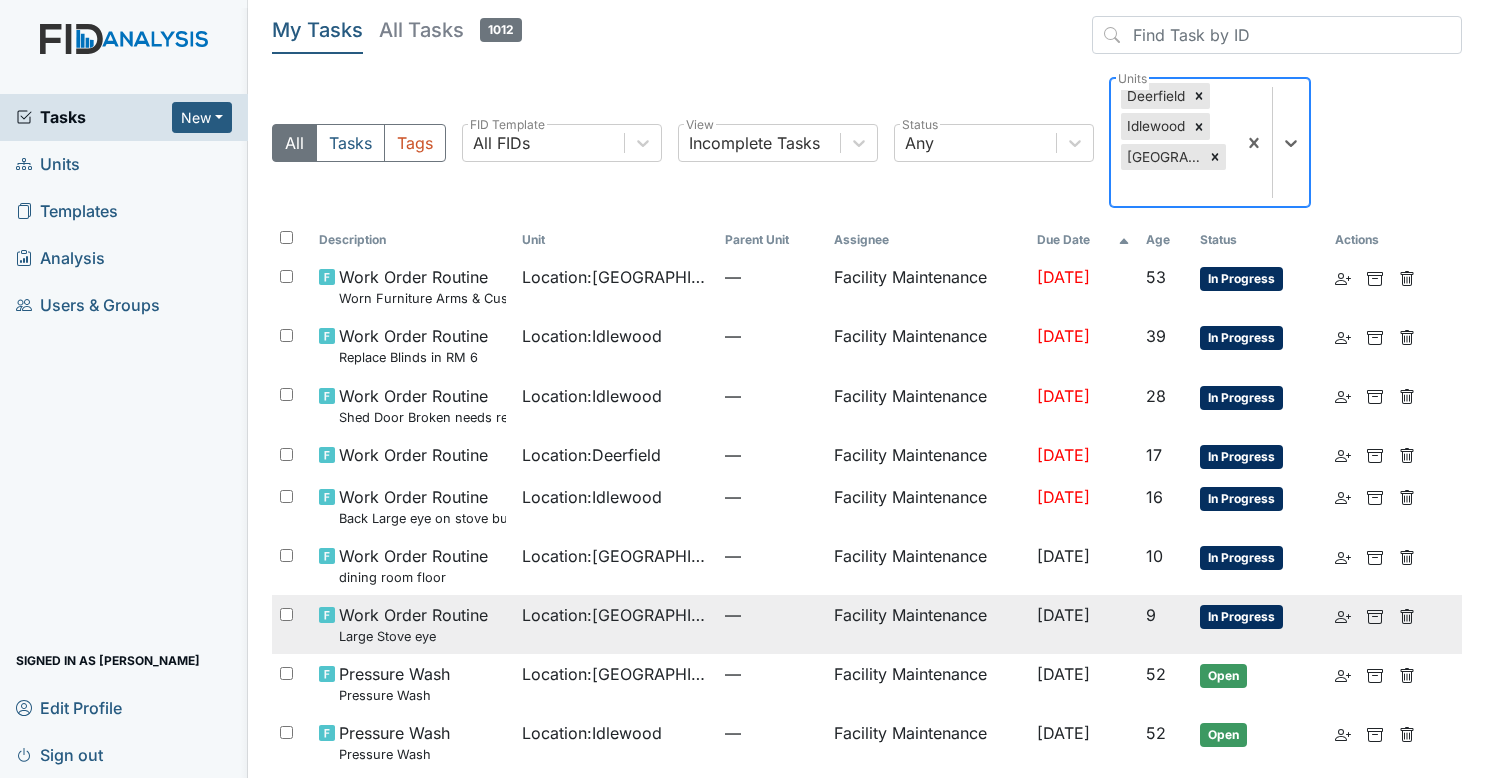 scroll, scrollTop: 108, scrollLeft: 0, axis: vertical 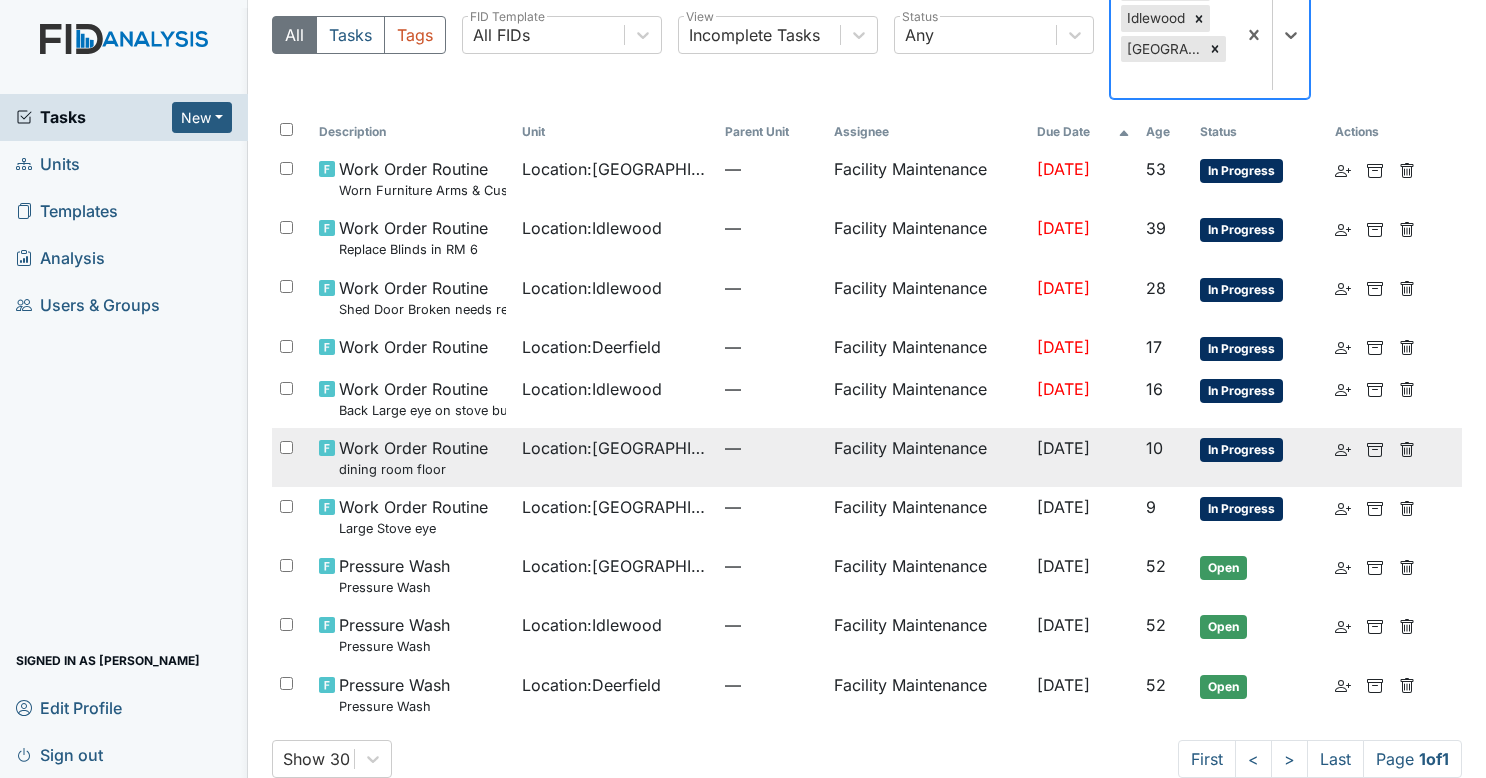 click on "—" at bounding box center (771, 457) 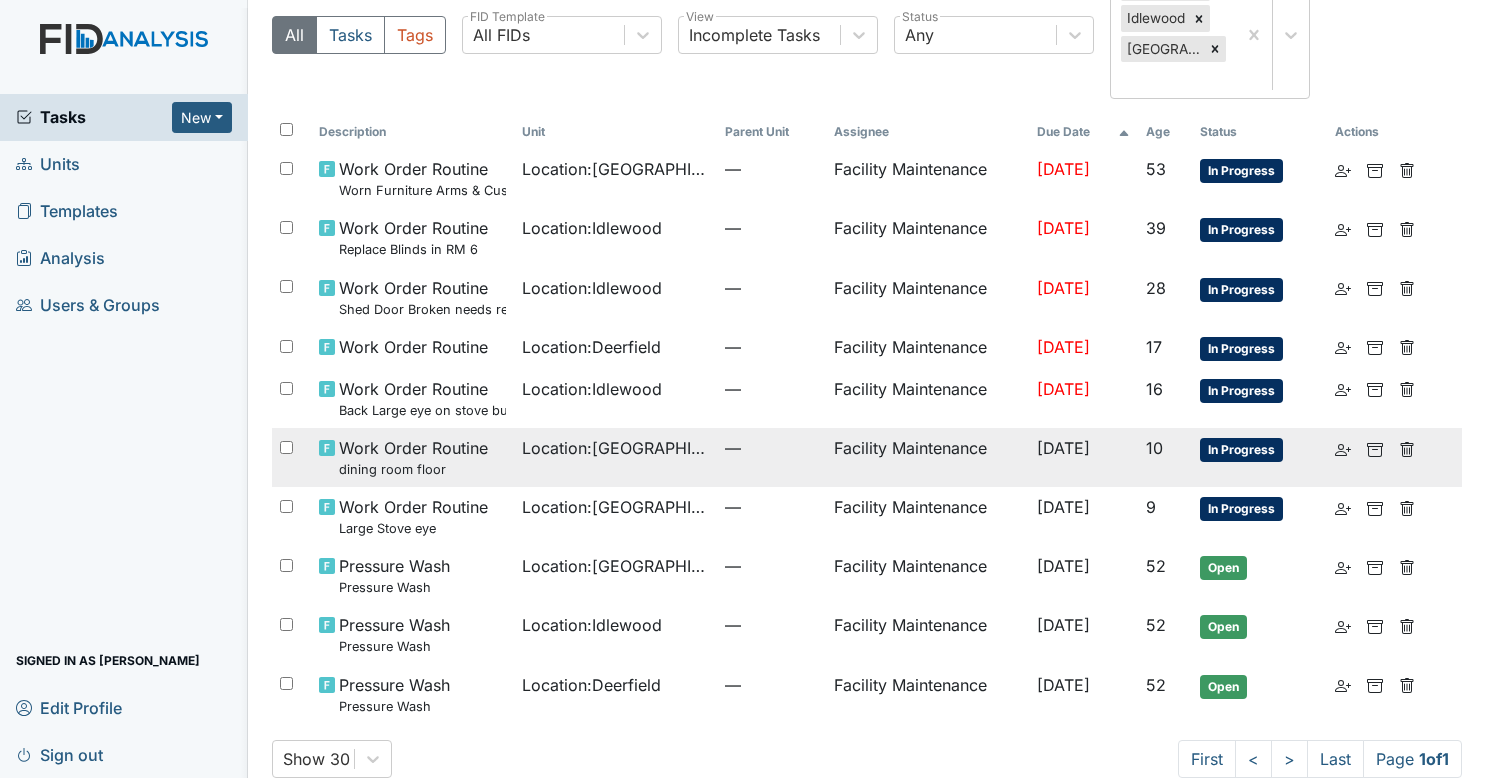scroll, scrollTop: 0, scrollLeft: 0, axis: both 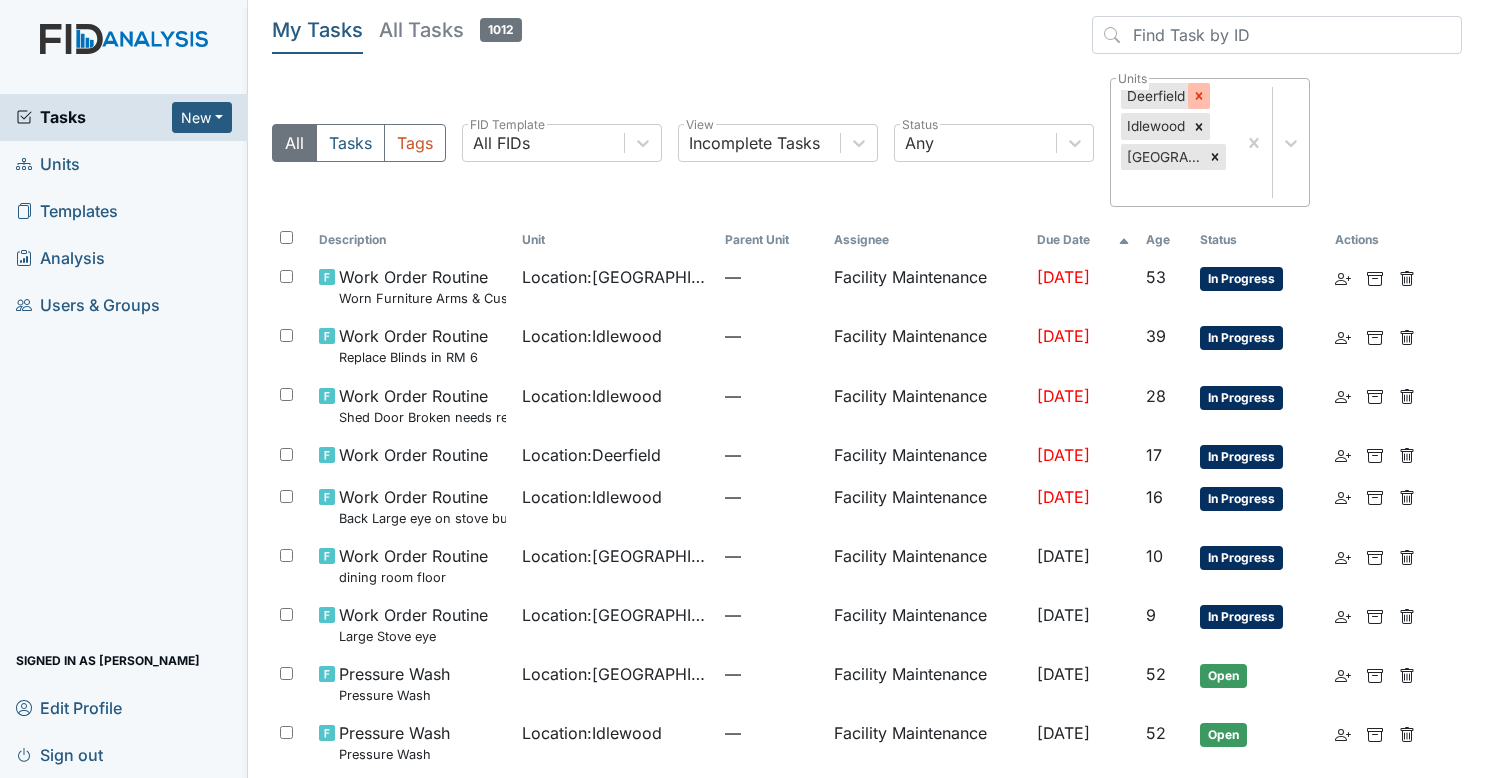 click at bounding box center (1199, 96) 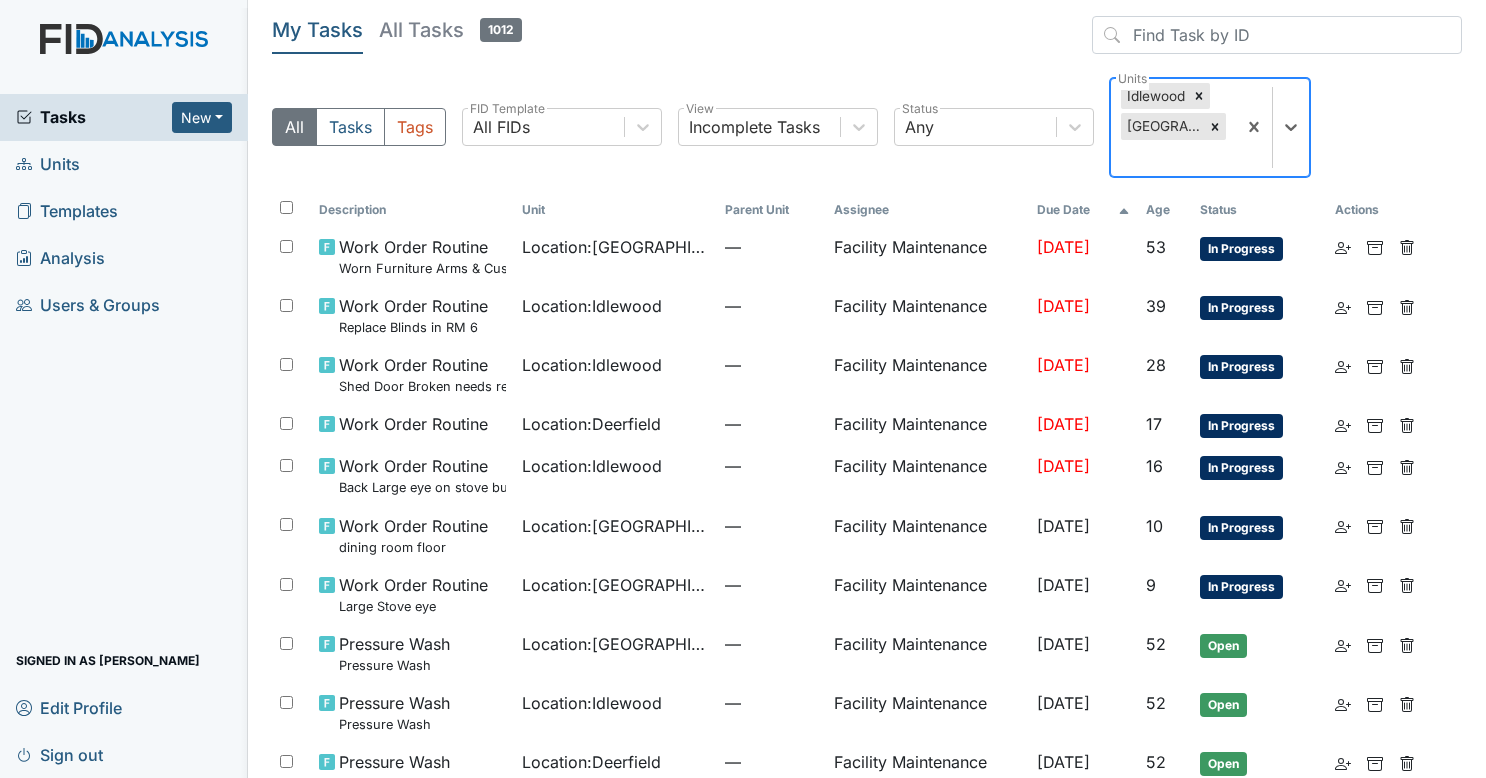 click at bounding box center (1199, 96) 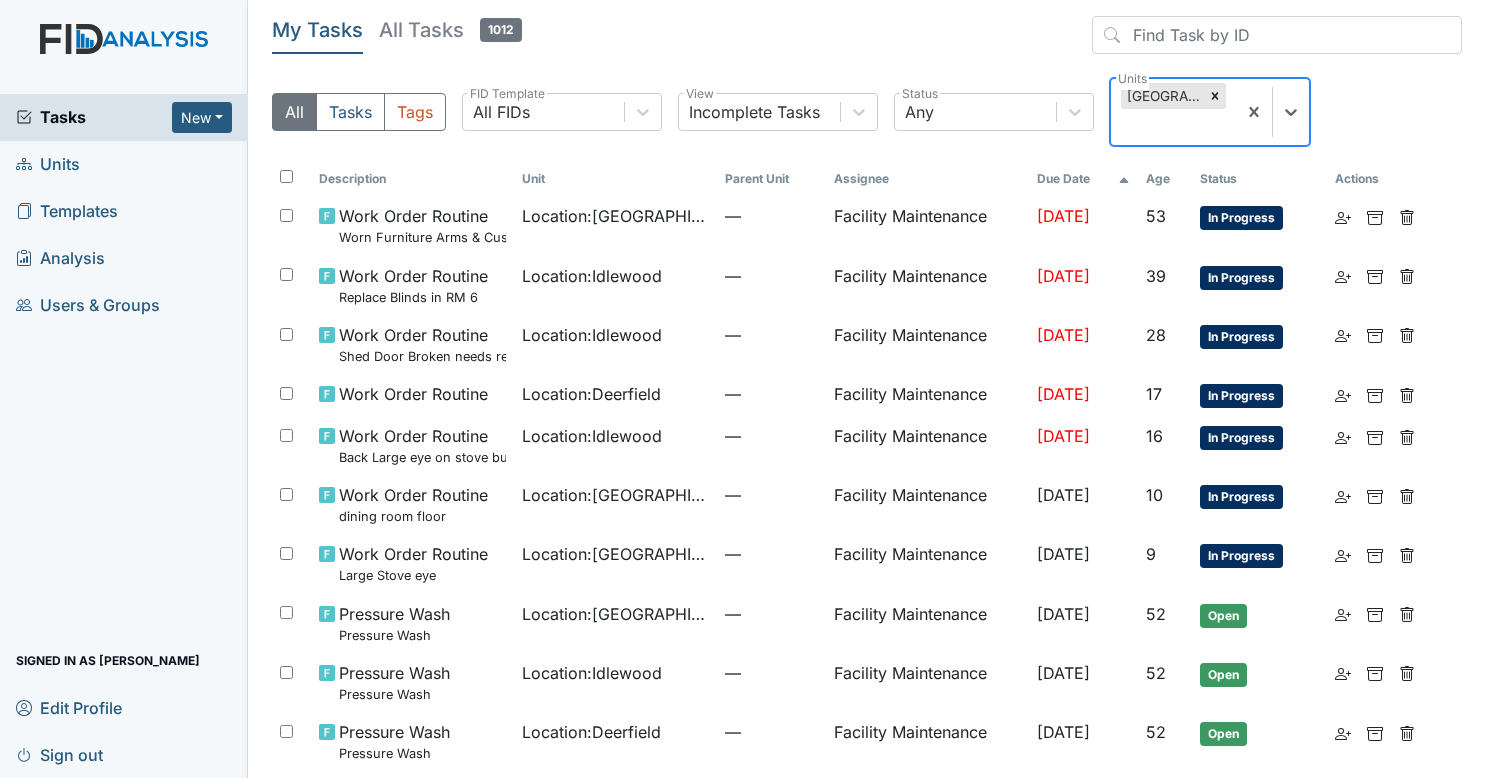 click 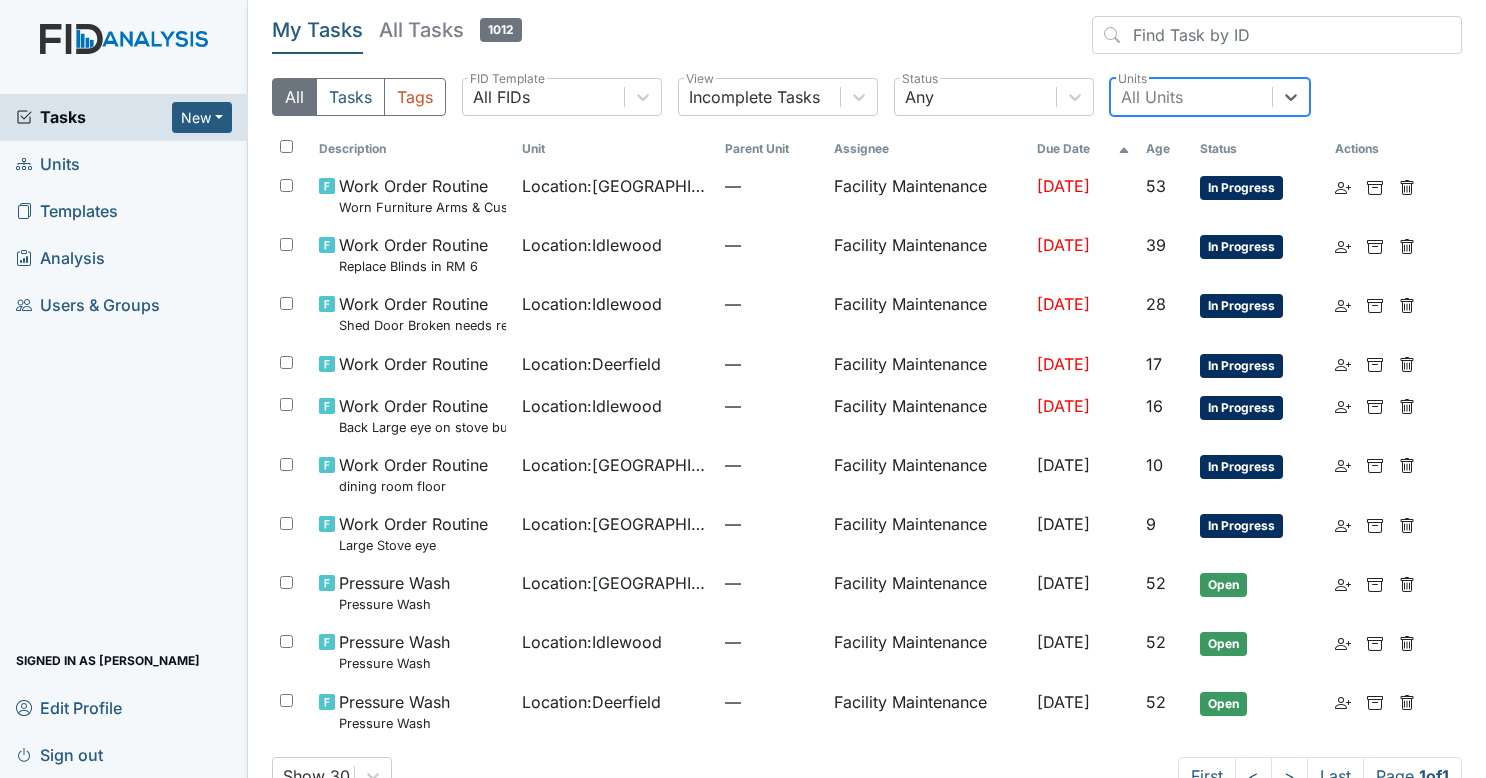 click on "Sign out" at bounding box center [59, 754] 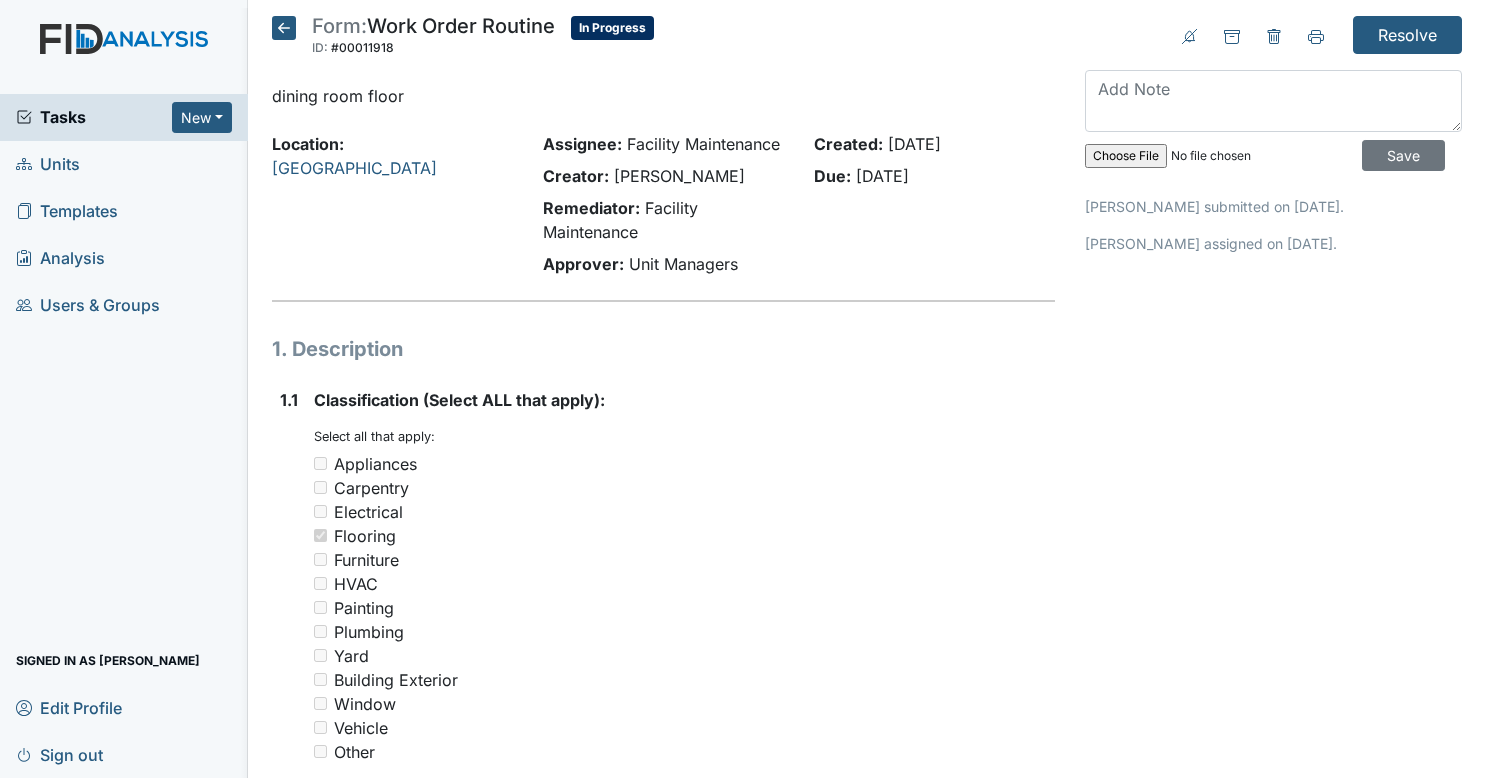 scroll, scrollTop: 0, scrollLeft: 0, axis: both 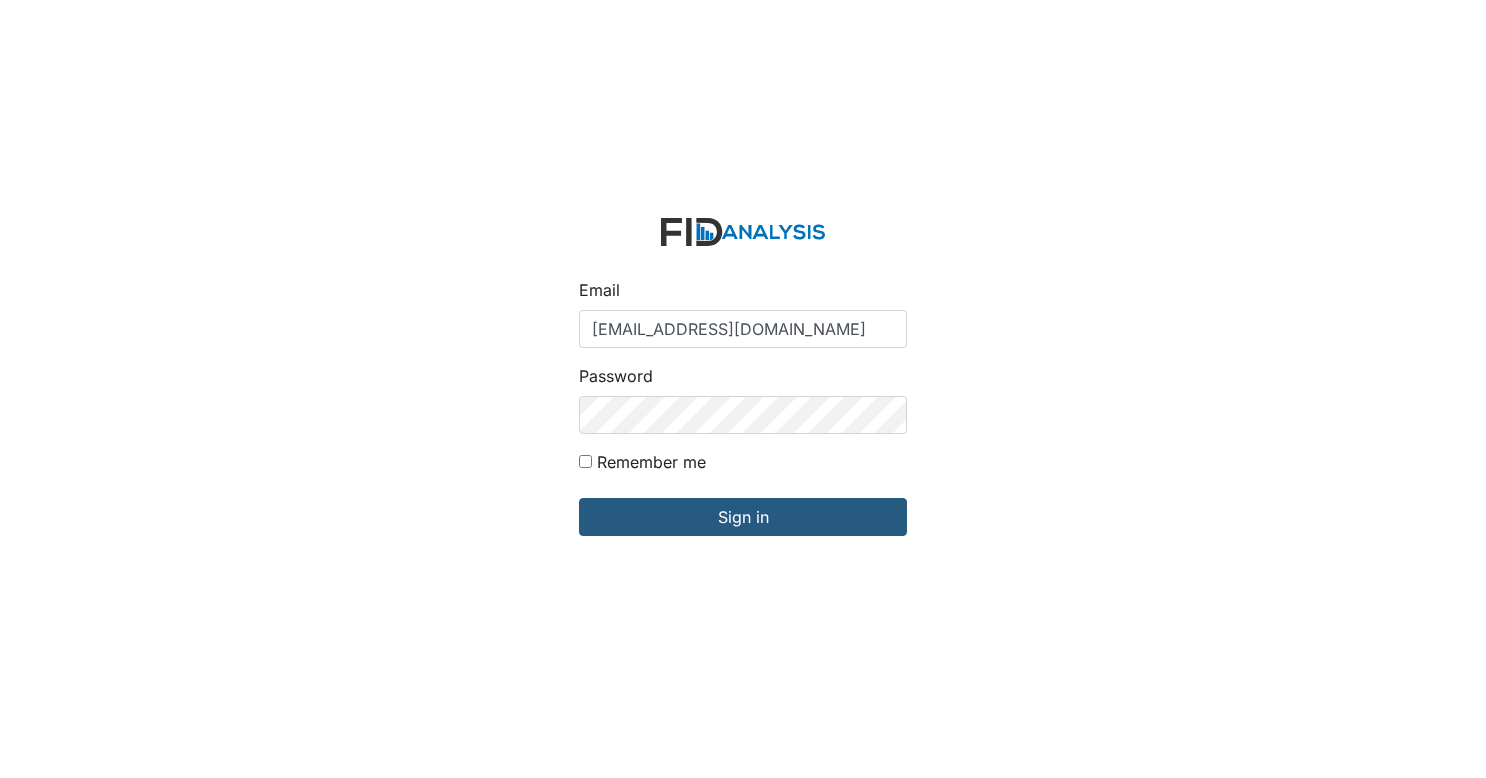click on "zsmith@lifeincorporated.com" at bounding box center (743, 329) 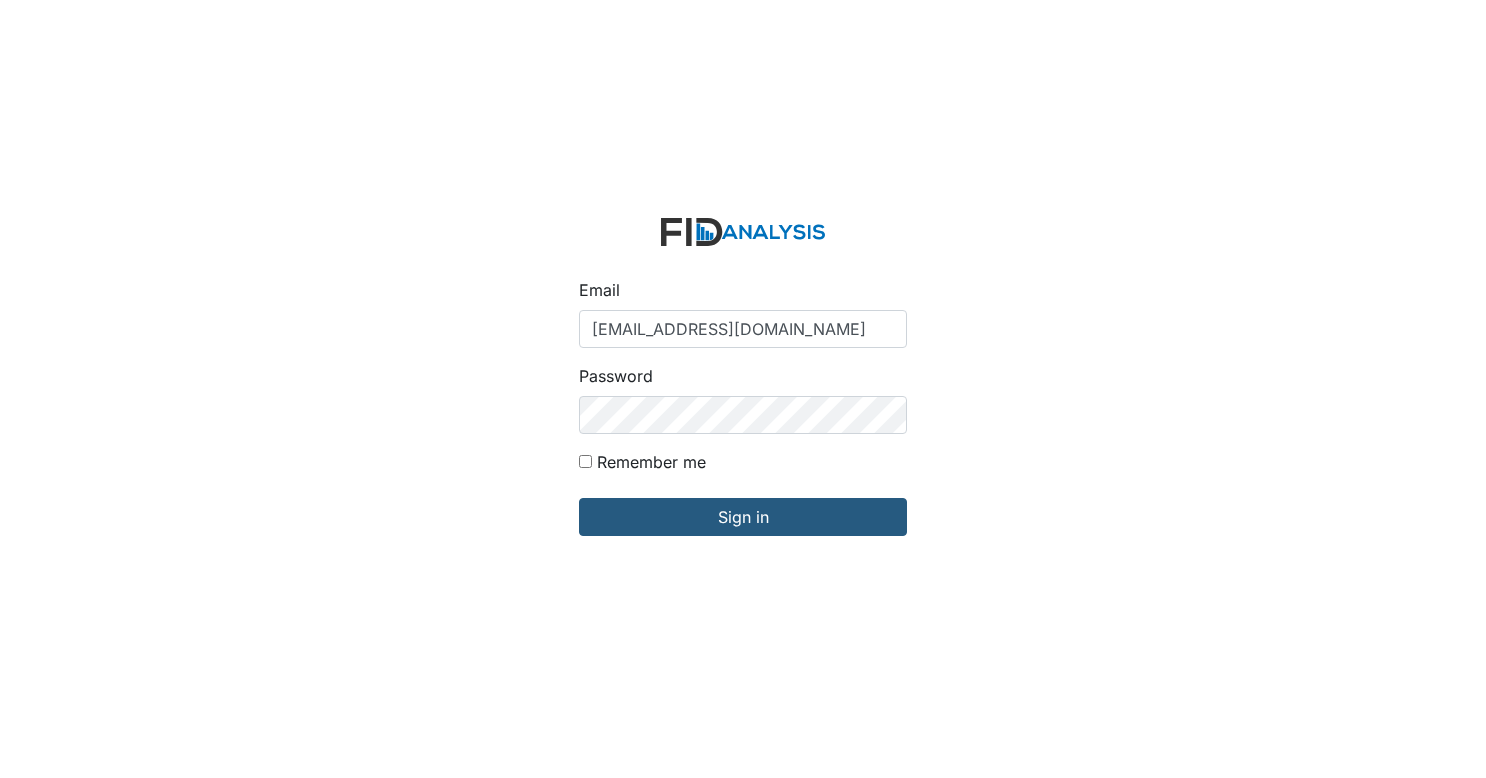 type on "Gwalton@lifeincorporated.com" 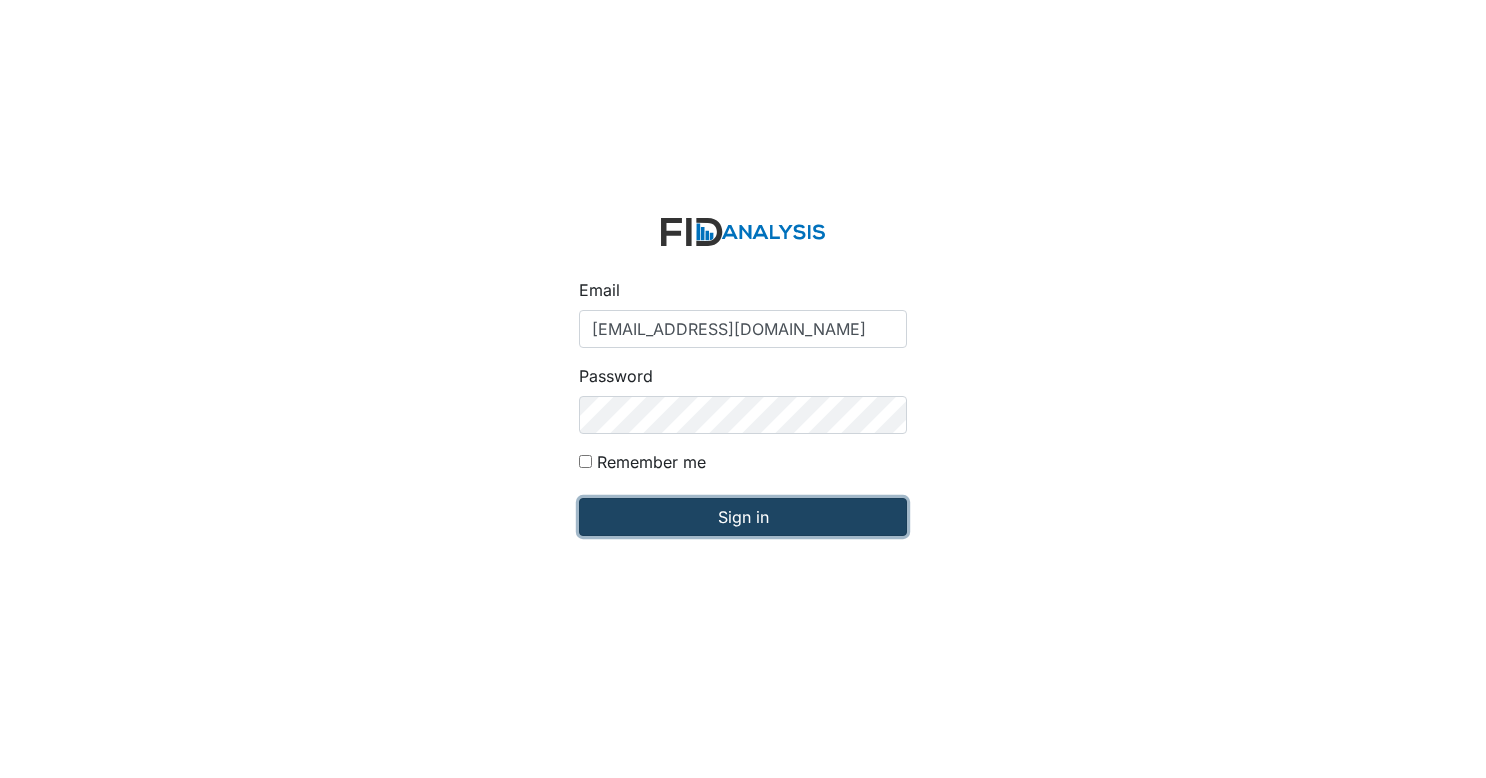 click on "Sign in" at bounding box center [743, 517] 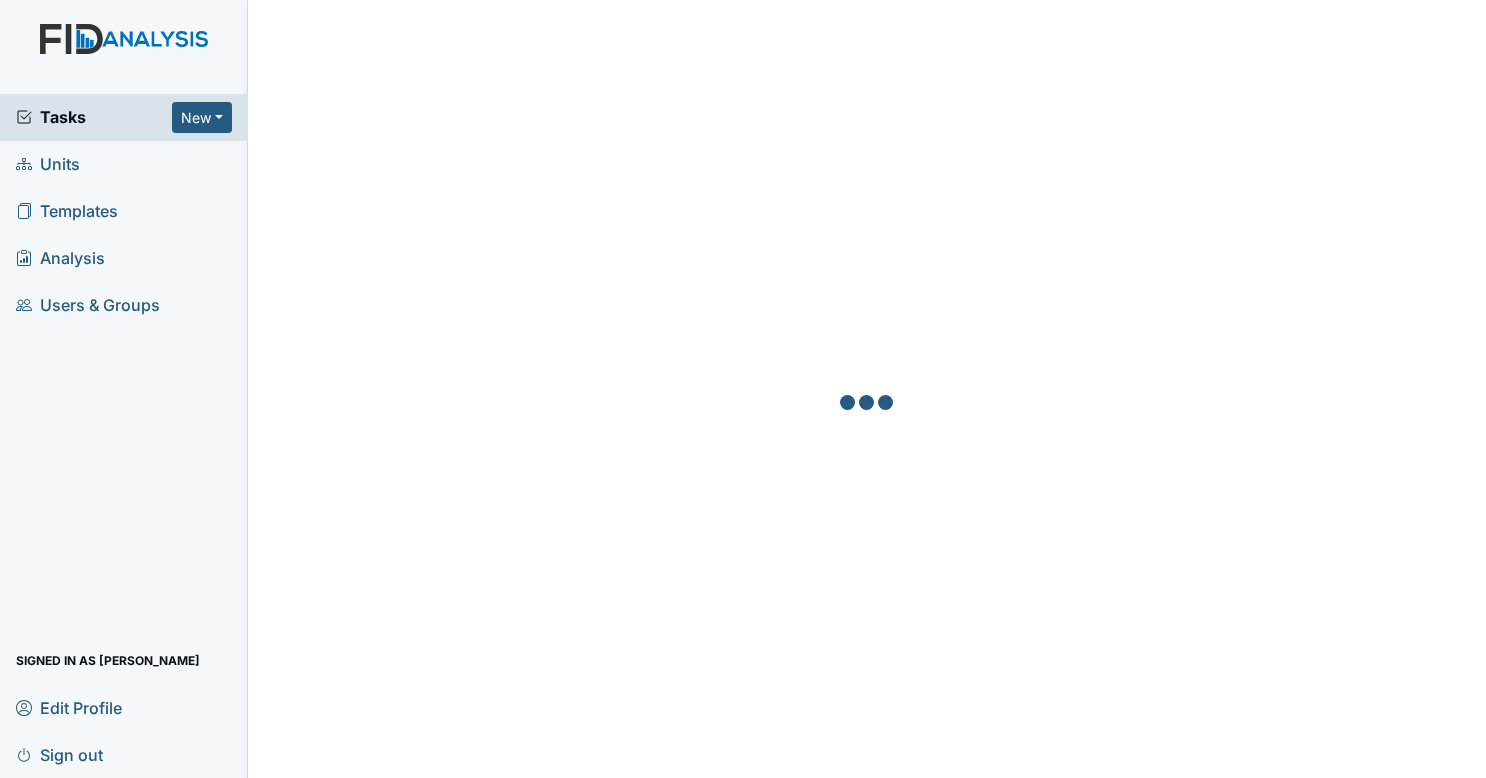 scroll, scrollTop: 0, scrollLeft: 0, axis: both 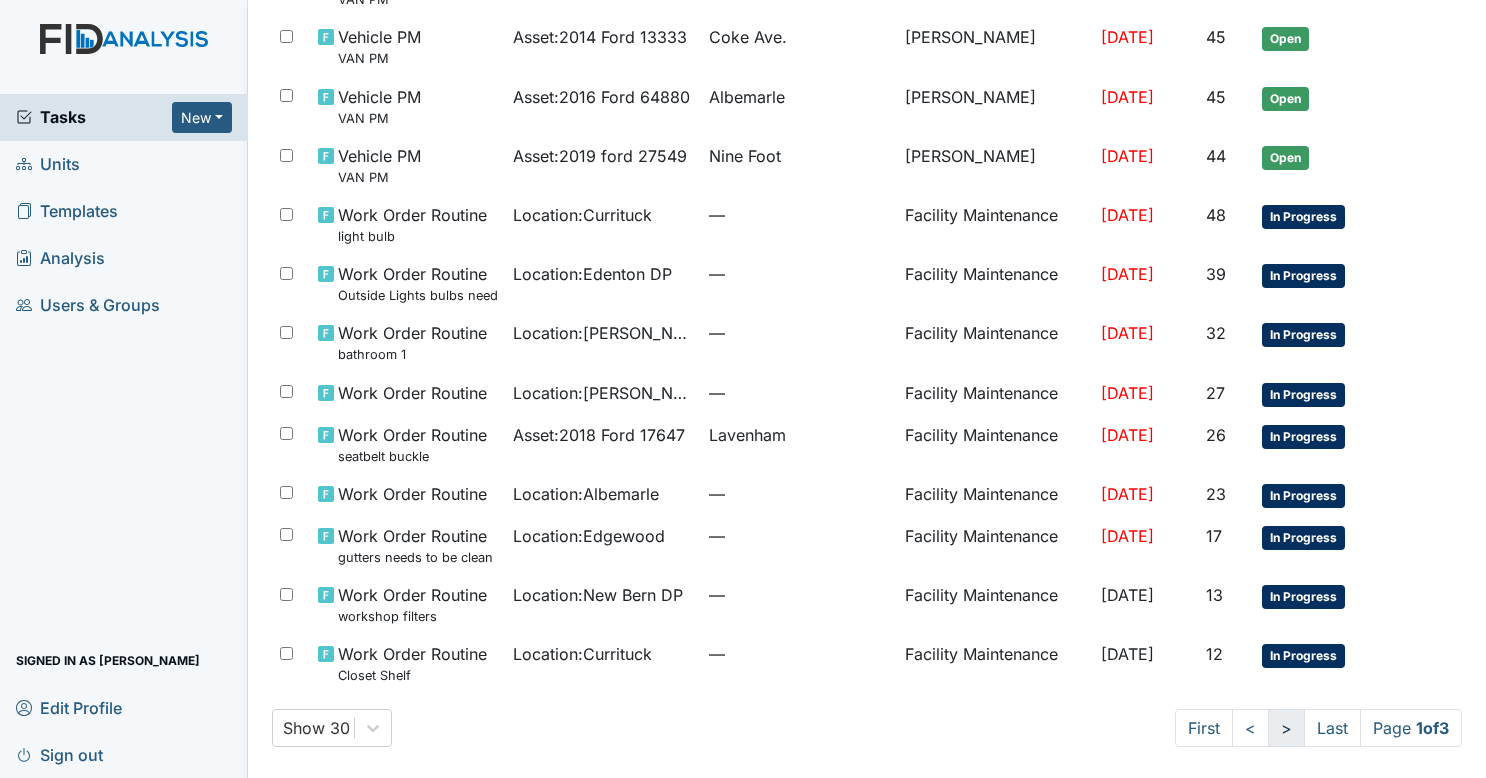 click on ">" at bounding box center [1286, 728] 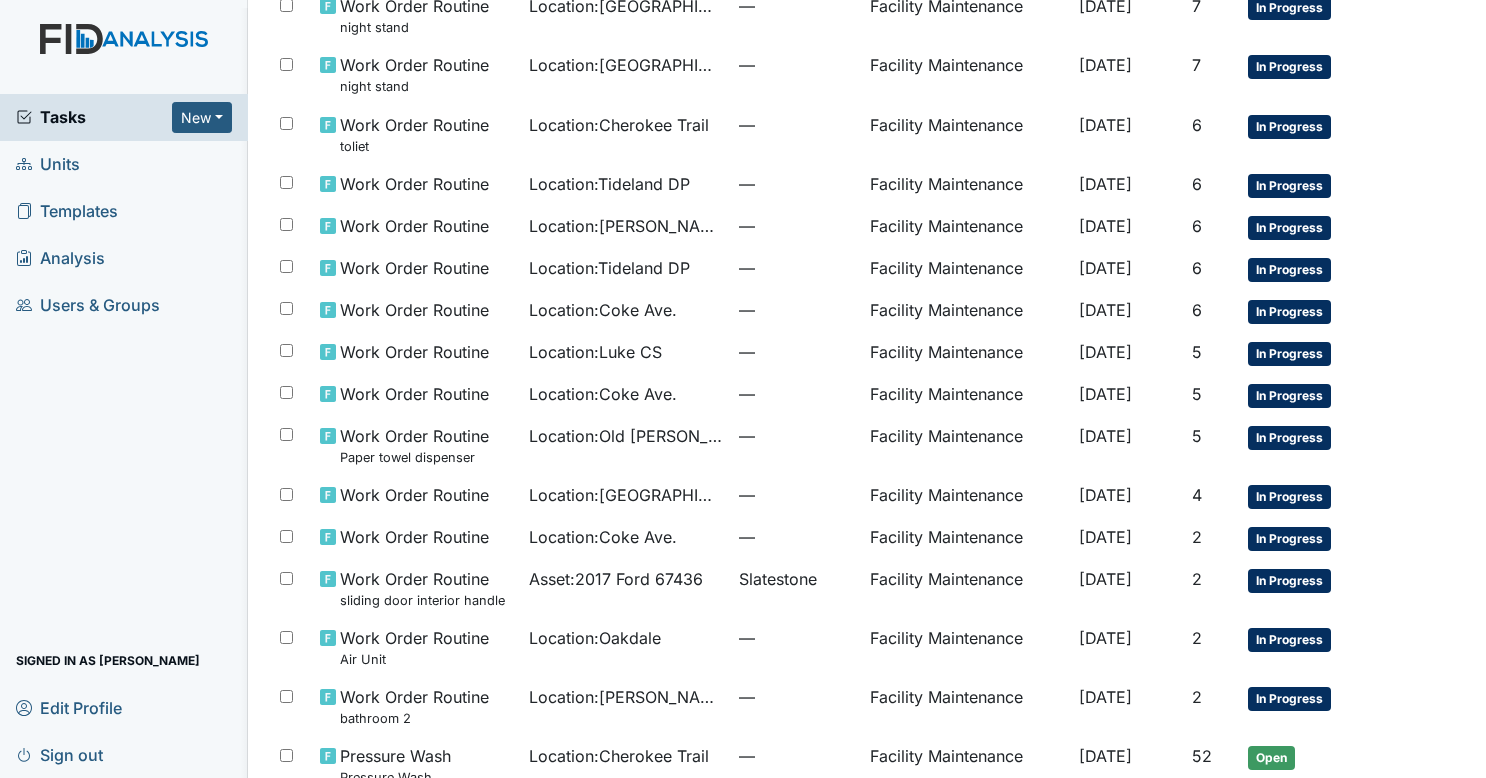 scroll, scrollTop: 774, scrollLeft: 0, axis: vertical 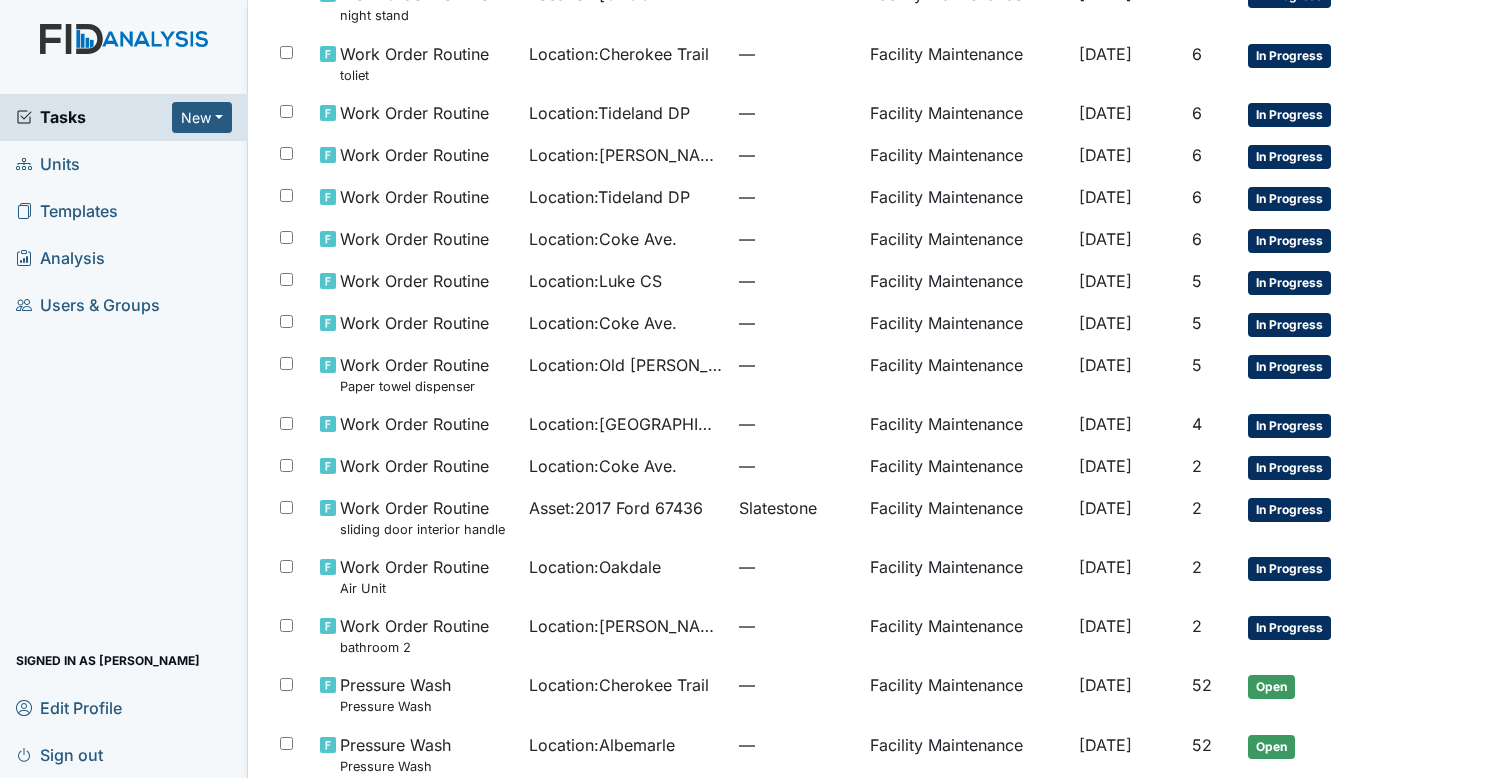 click on "Sign out" at bounding box center (59, 754) 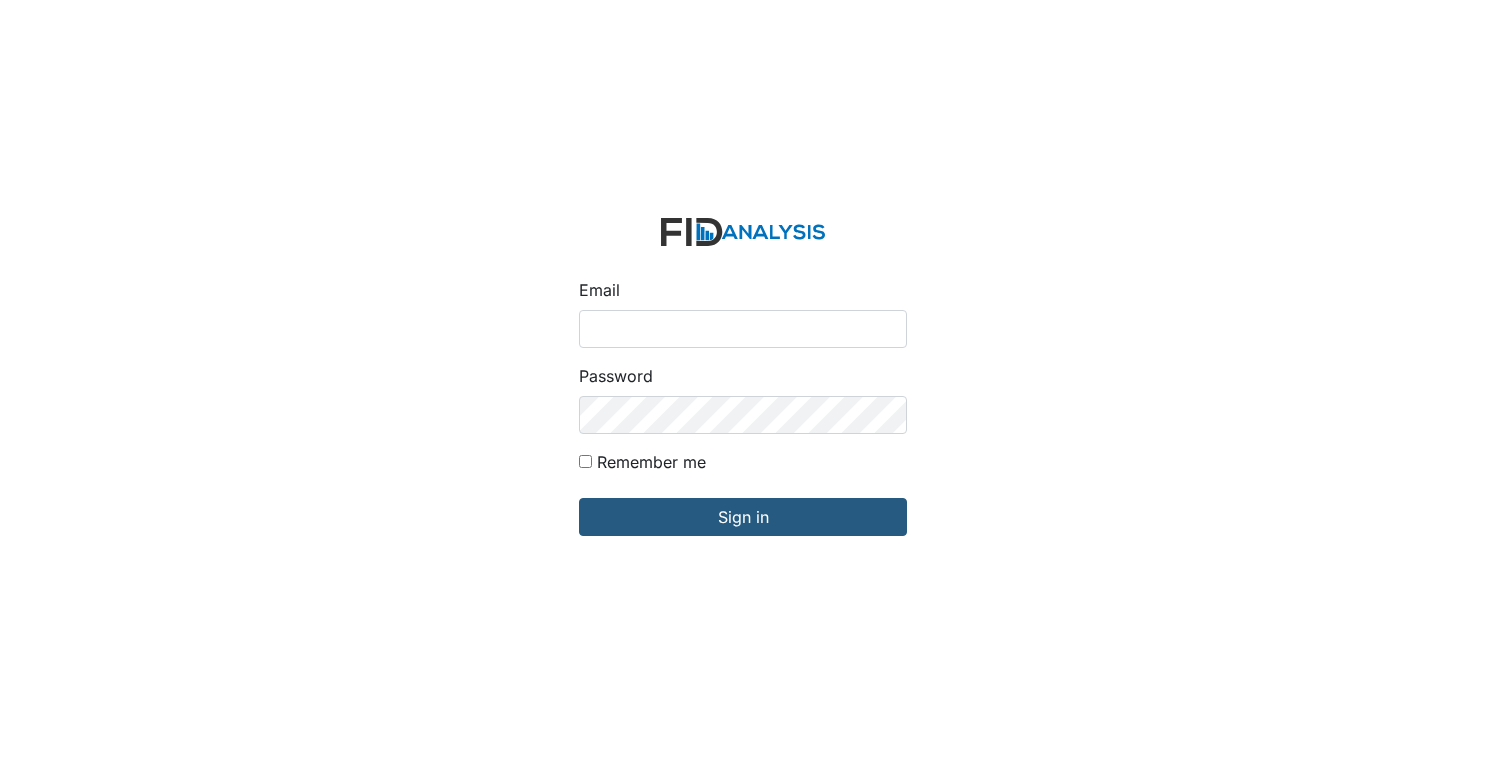scroll, scrollTop: 0, scrollLeft: 0, axis: both 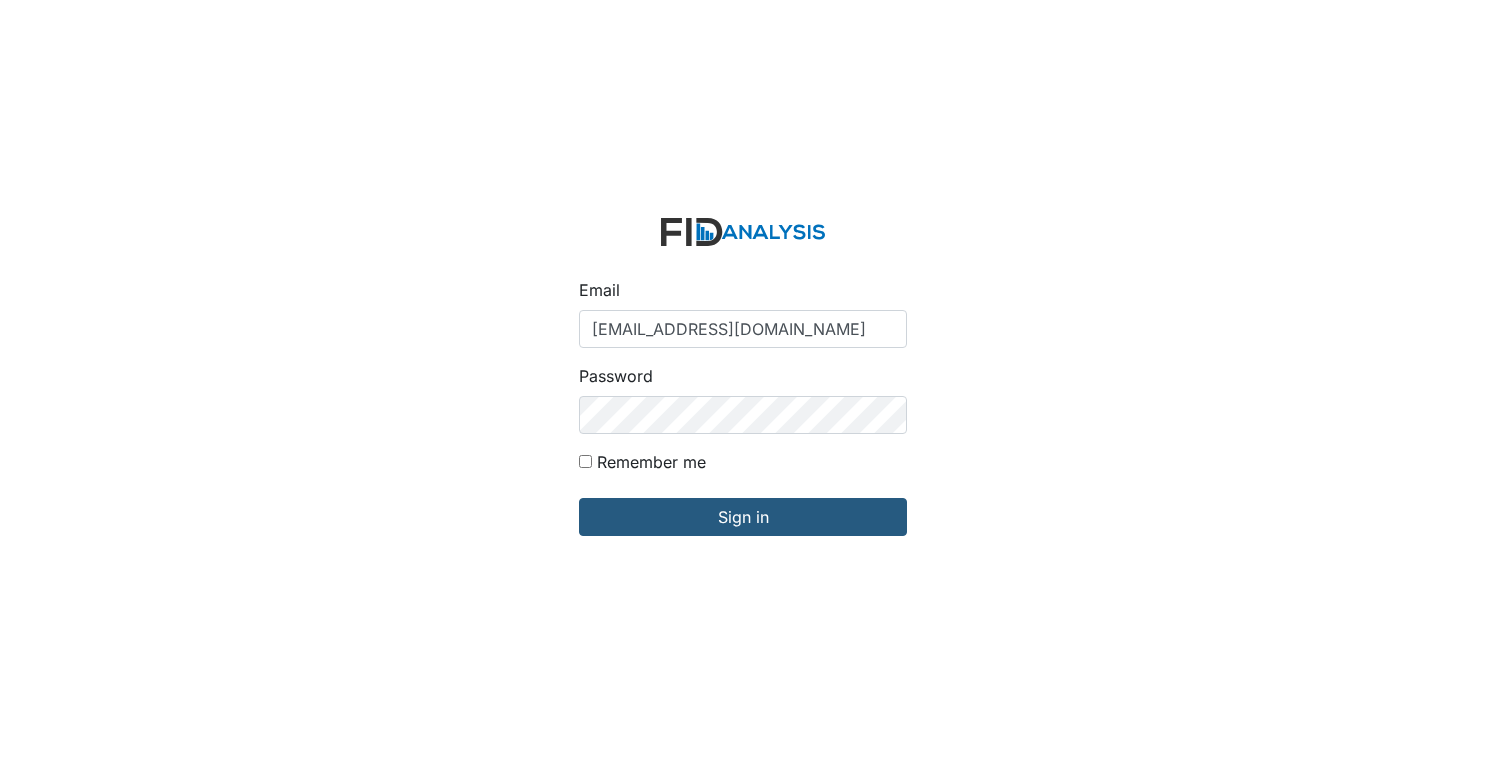 click on "[EMAIL_ADDRESS][DOMAIN_NAME]" at bounding box center [743, 329] 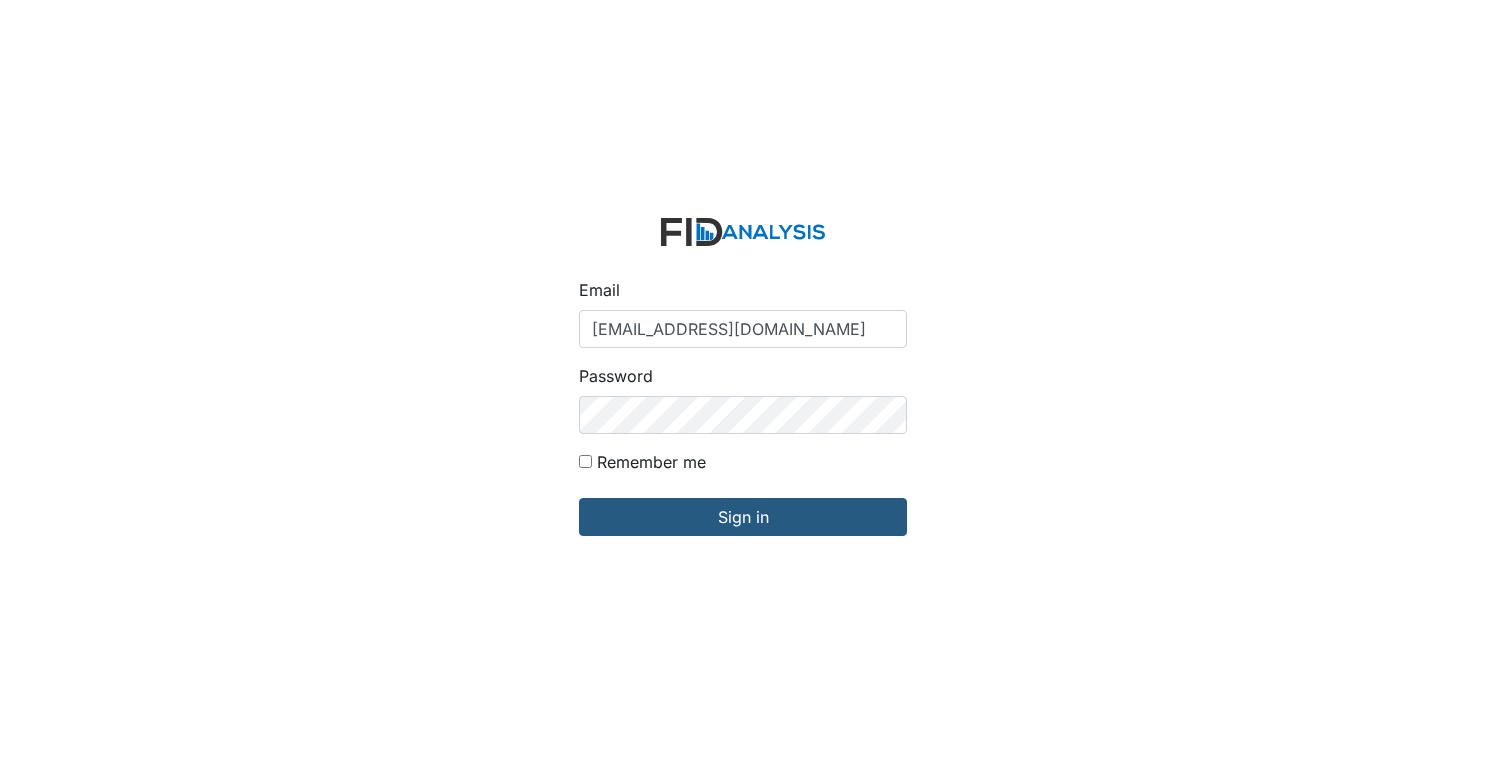 type on "[EMAIL_ADDRESS][DOMAIN_NAME]" 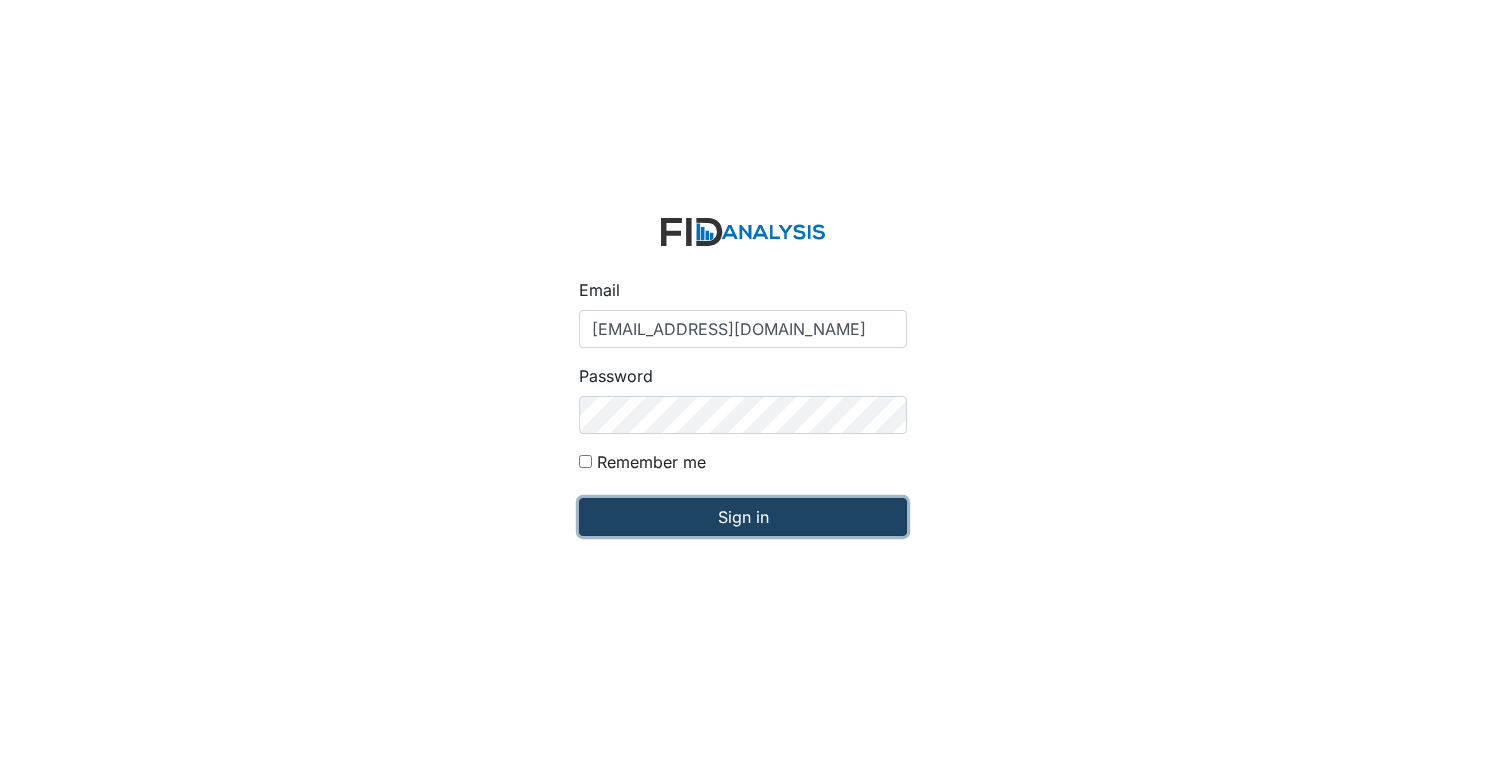 click on "Sign in" at bounding box center [743, 517] 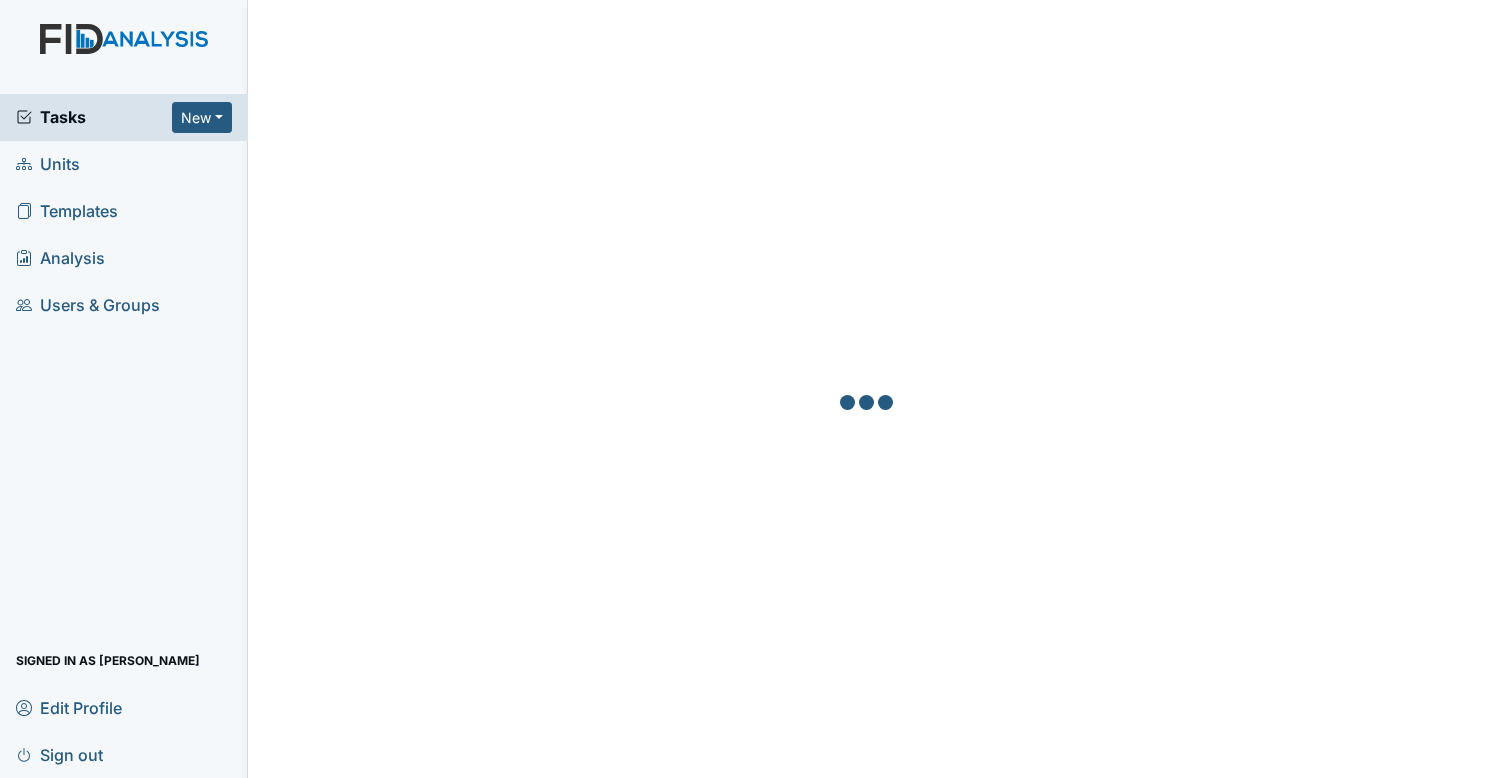 scroll, scrollTop: 0, scrollLeft: 0, axis: both 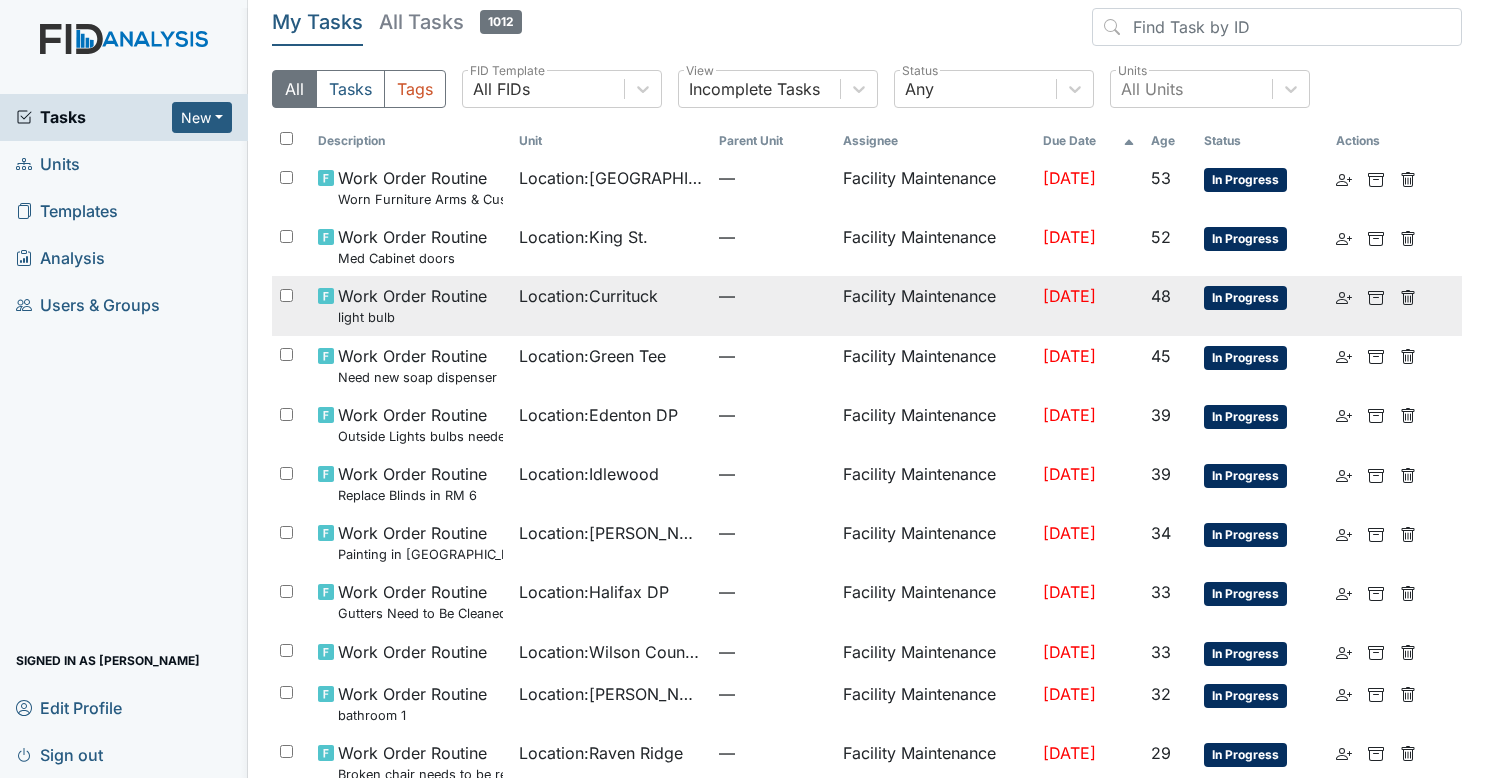 click on "Location :  Currituck" at bounding box center (611, 296) 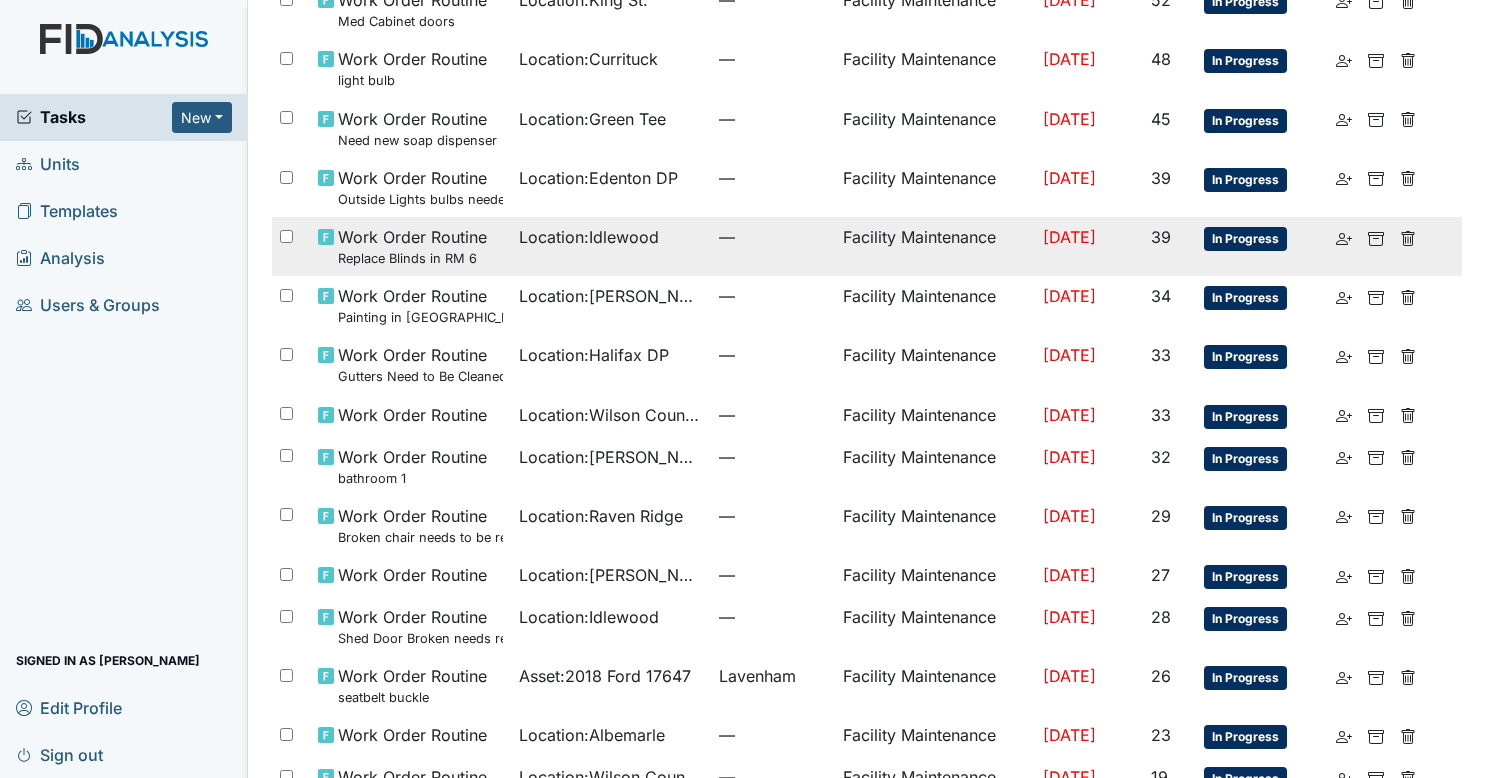 scroll, scrollTop: 242, scrollLeft: 0, axis: vertical 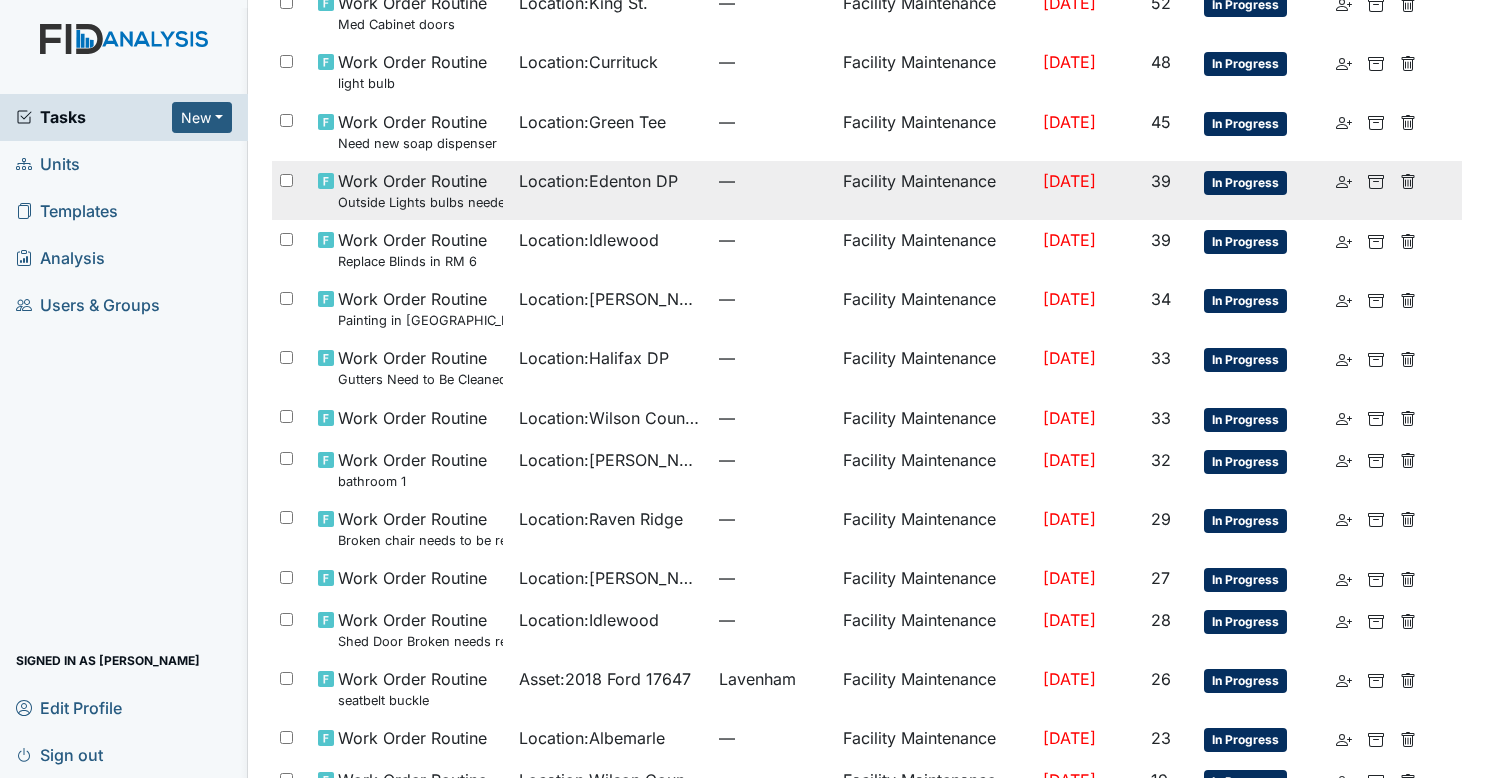 click on "Location :  Edenton DP" at bounding box center [611, 190] 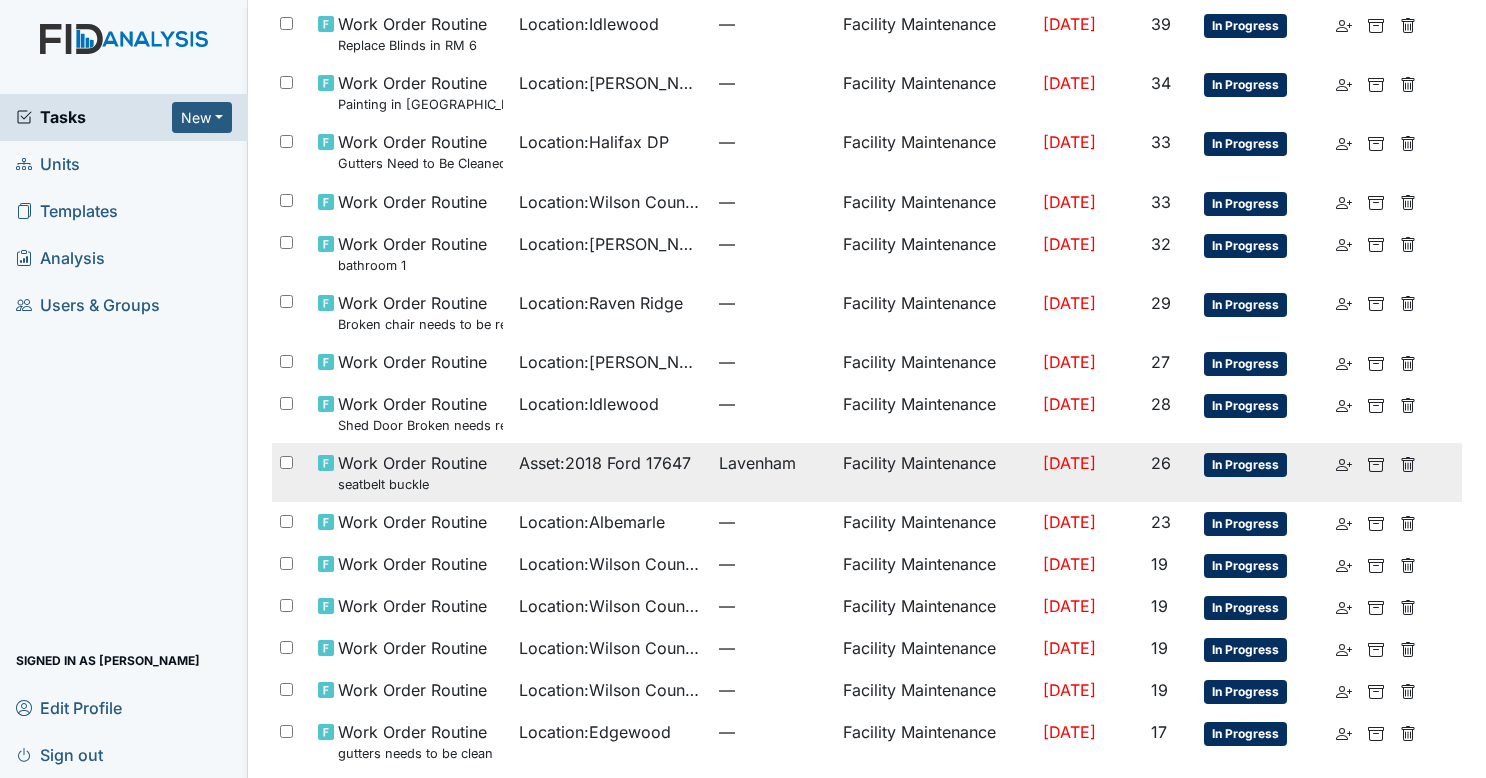 scroll, scrollTop: 0, scrollLeft: 0, axis: both 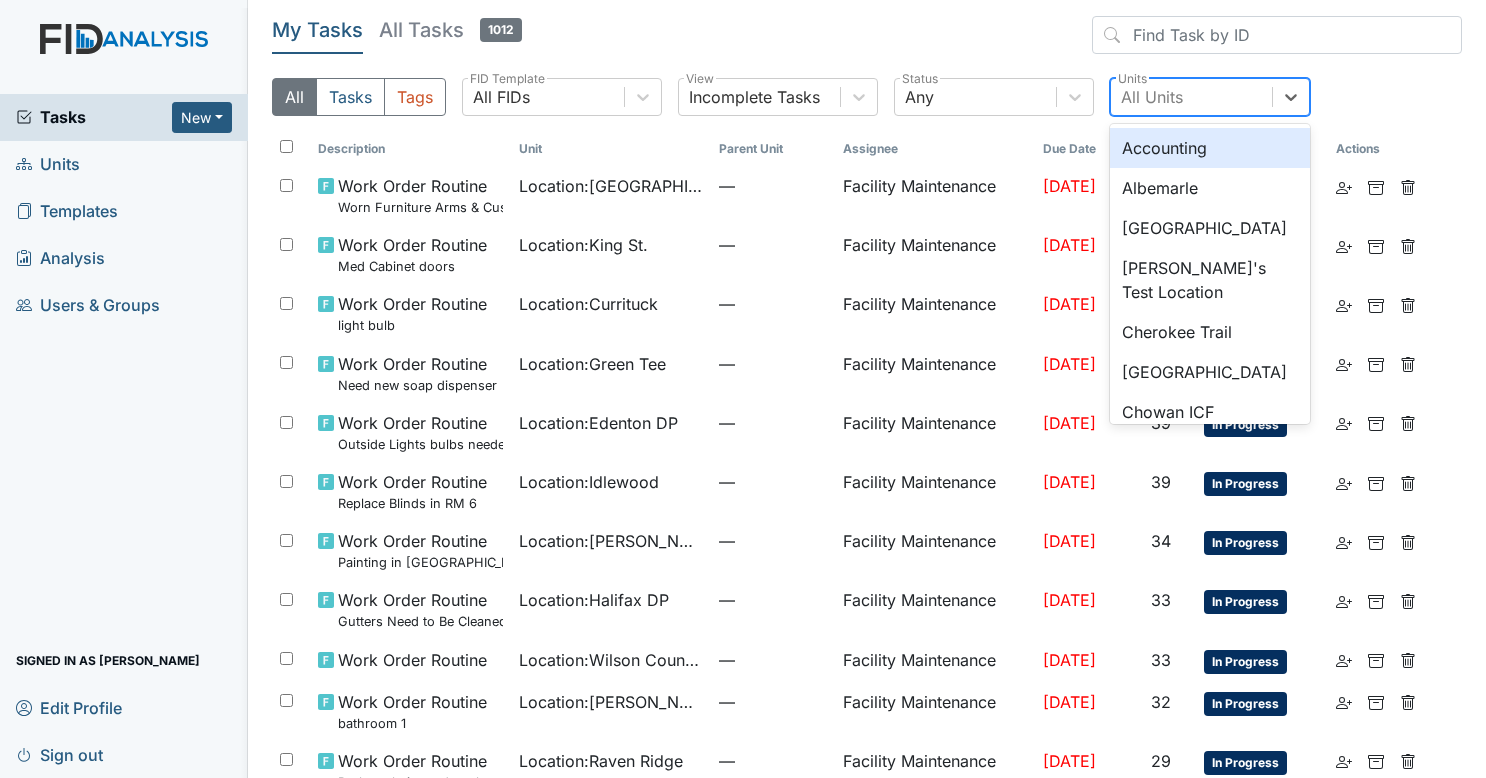 click on "All Units" at bounding box center (1191, 97) 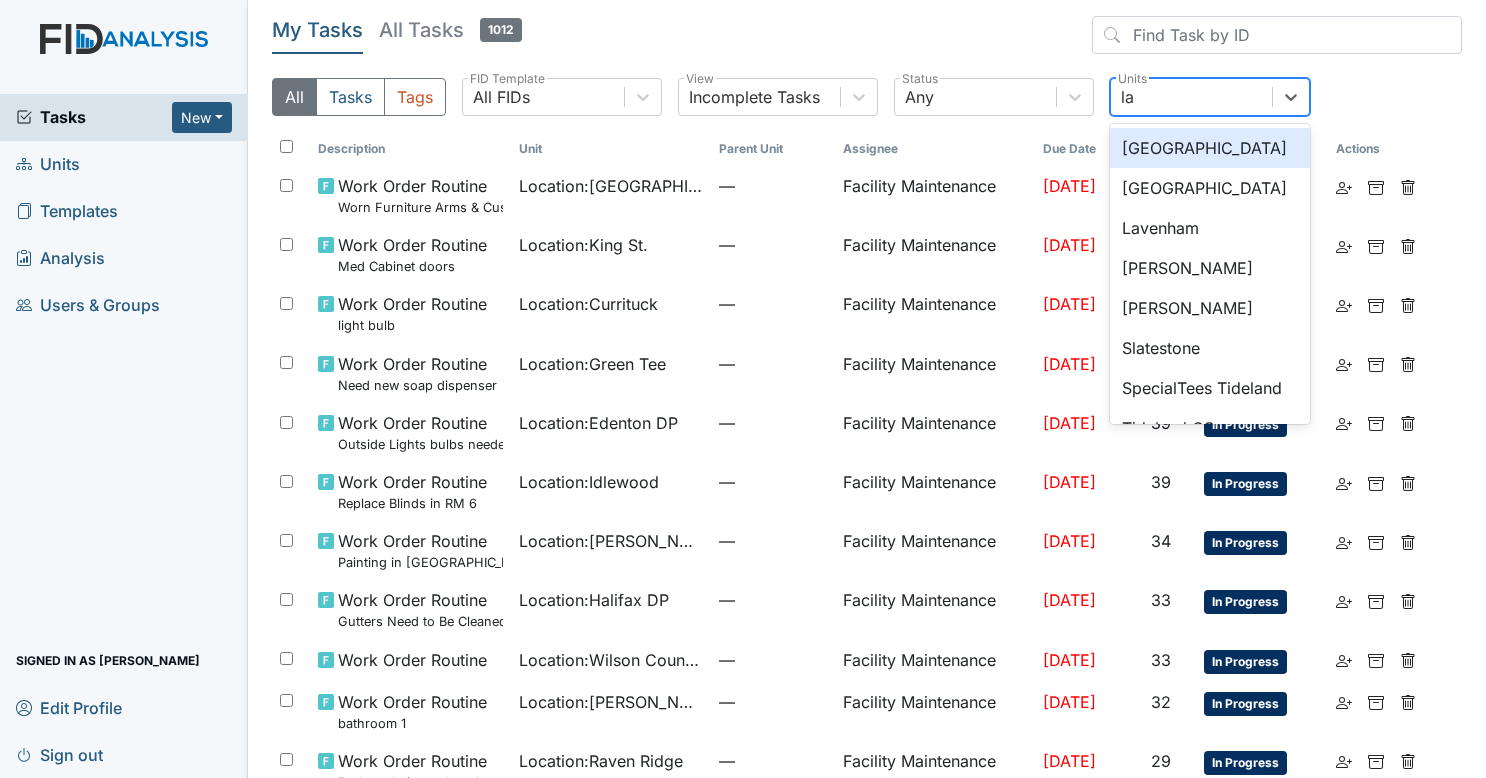 type on "lav" 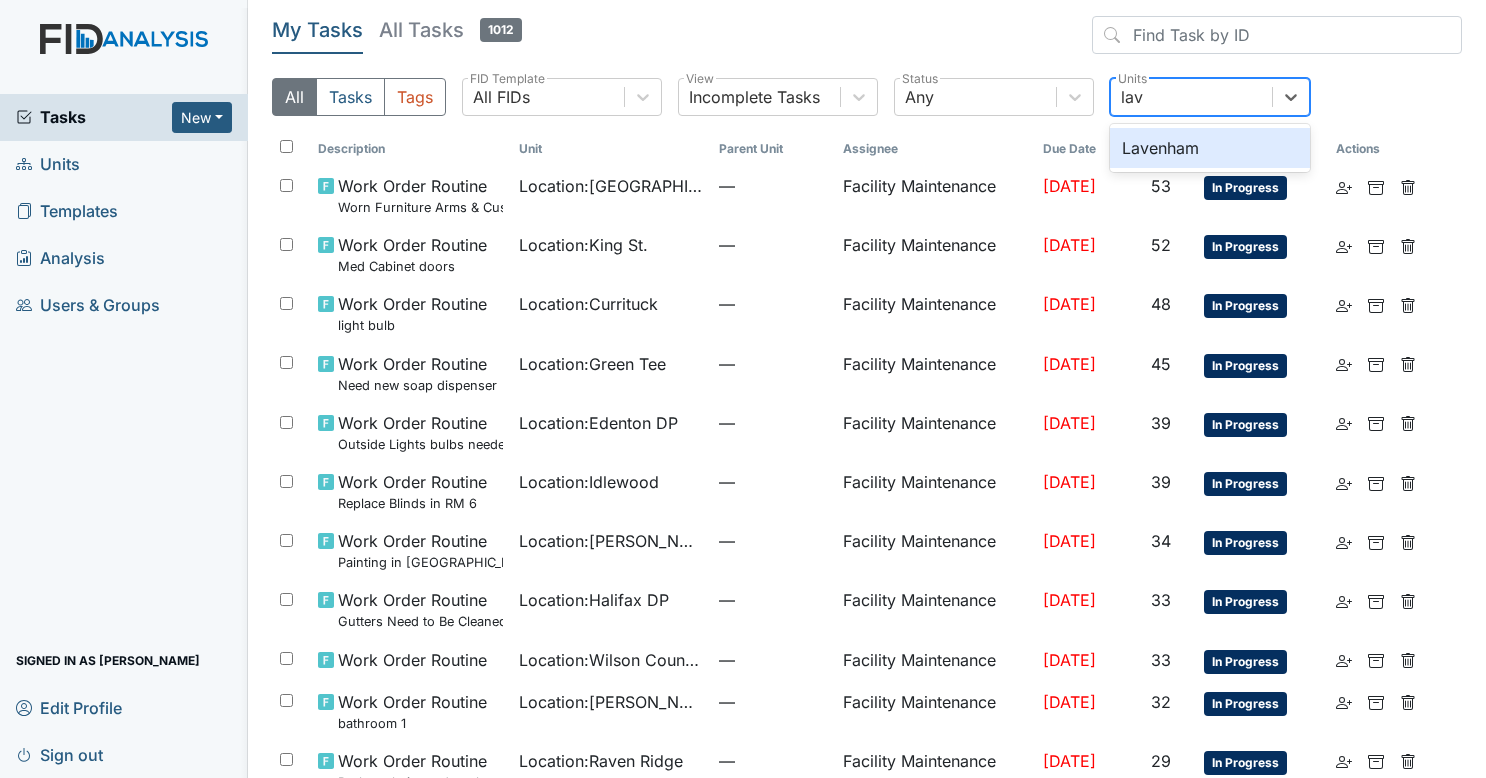 click on "Lavenham" at bounding box center (1210, 148) 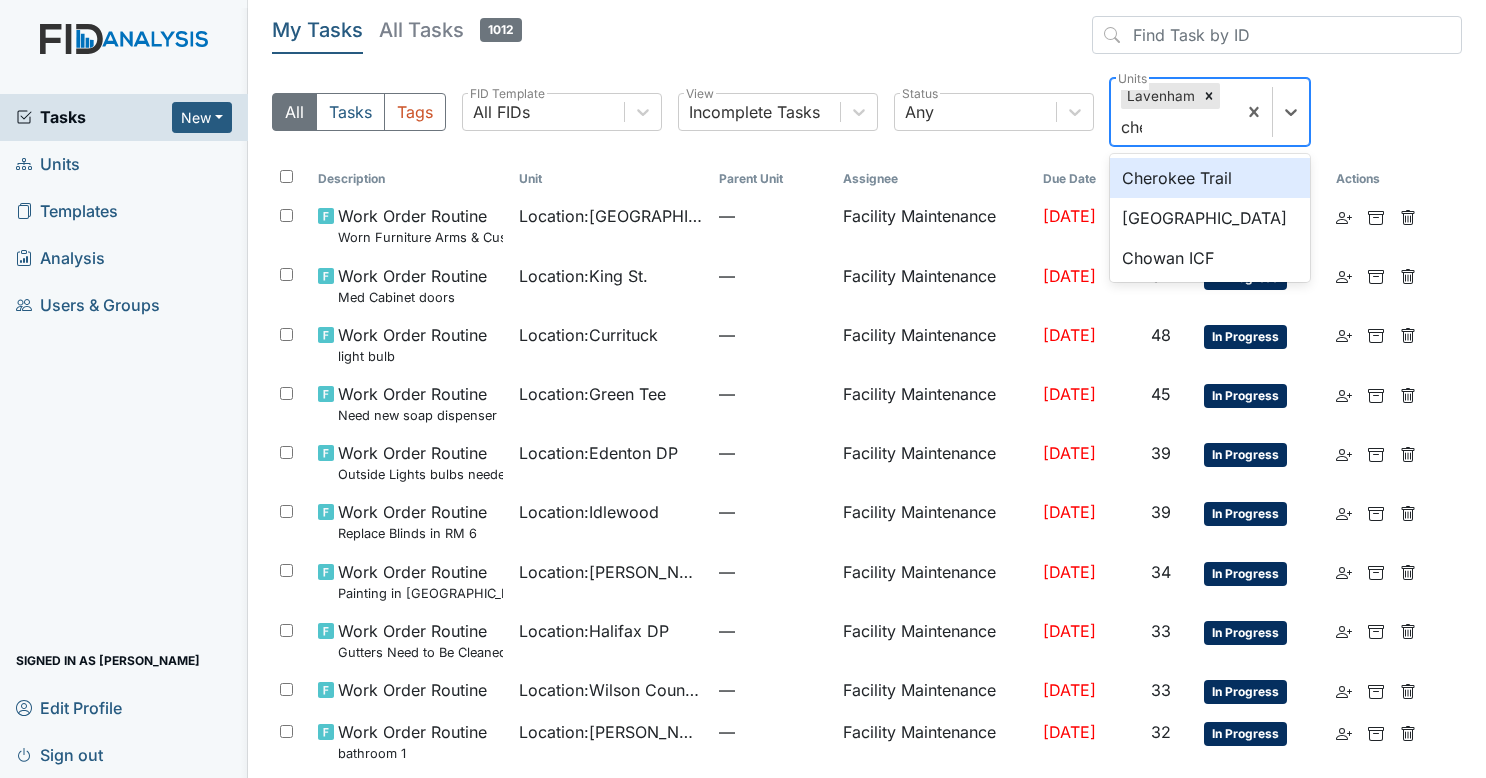 type on "cher" 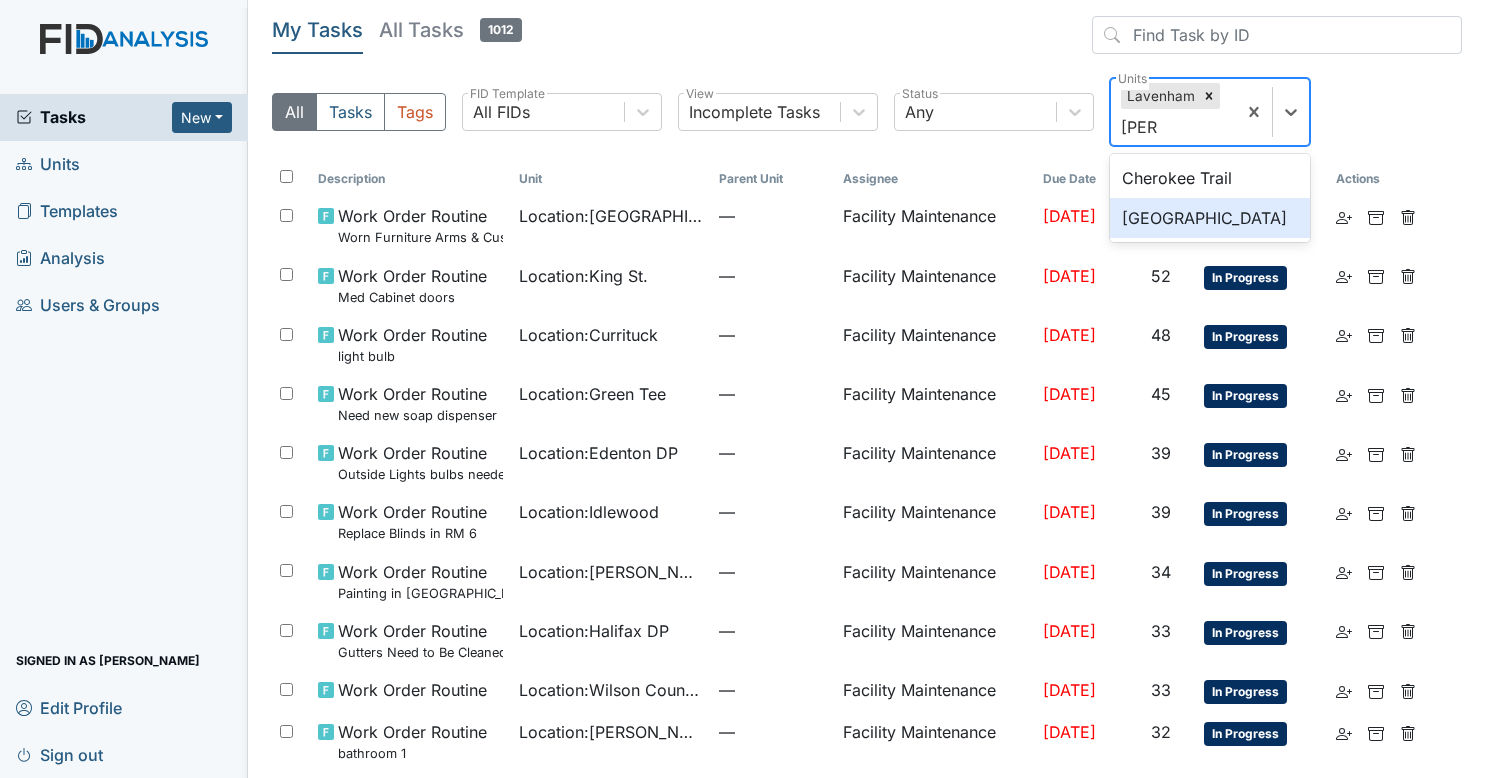click on "[GEOGRAPHIC_DATA]" at bounding box center (1210, 218) 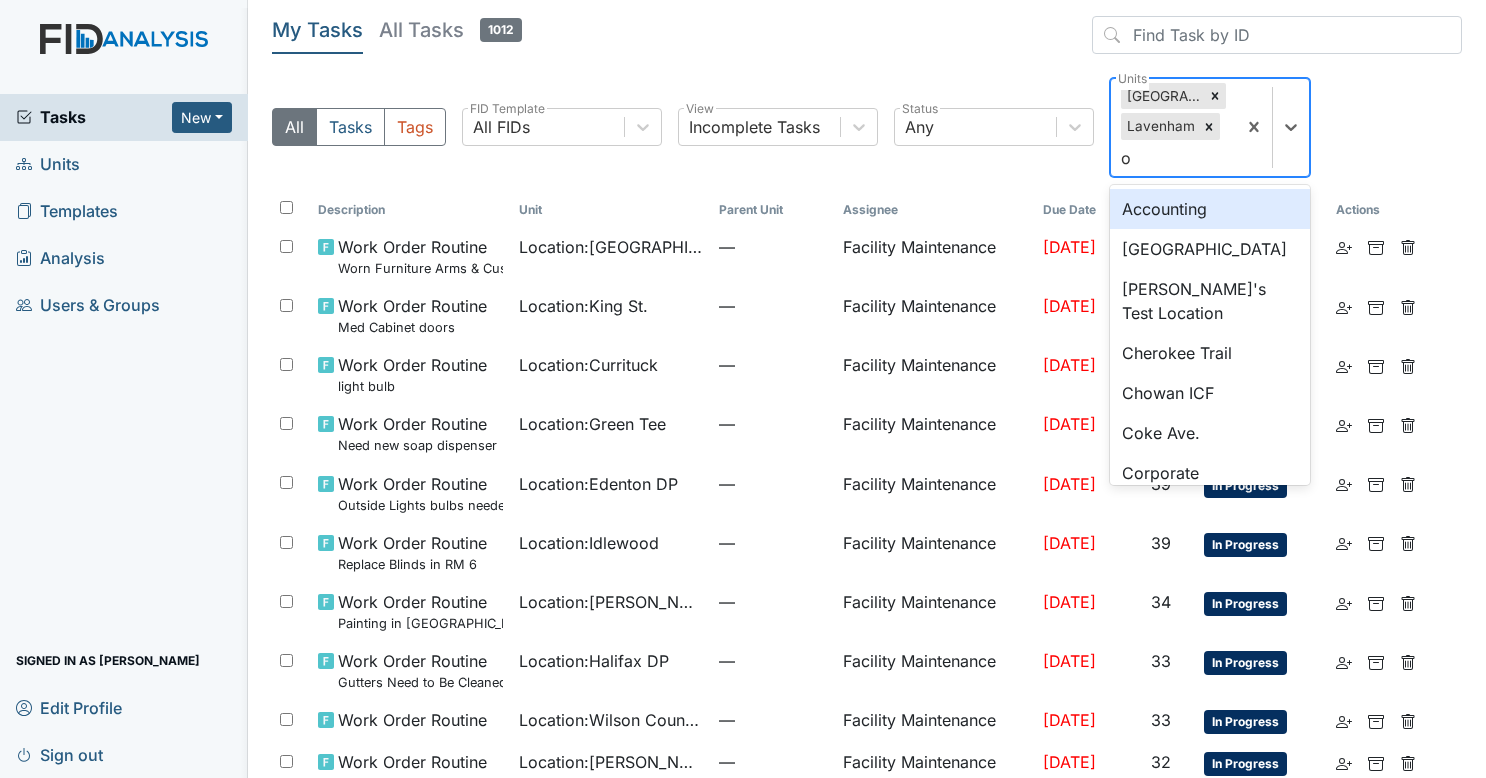 type on "oa" 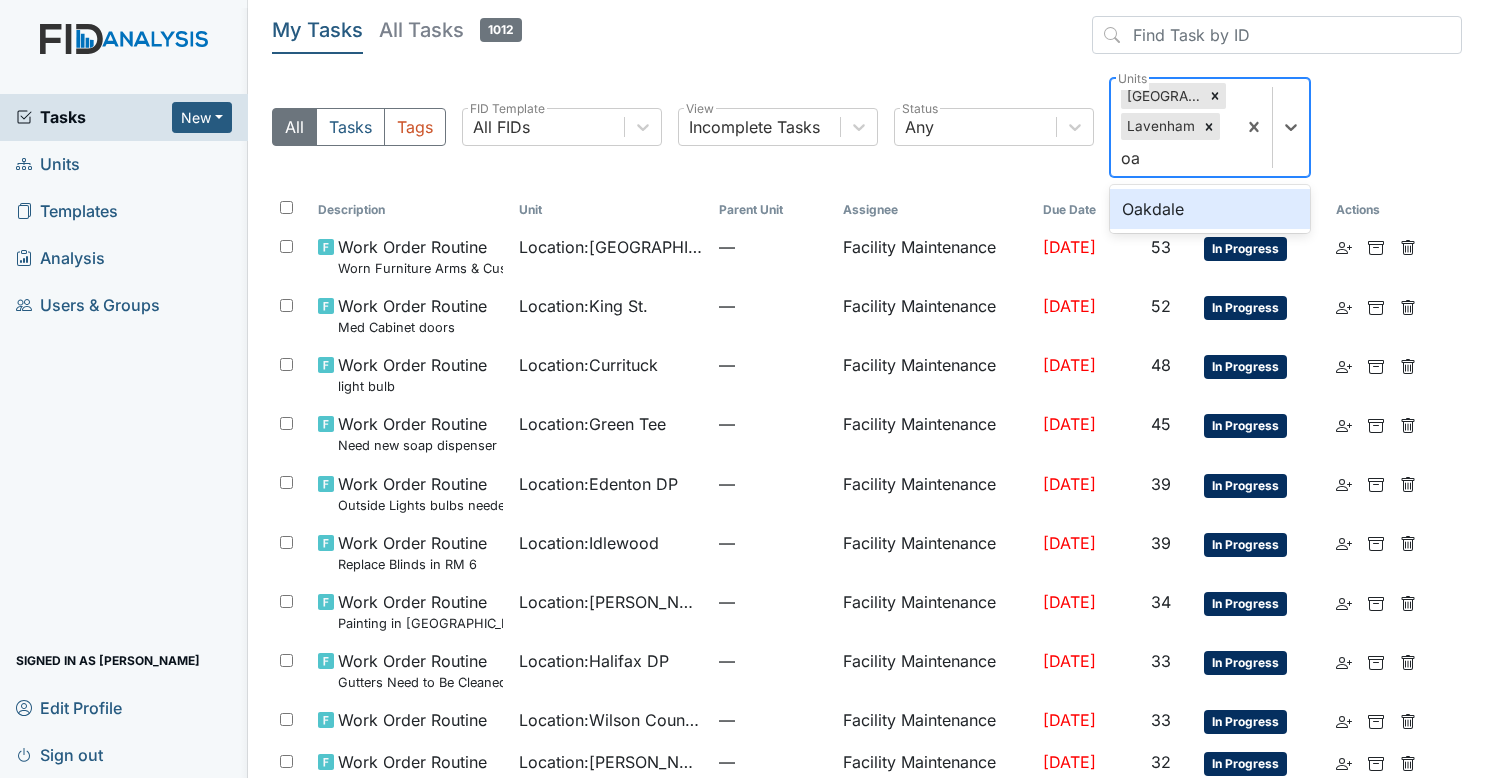 click on "Oakdale" at bounding box center (1210, 209) 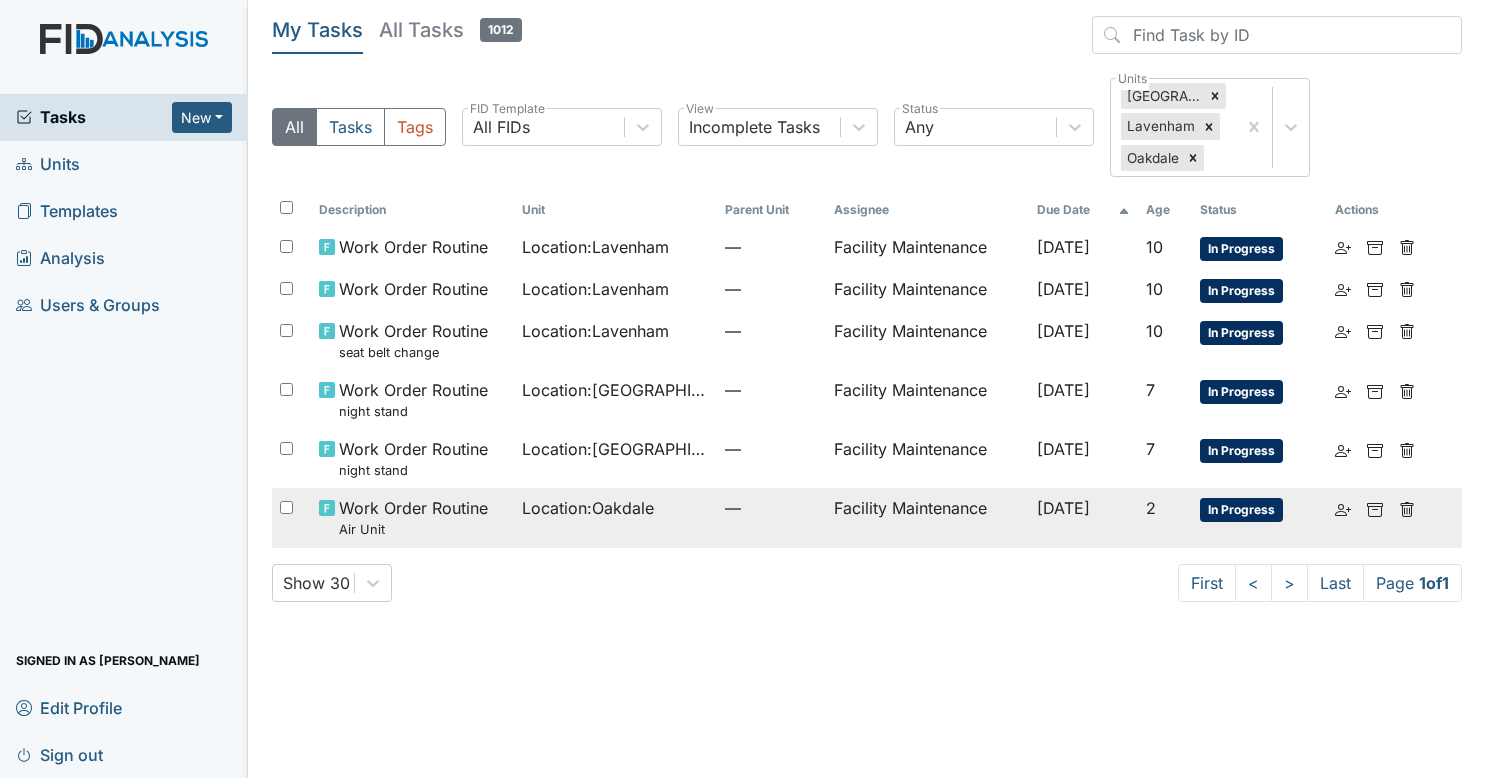 click on "Location :  Oakdale" at bounding box center [615, 517] 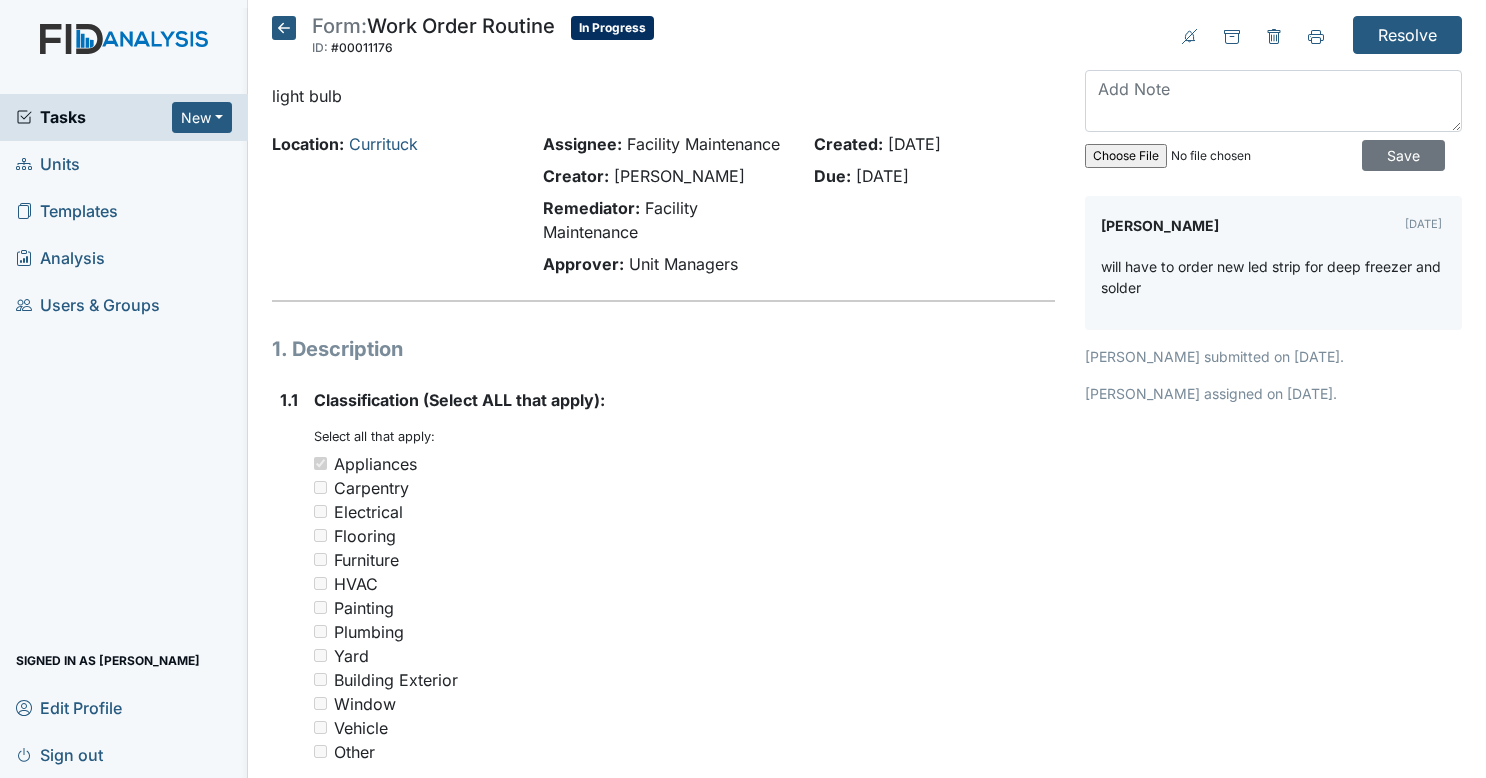scroll, scrollTop: 0, scrollLeft: 0, axis: both 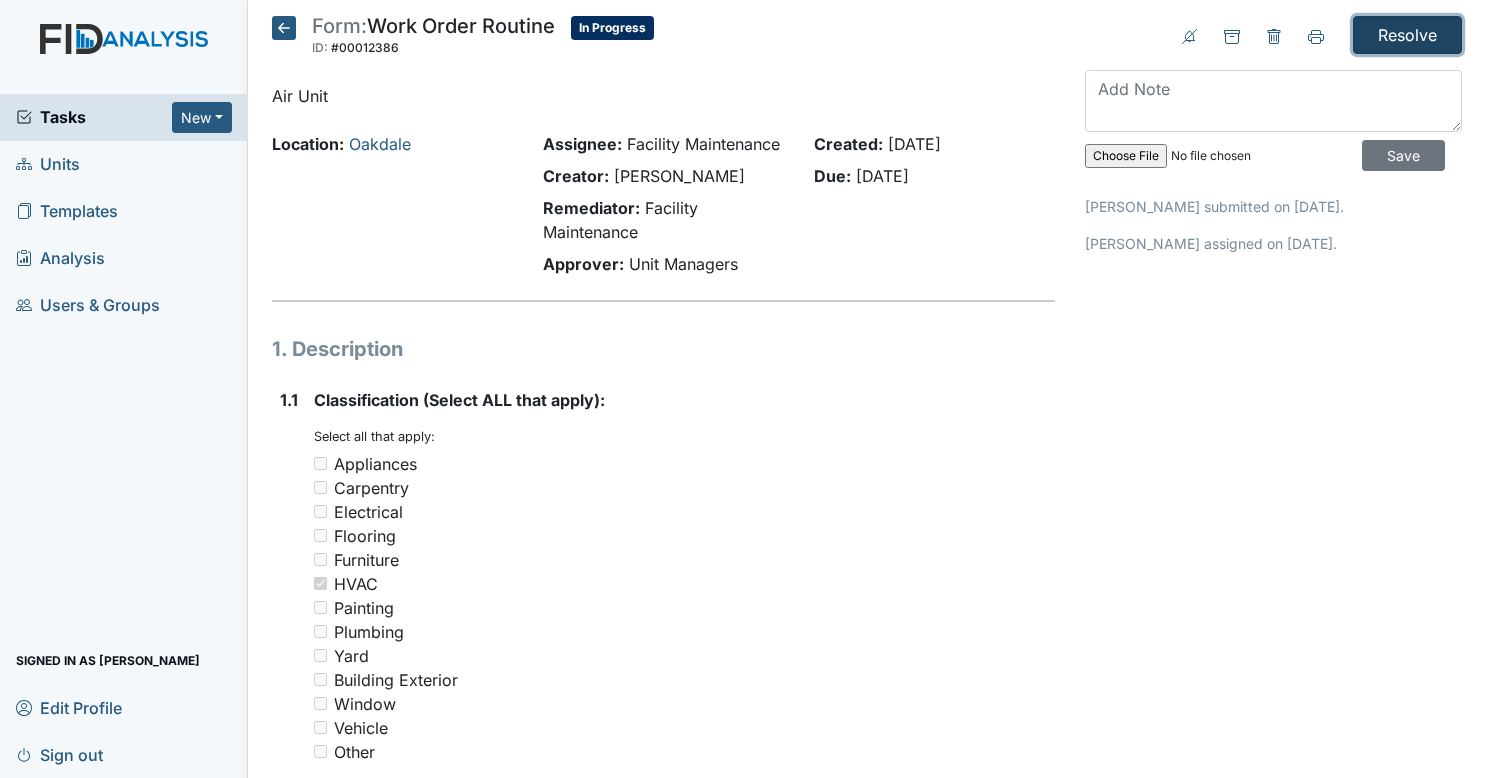 click on "Resolve" at bounding box center (1407, 35) 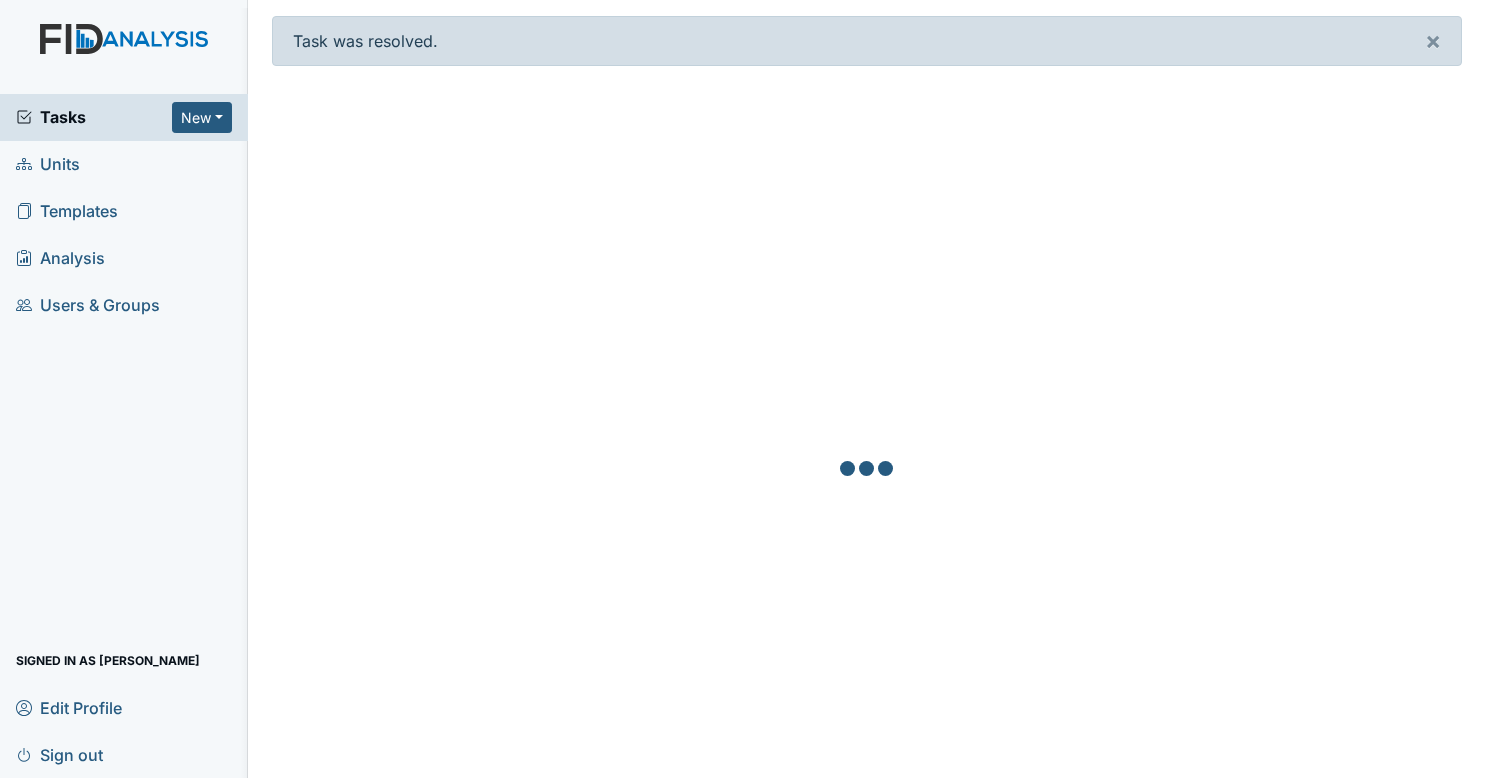 scroll, scrollTop: 0, scrollLeft: 0, axis: both 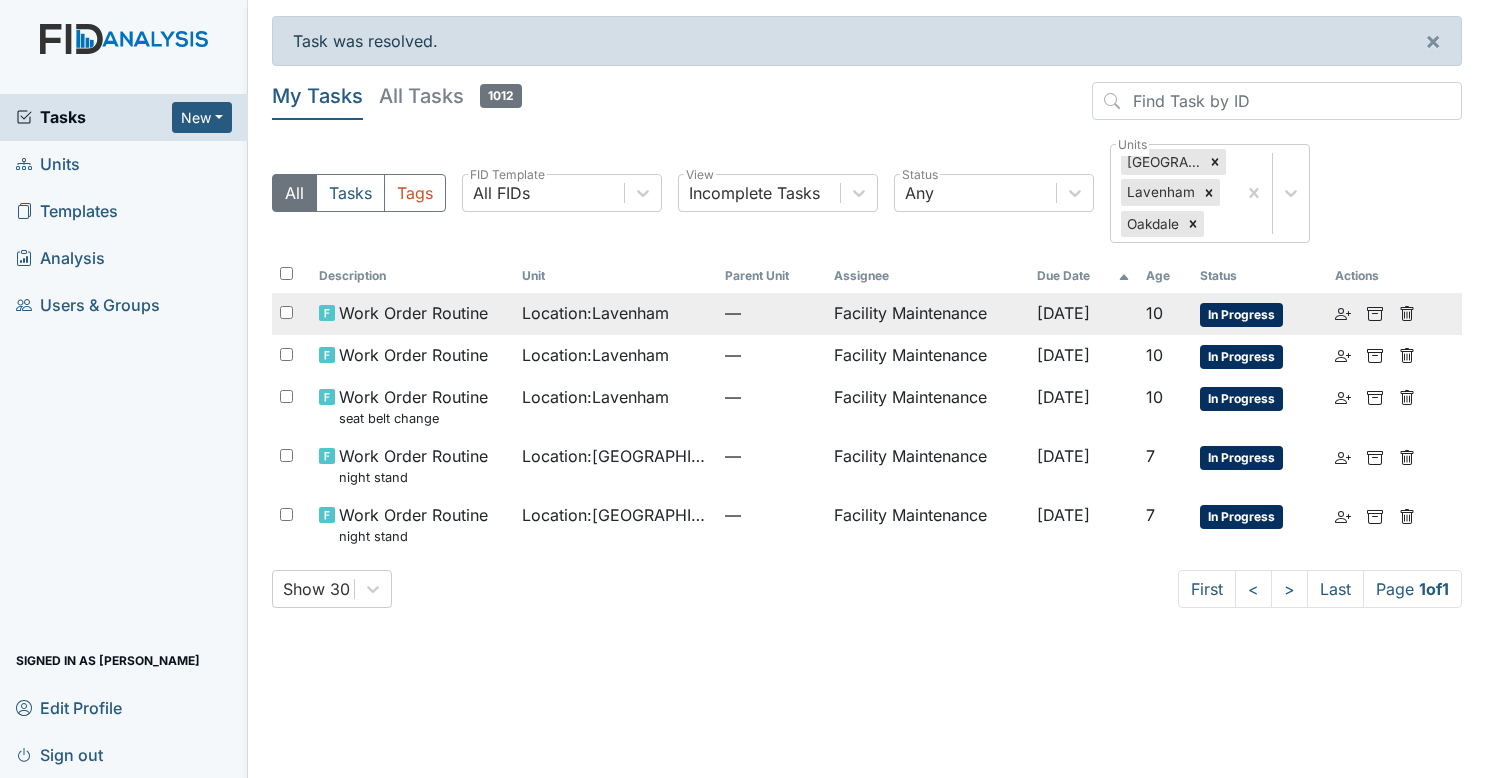 click on "—" at bounding box center (771, 314) 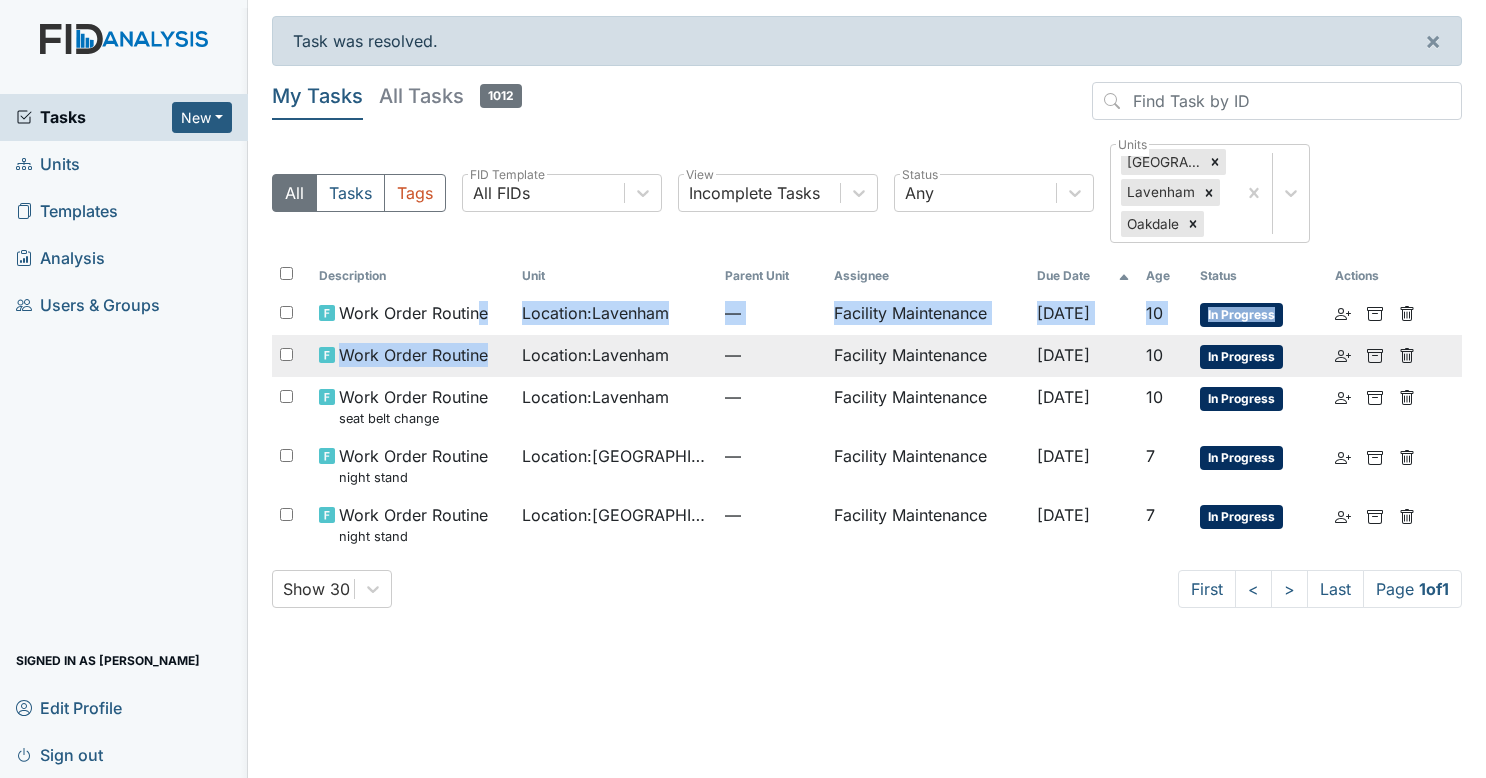 drag, startPoint x: 481, startPoint y: 325, endPoint x: 489, endPoint y: 349, distance: 25.298222 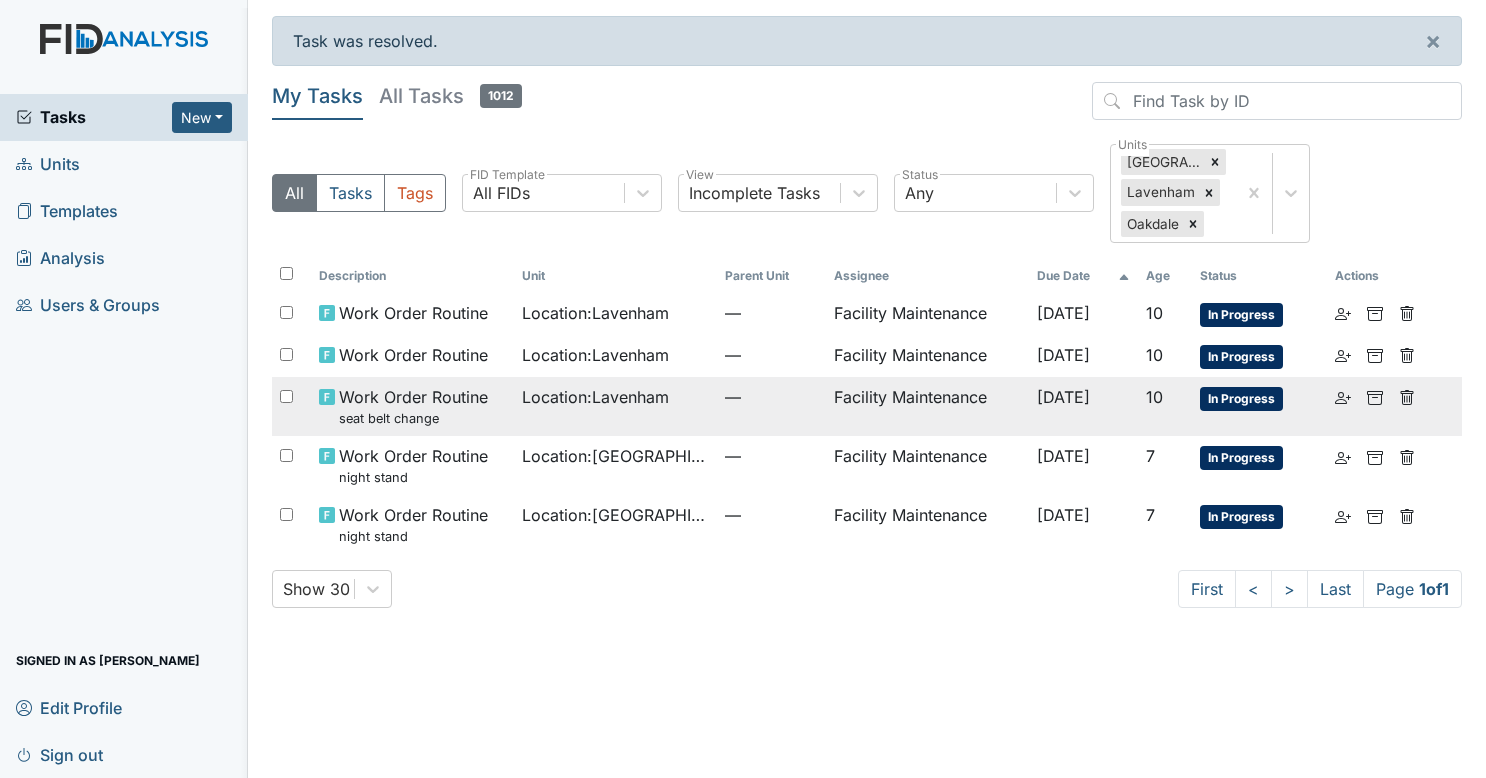 click on "Location :  Lavenham" at bounding box center (615, 406) 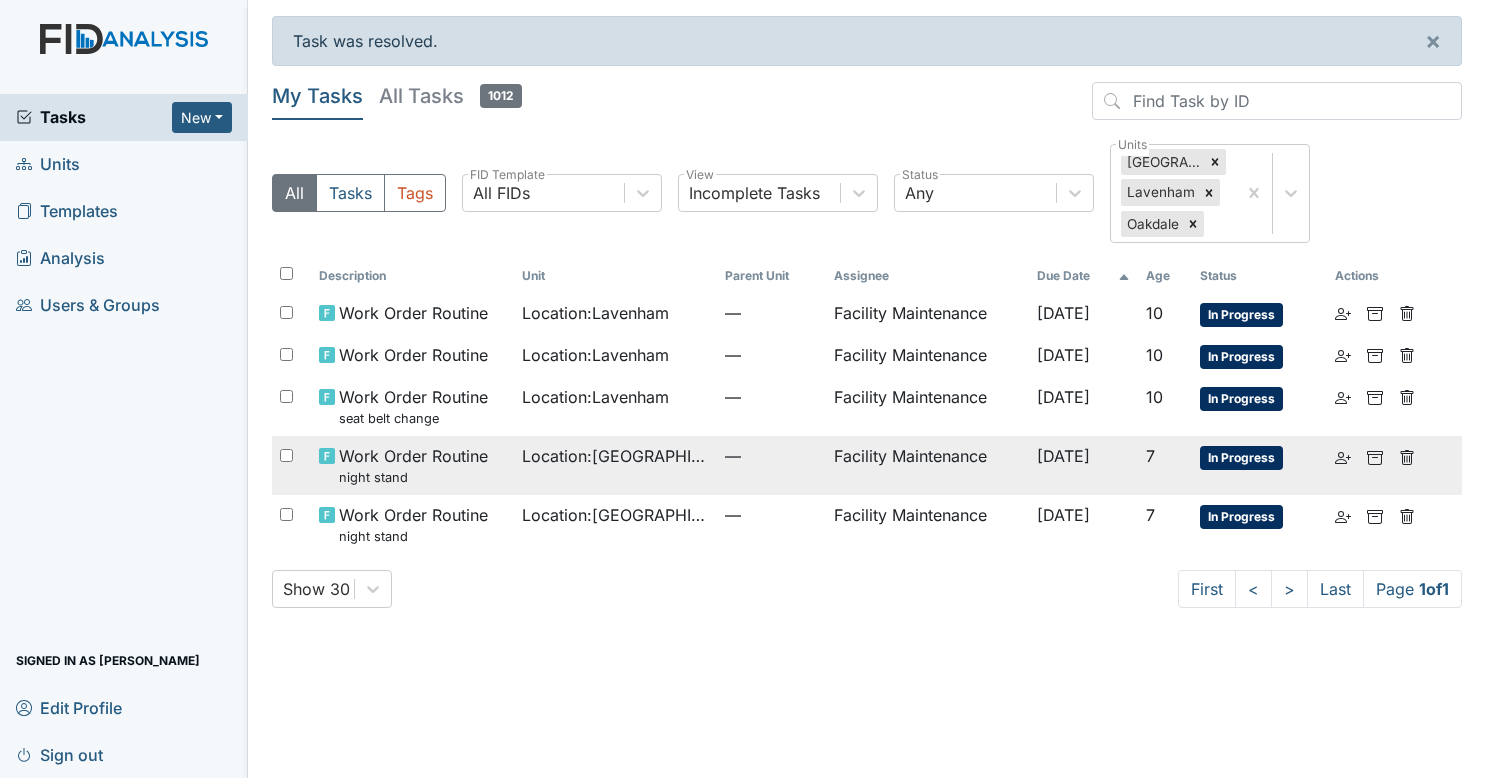 click on "Location :  Cherry Lane" at bounding box center (615, 465) 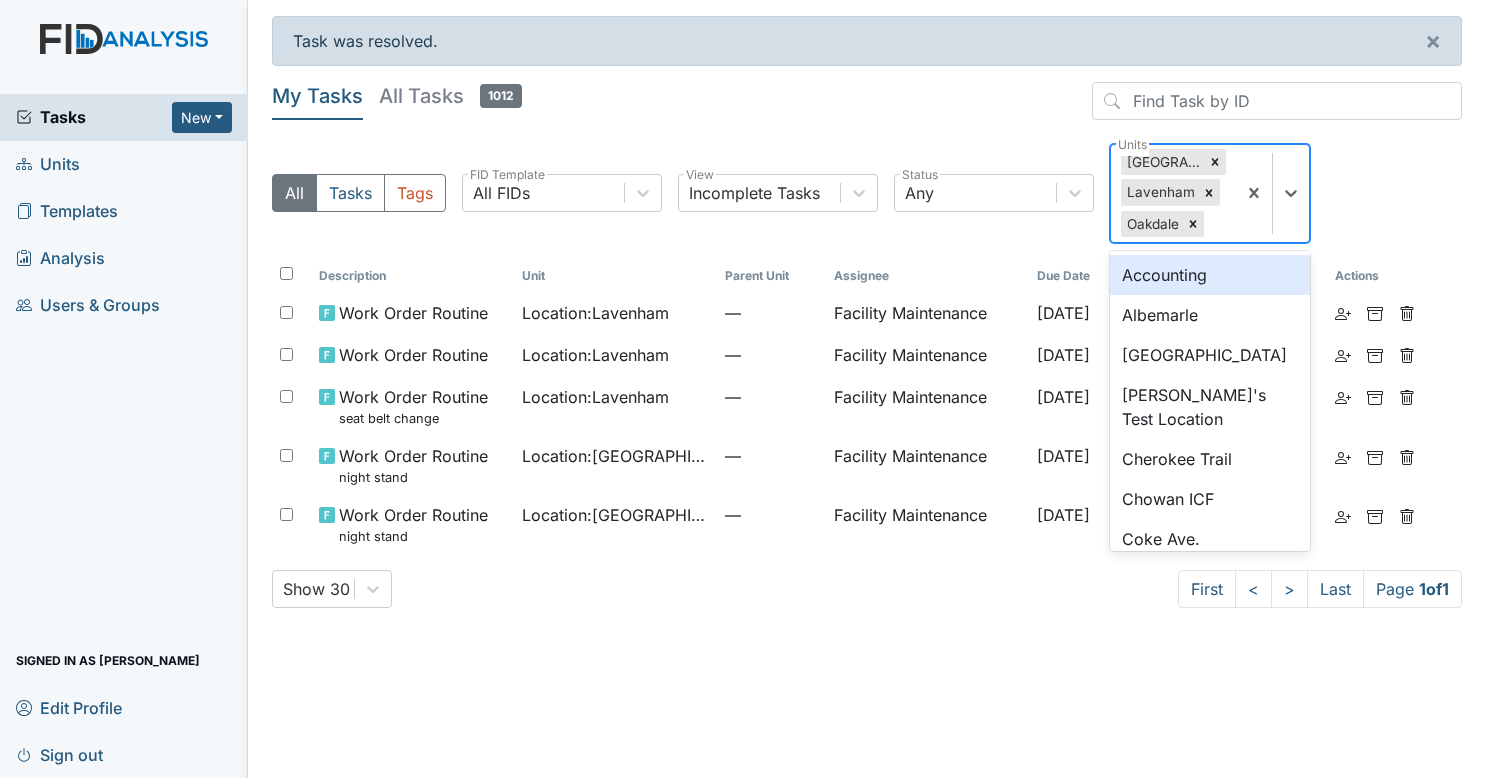 click on "Cherry Lane Lavenham Oakdale" at bounding box center (1173, 193) 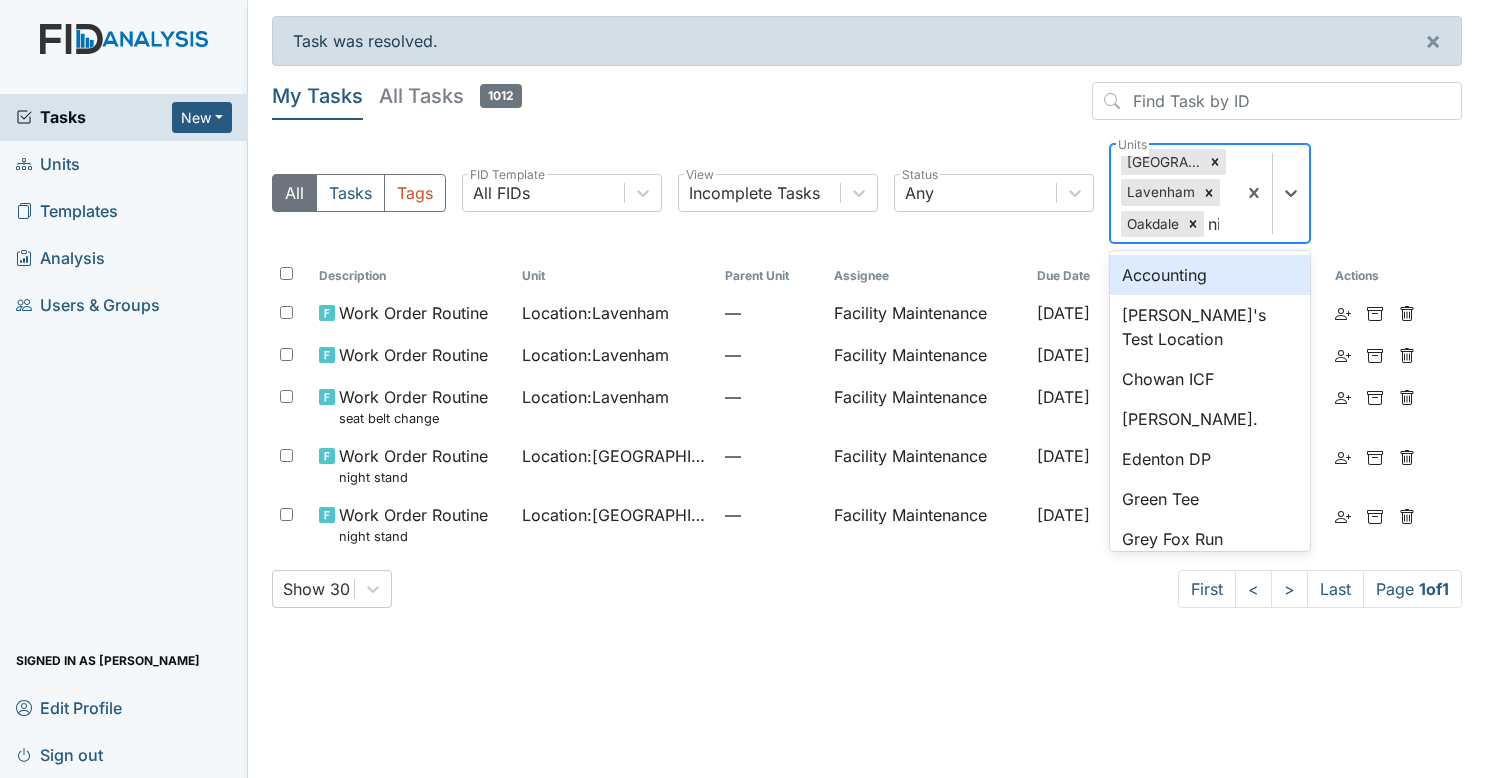 type on "nin" 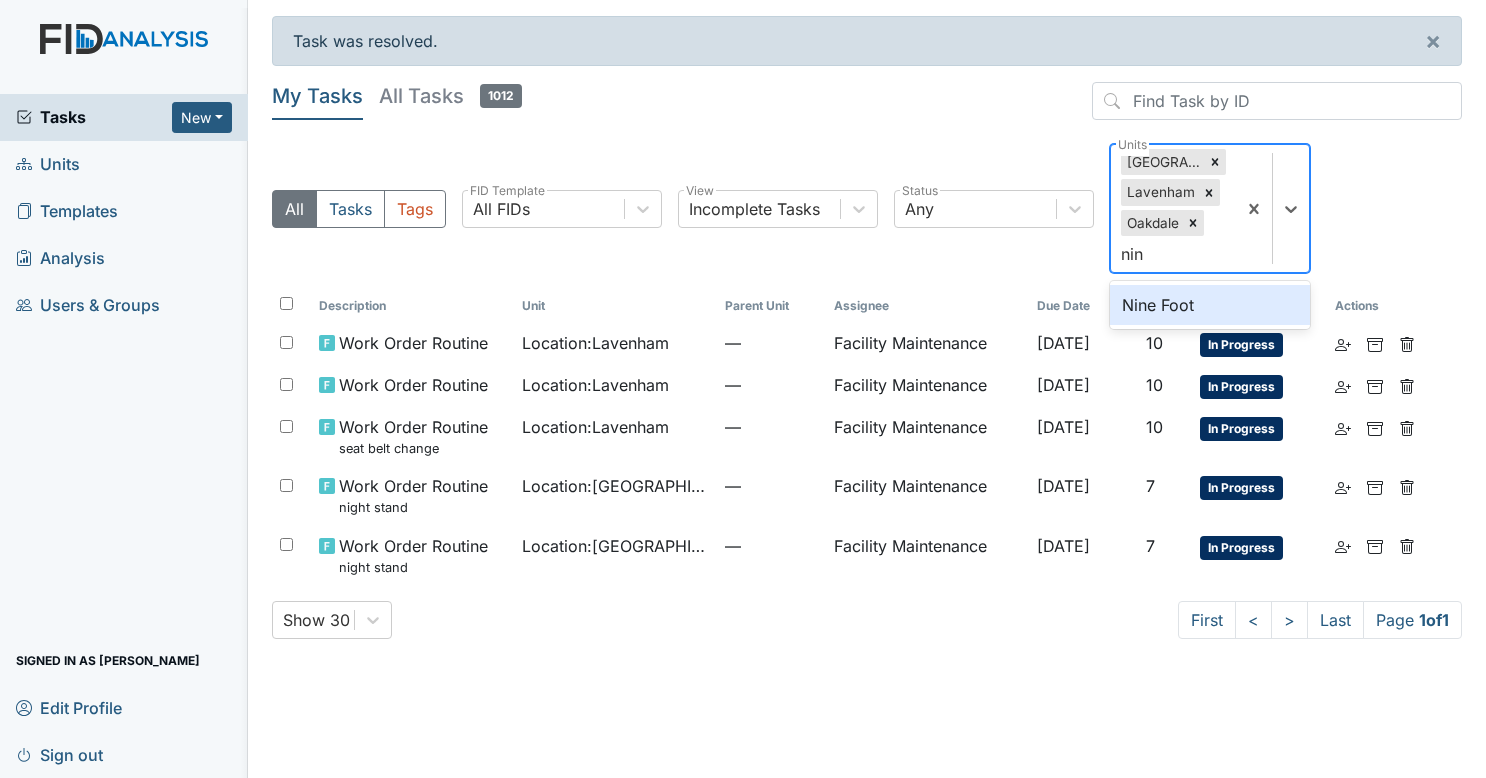 click on "Nine Foot" at bounding box center (1210, 305) 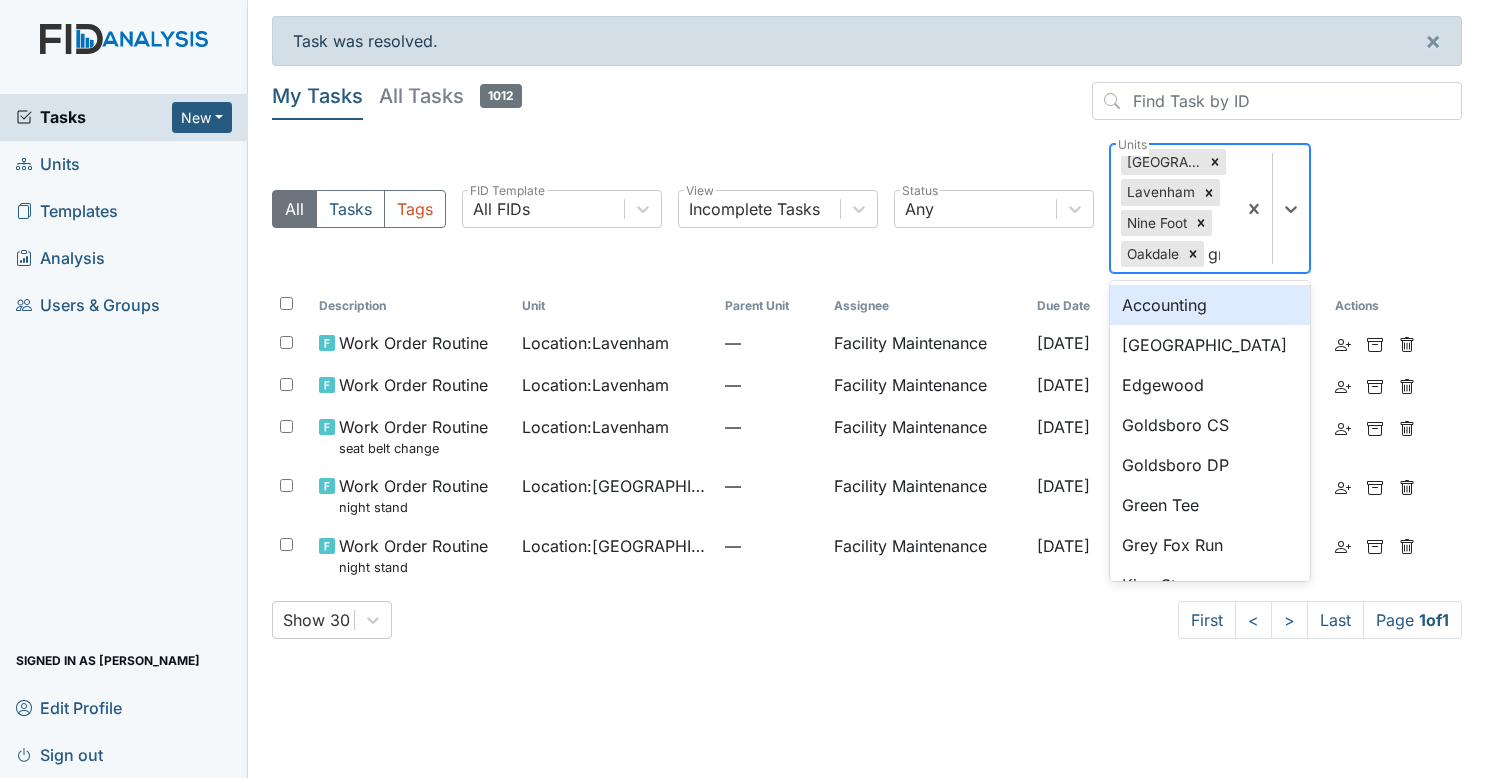 type on "gre" 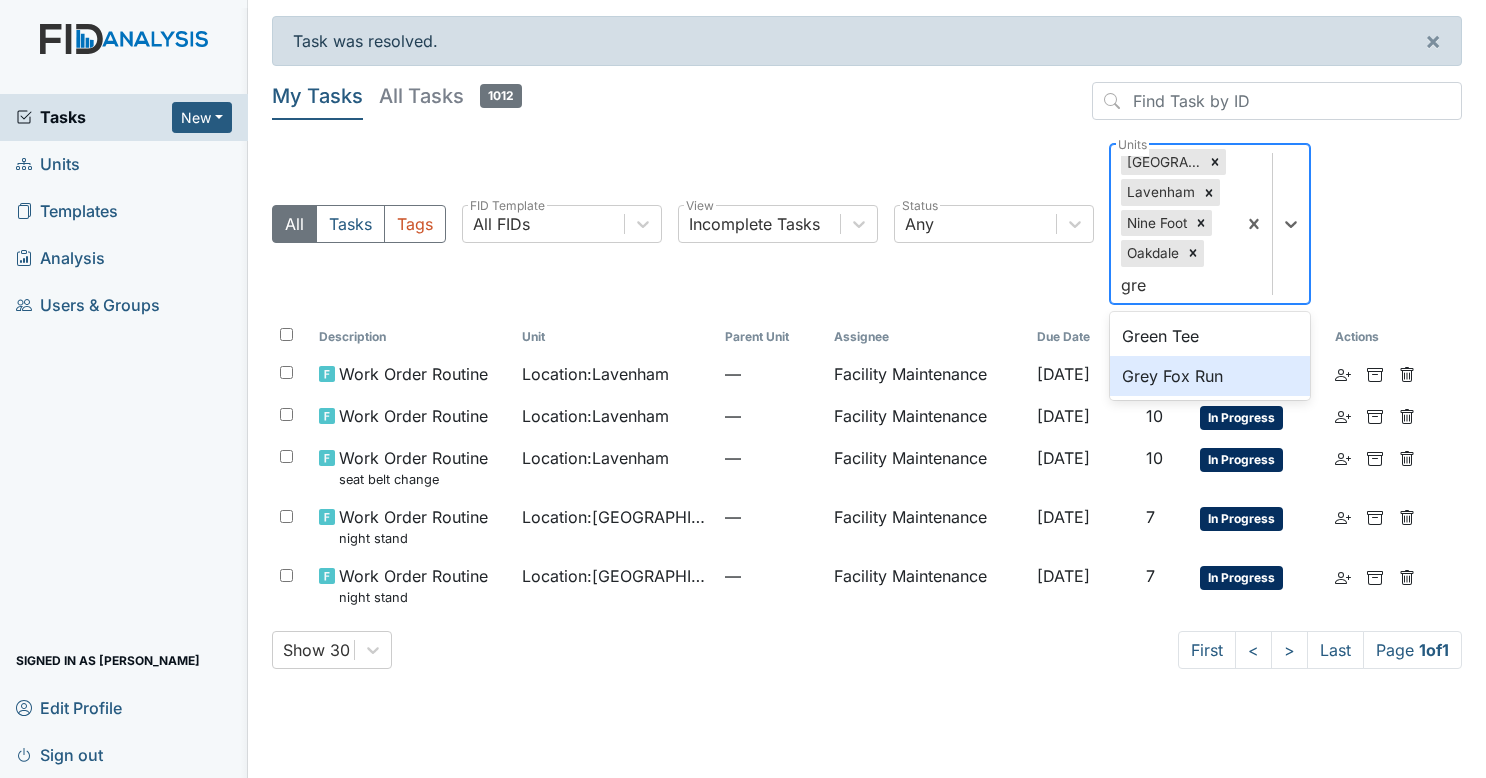 click on "Grey Fox Run" at bounding box center [1210, 376] 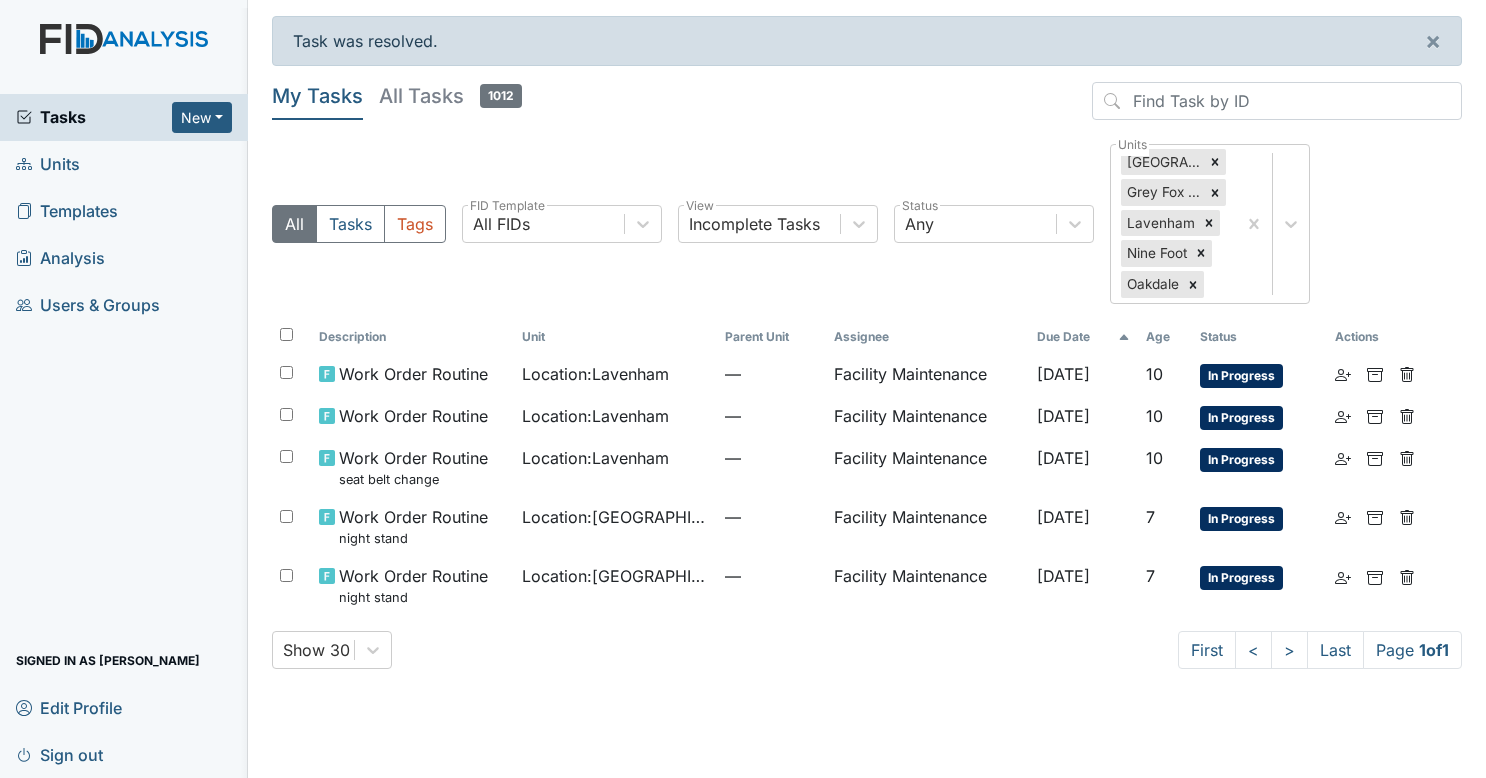 click on "Tasks" at bounding box center [94, 117] 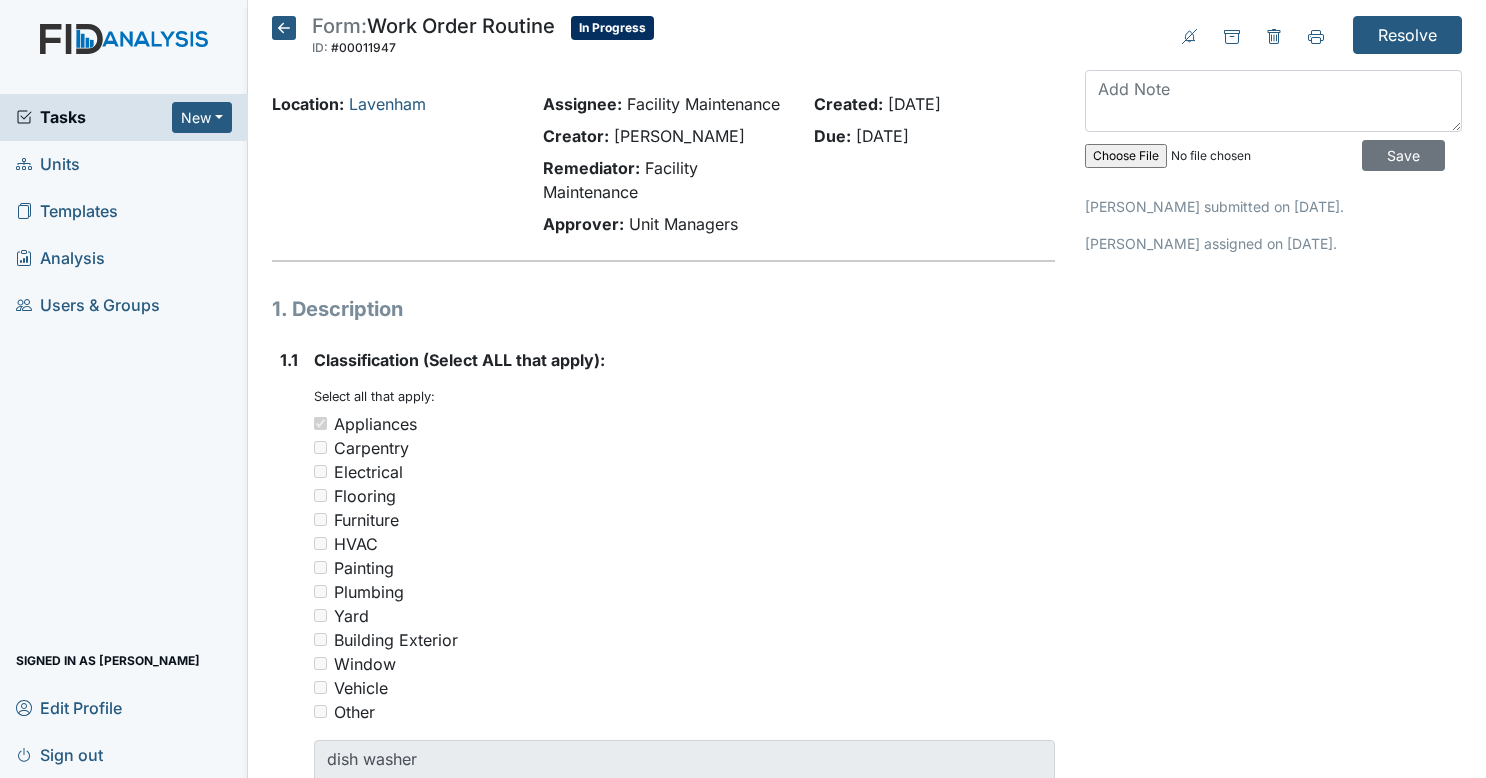 scroll, scrollTop: 0, scrollLeft: 0, axis: both 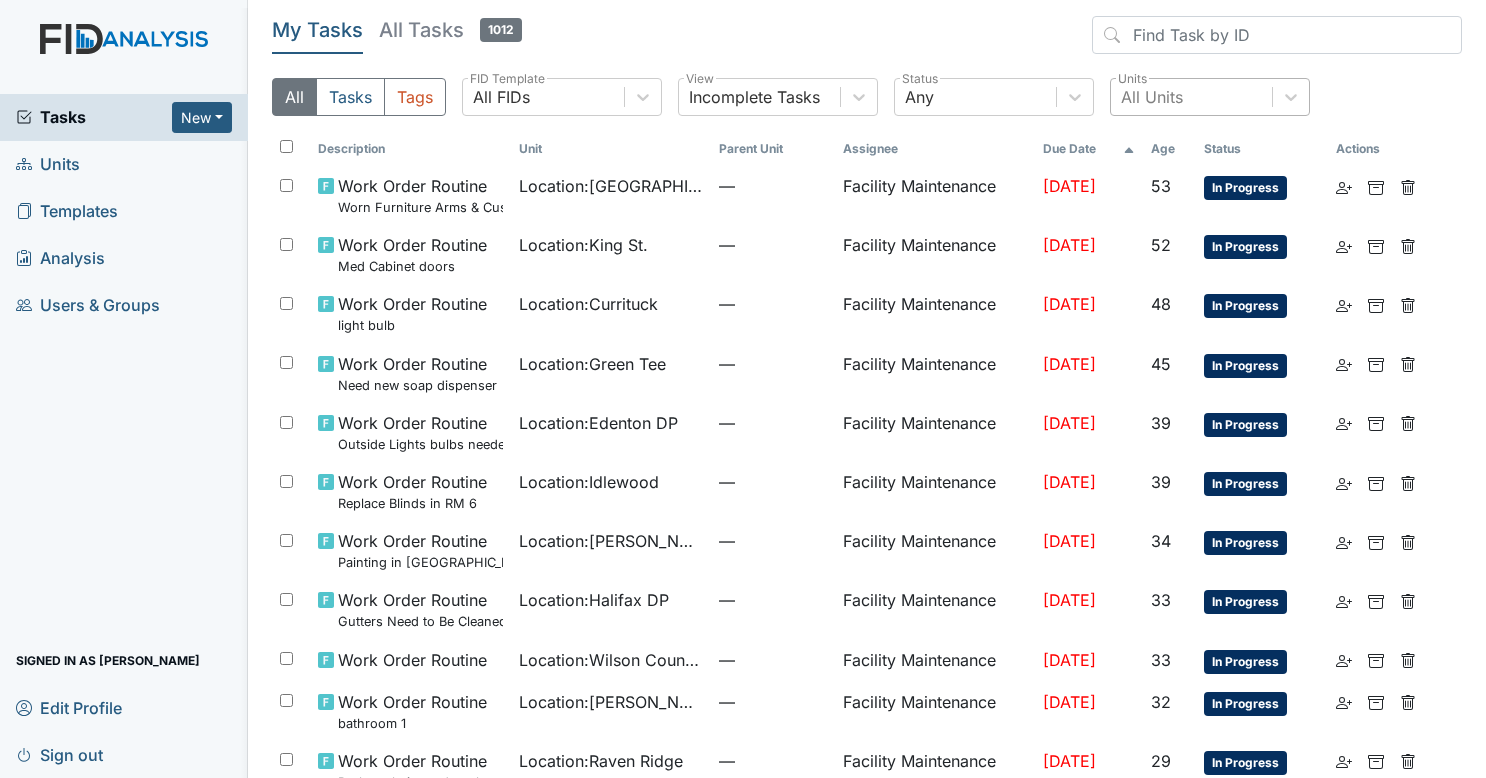 click on "All Units" at bounding box center [1191, 97] 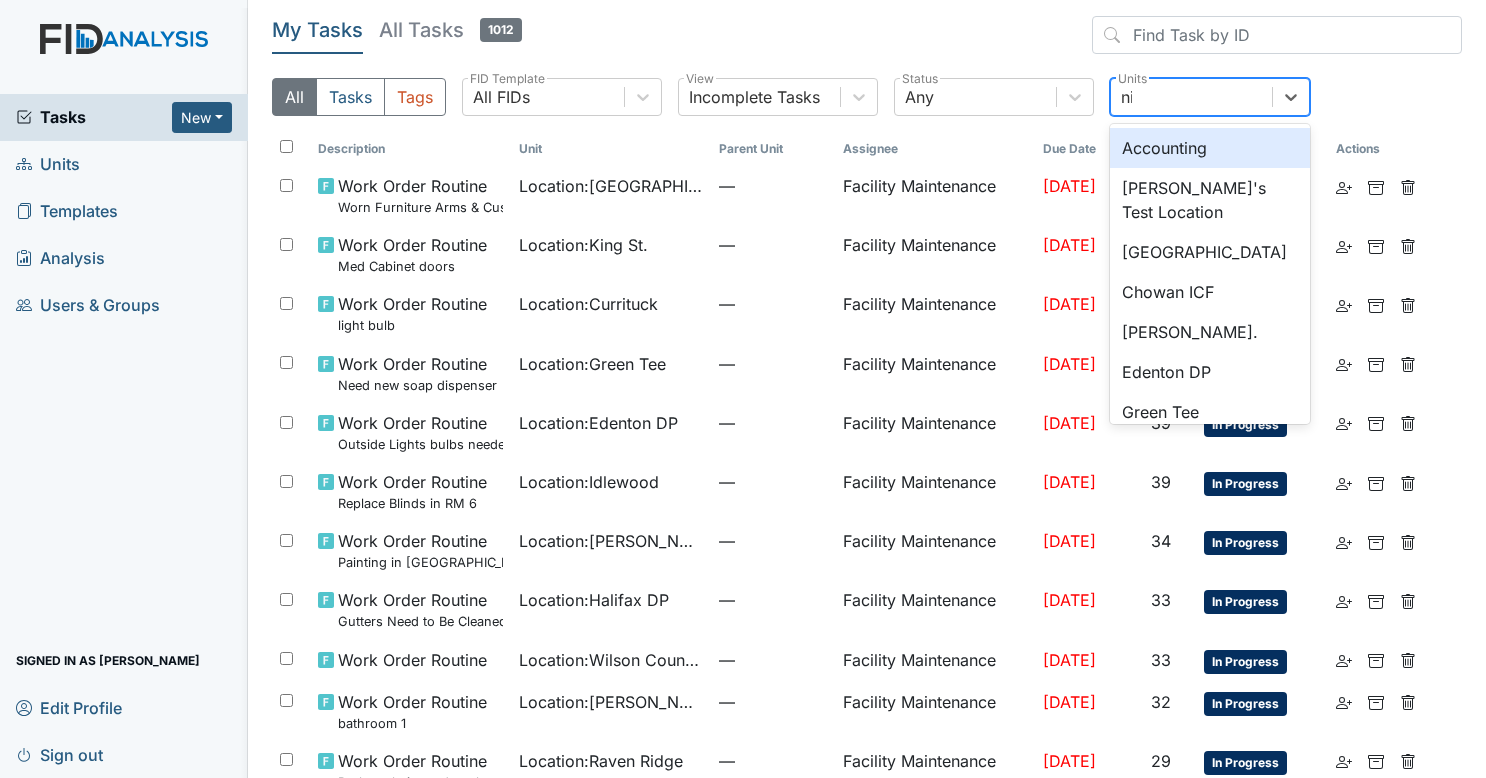 type on "nin" 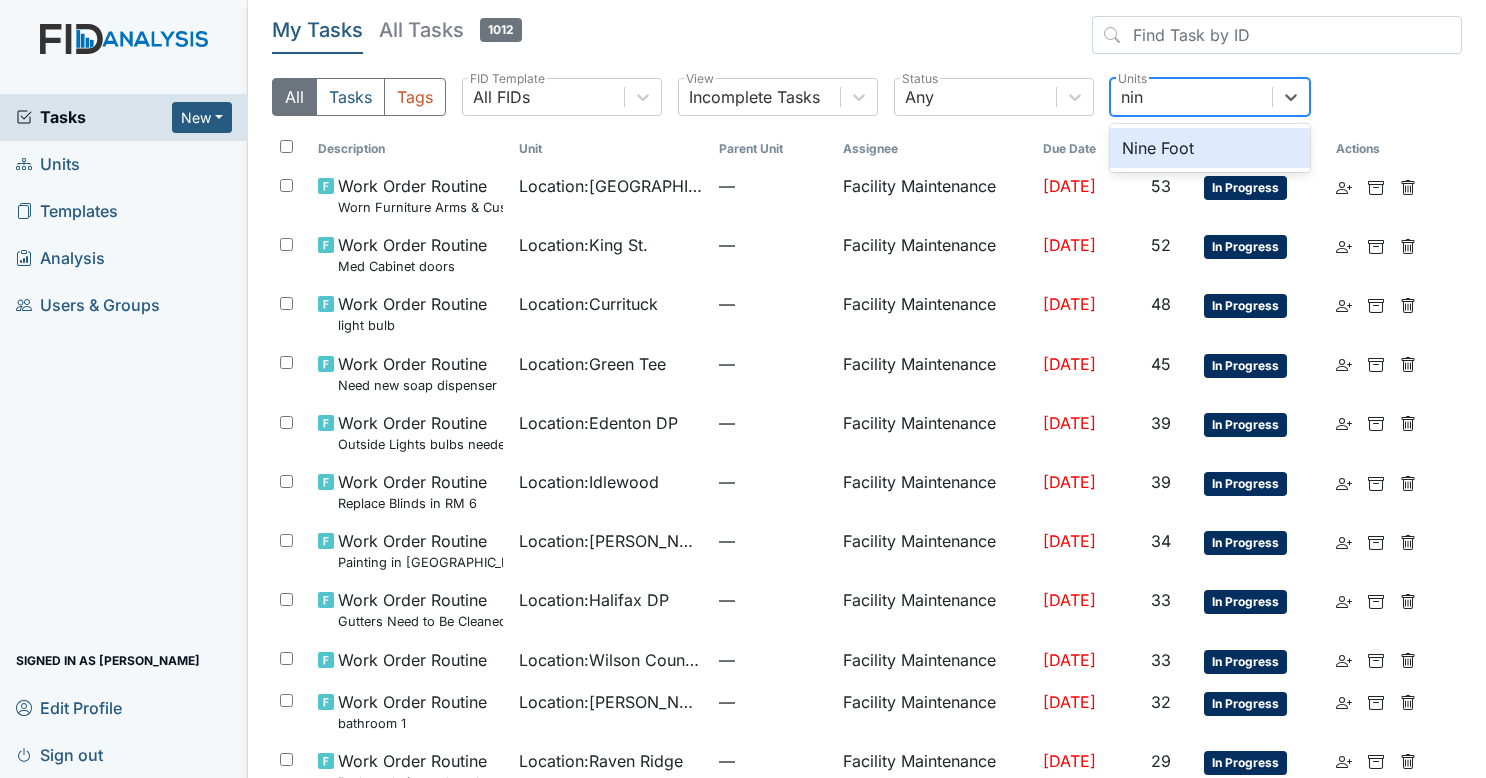 click on "Nine Foot" at bounding box center [1210, 148] 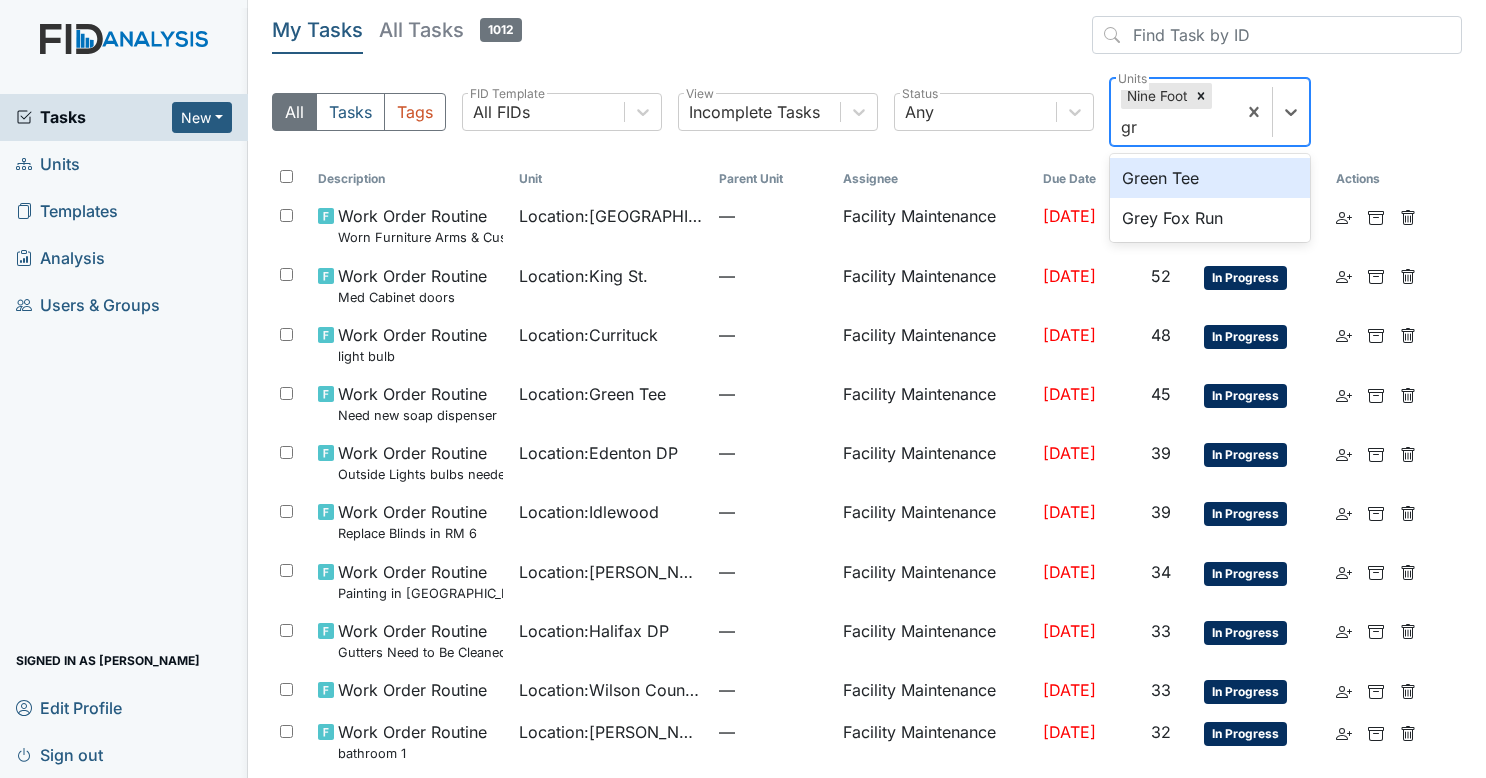 type on "gre" 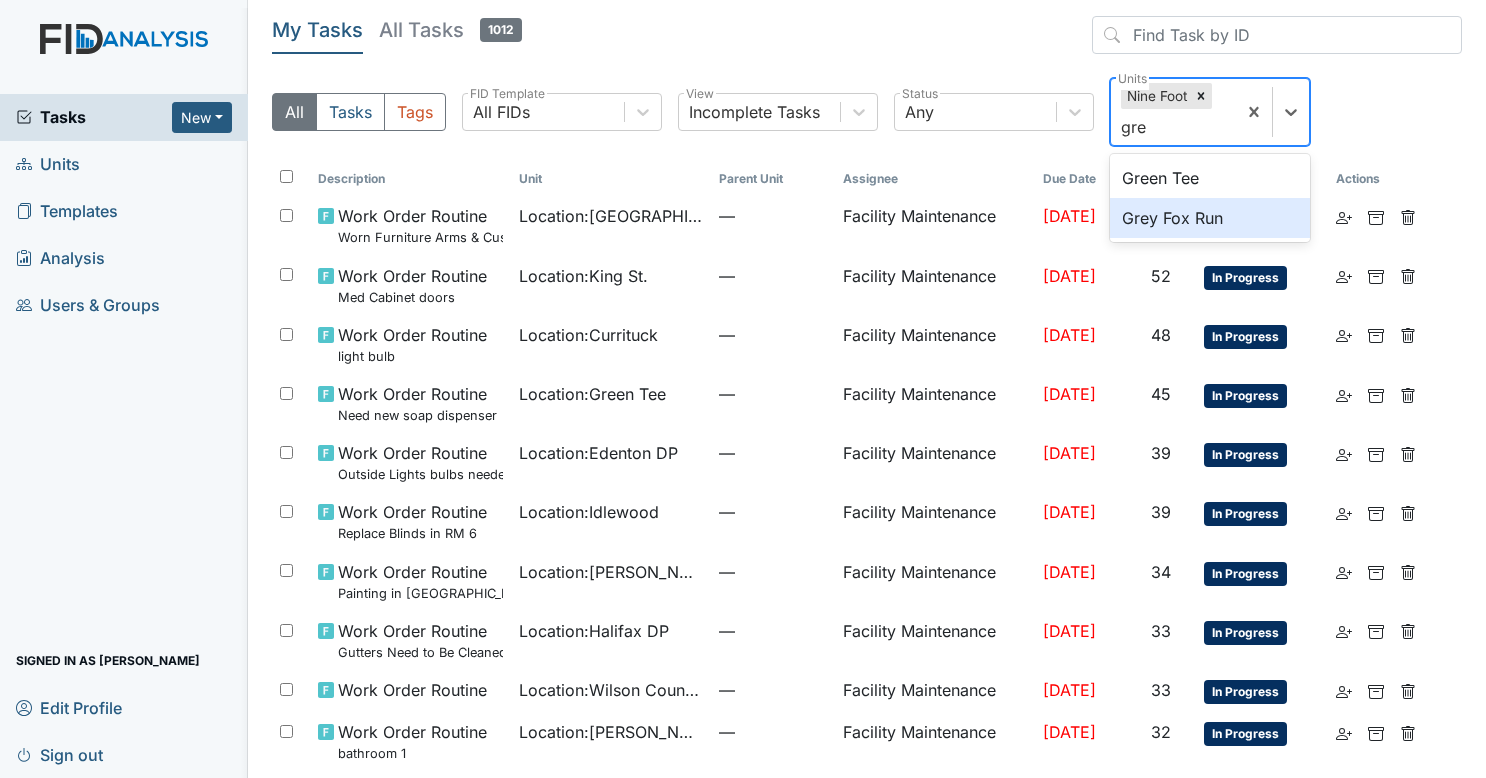 click on "Grey Fox Run" at bounding box center [1210, 218] 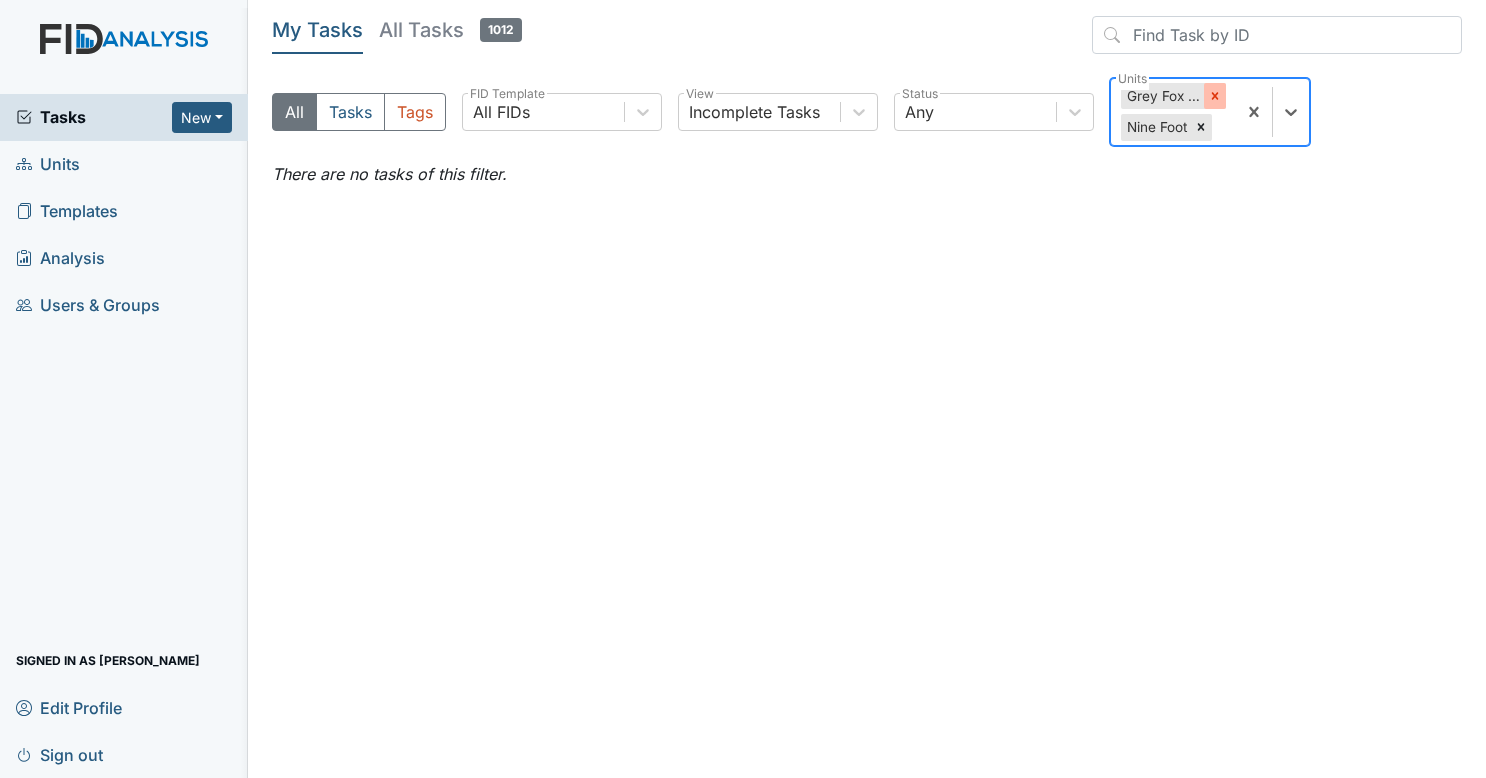click 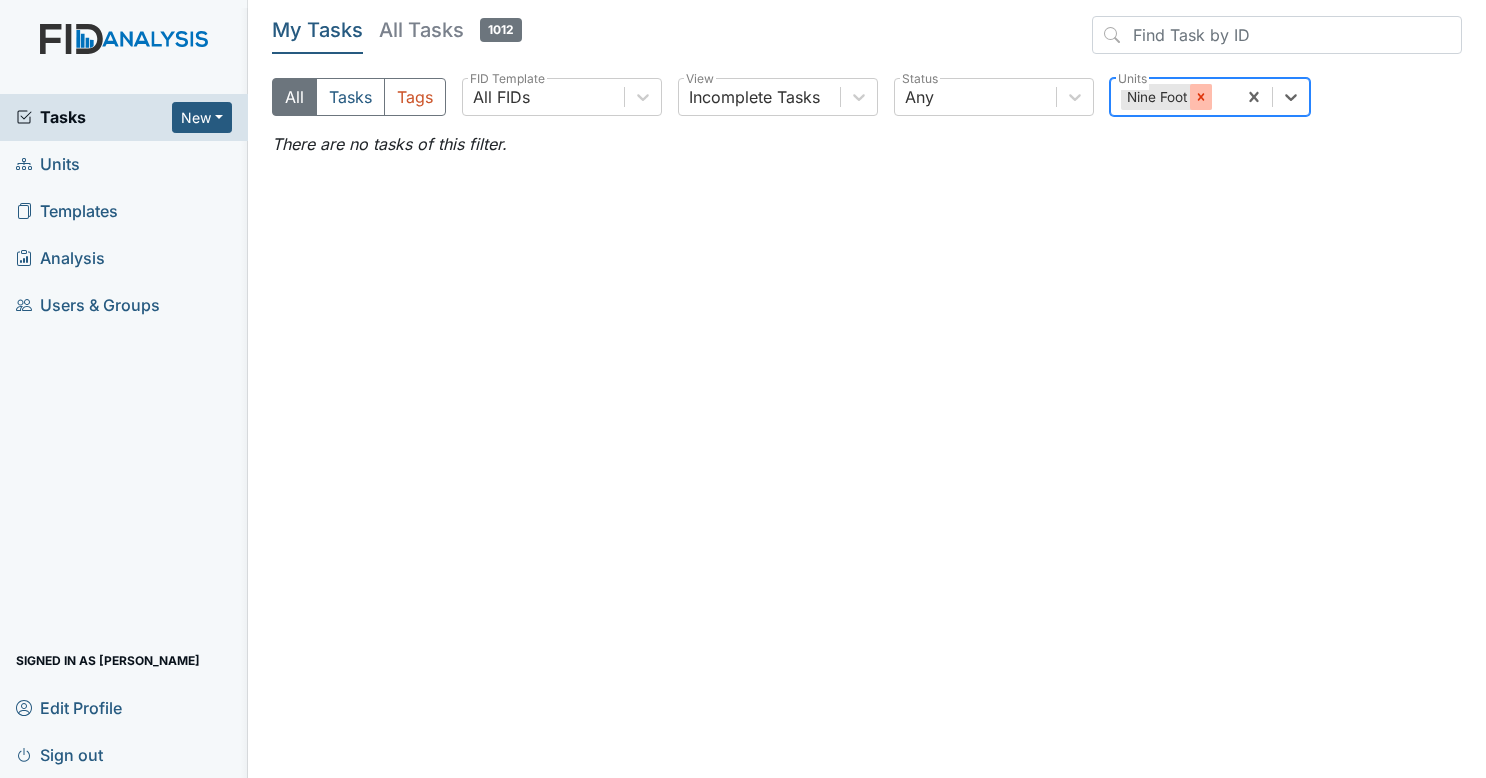 click 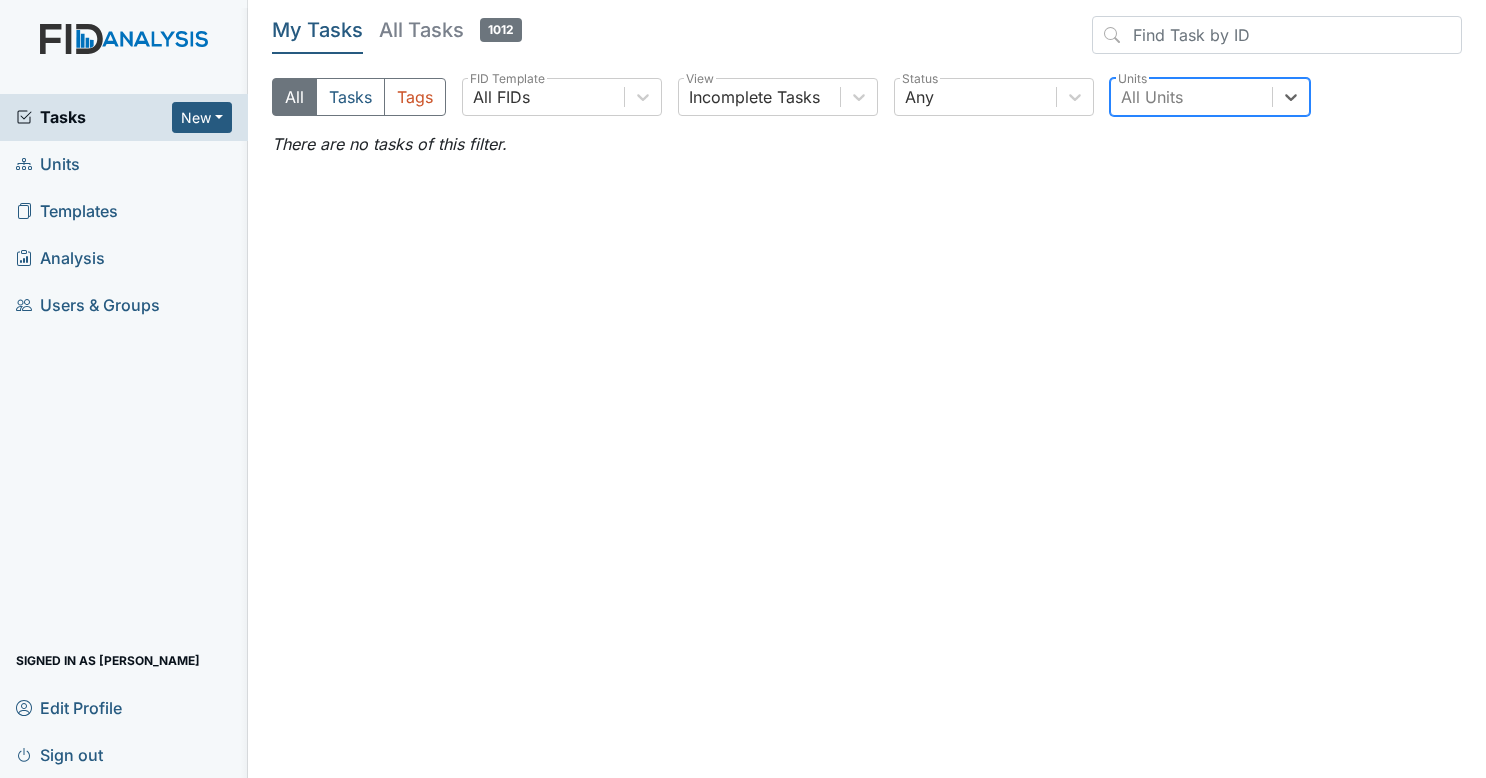 click on "Tasks" at bounding box center [94, 117] 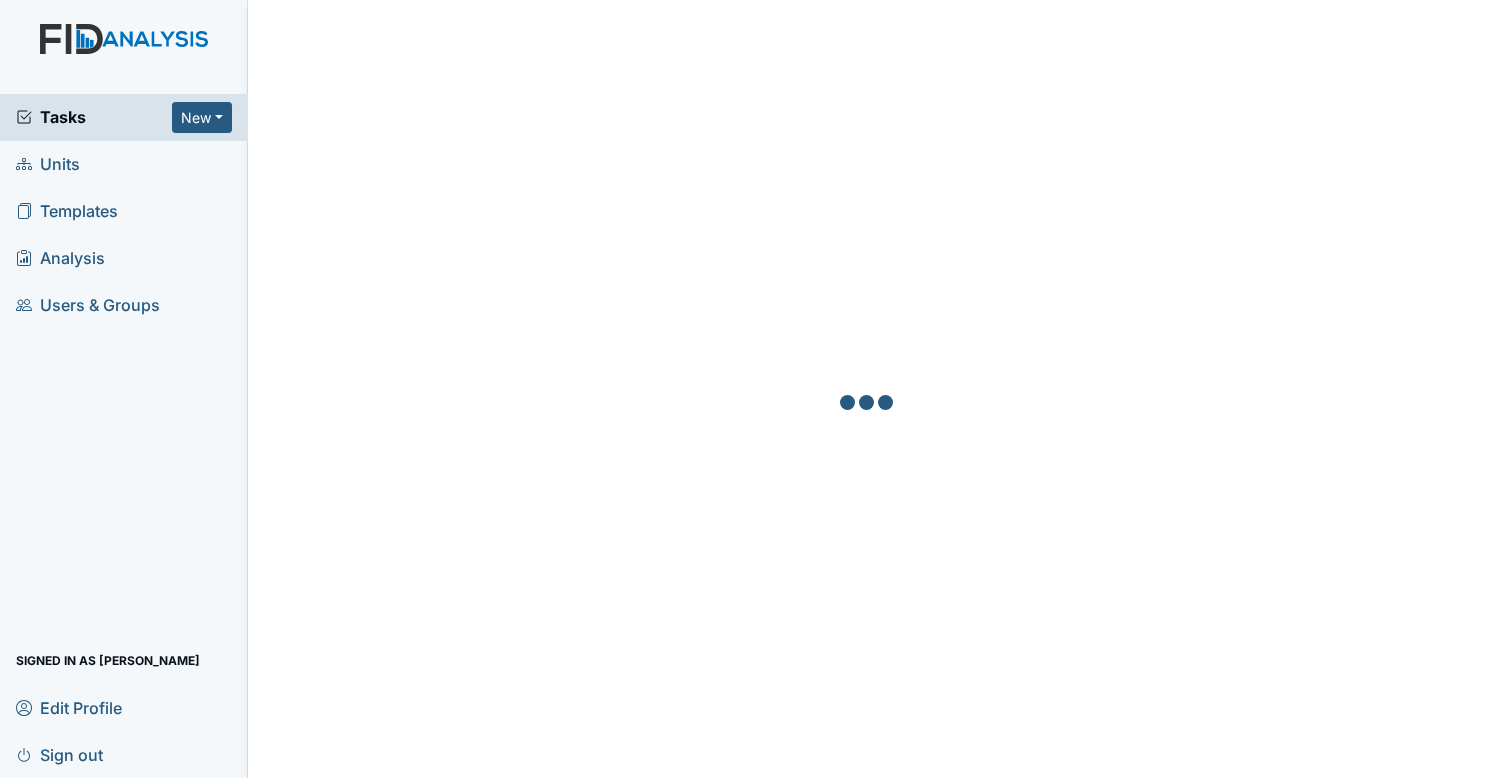 scroll, scrollTop: 0, scrollLeft: 0, axis: both 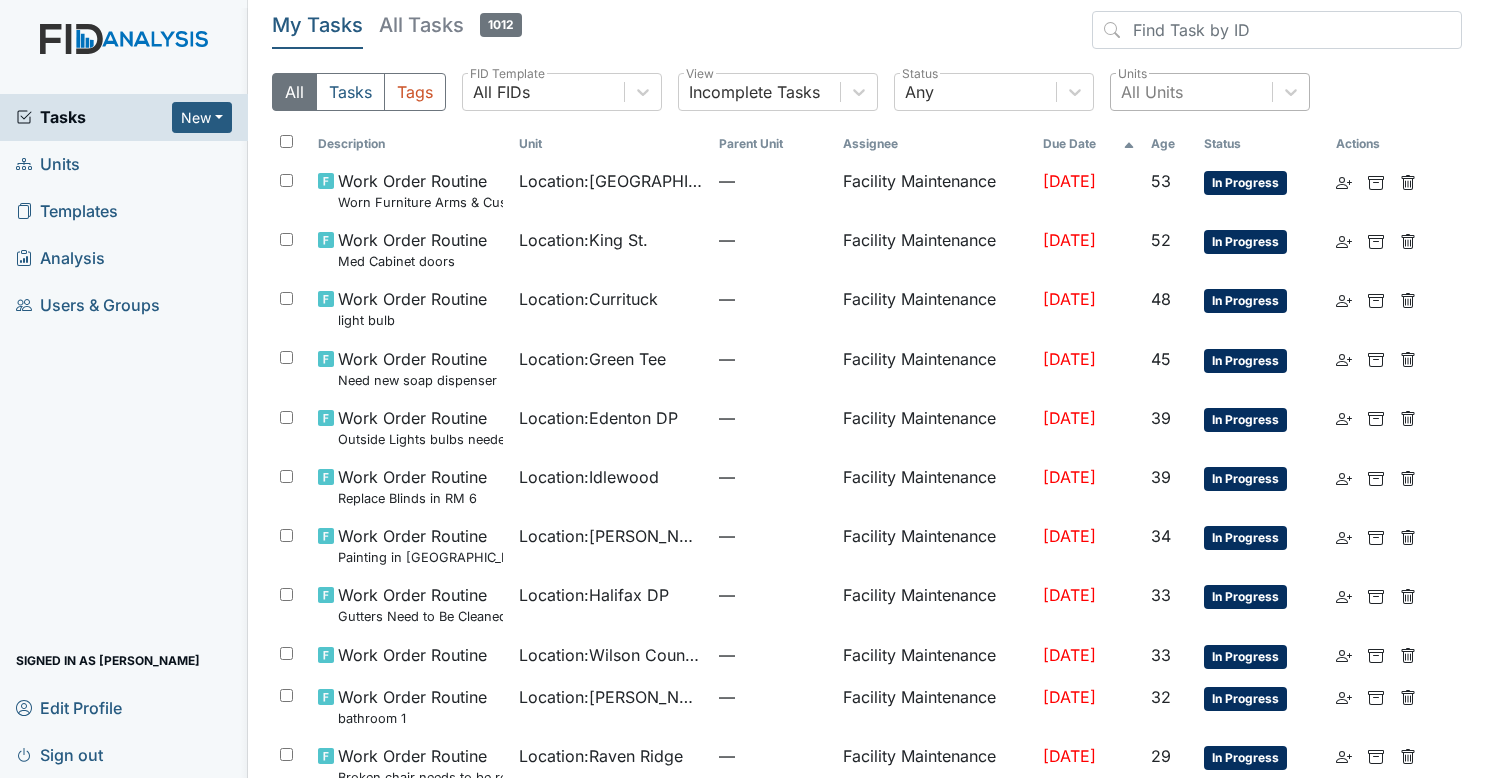 click on "All Units" at bounding box center (1191, 92) 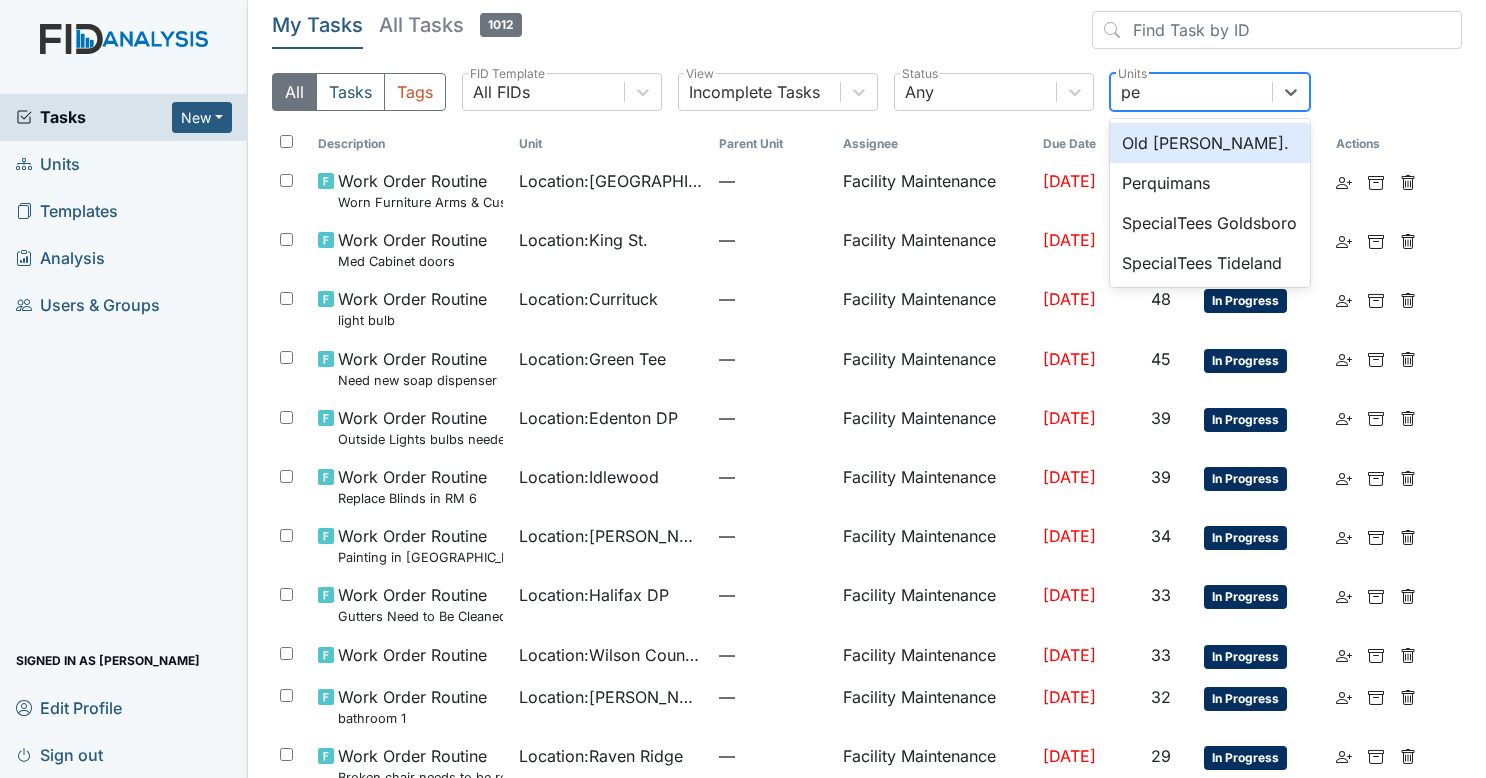 type on "per" 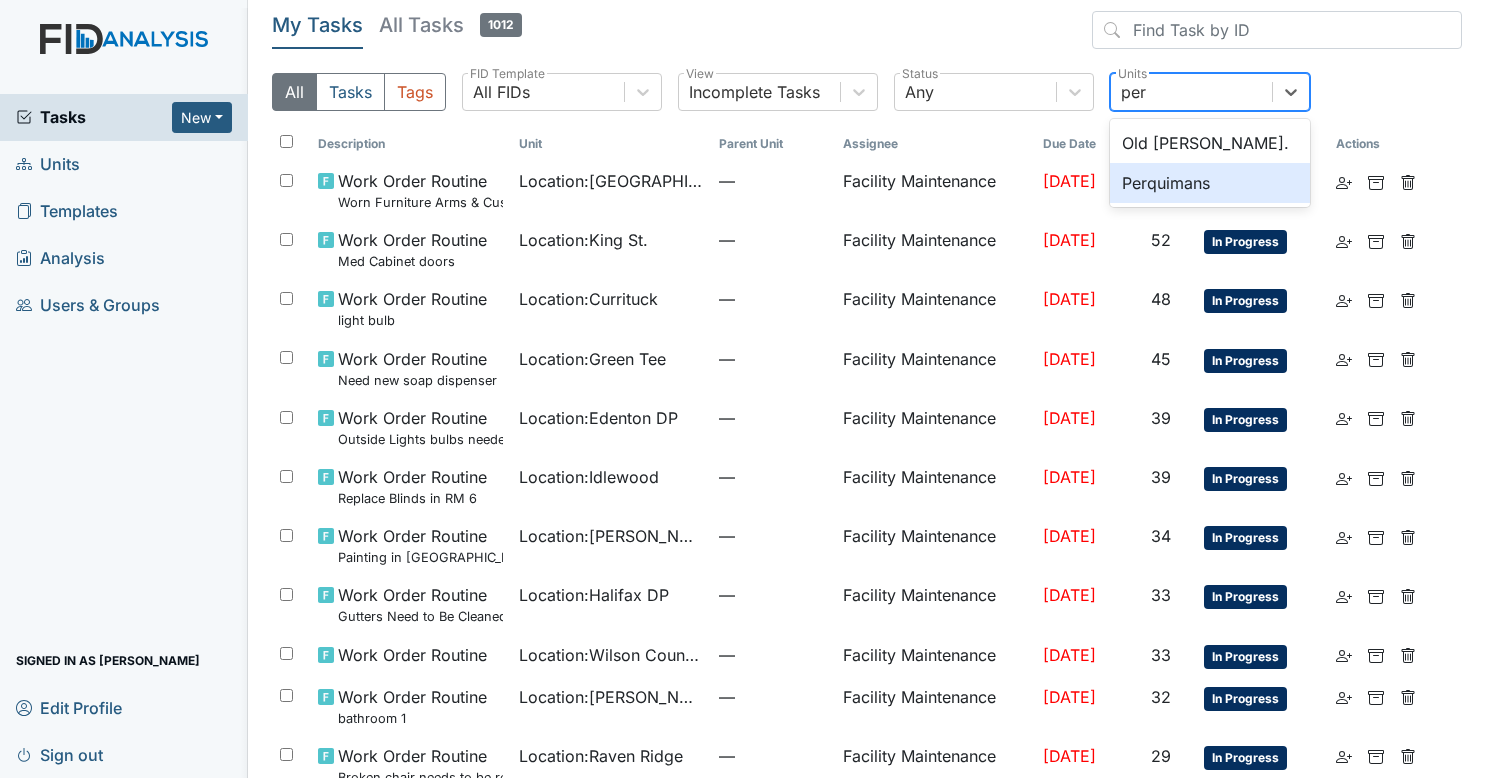 click on "Perquimans" at bounding box center (1210, 183) 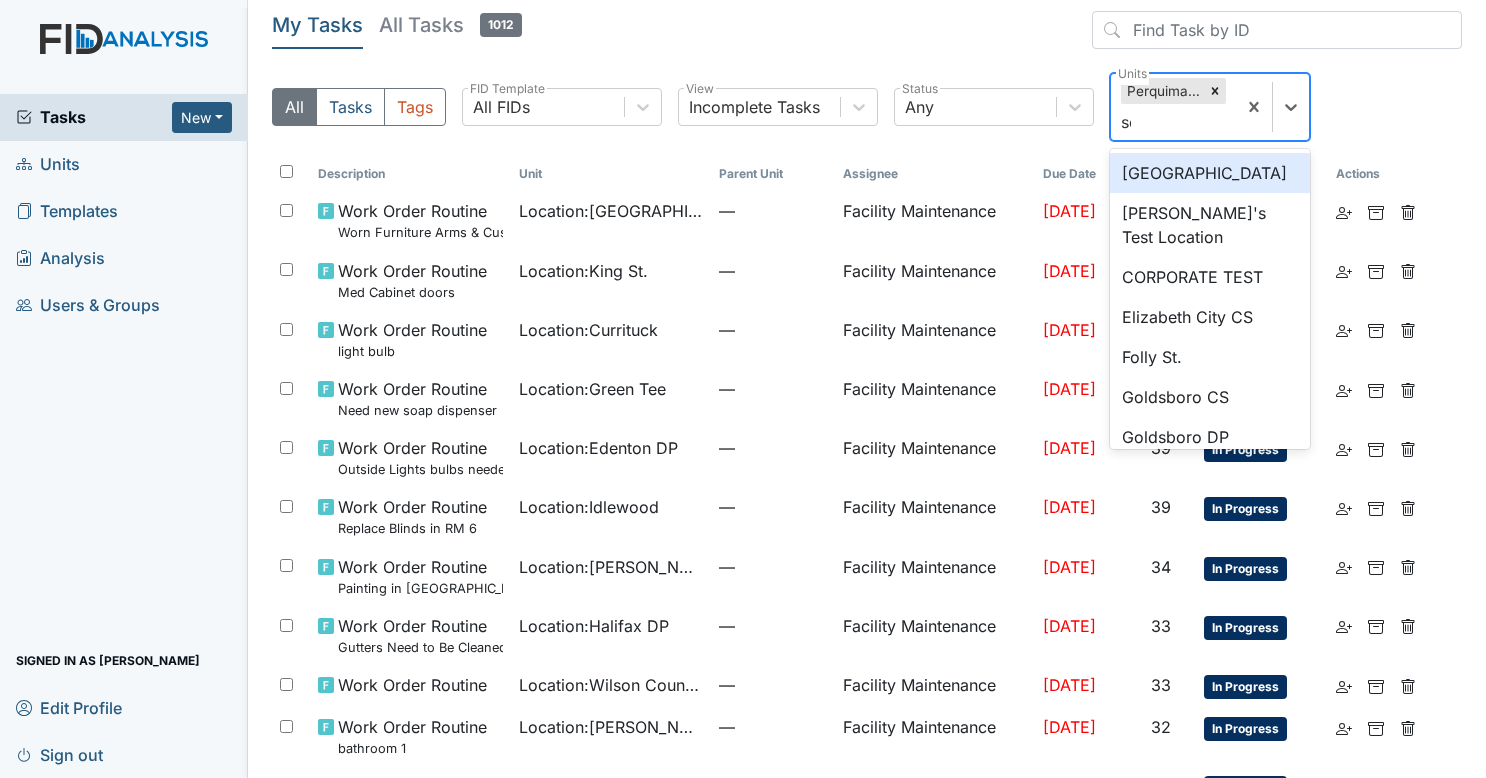 type on "sco" 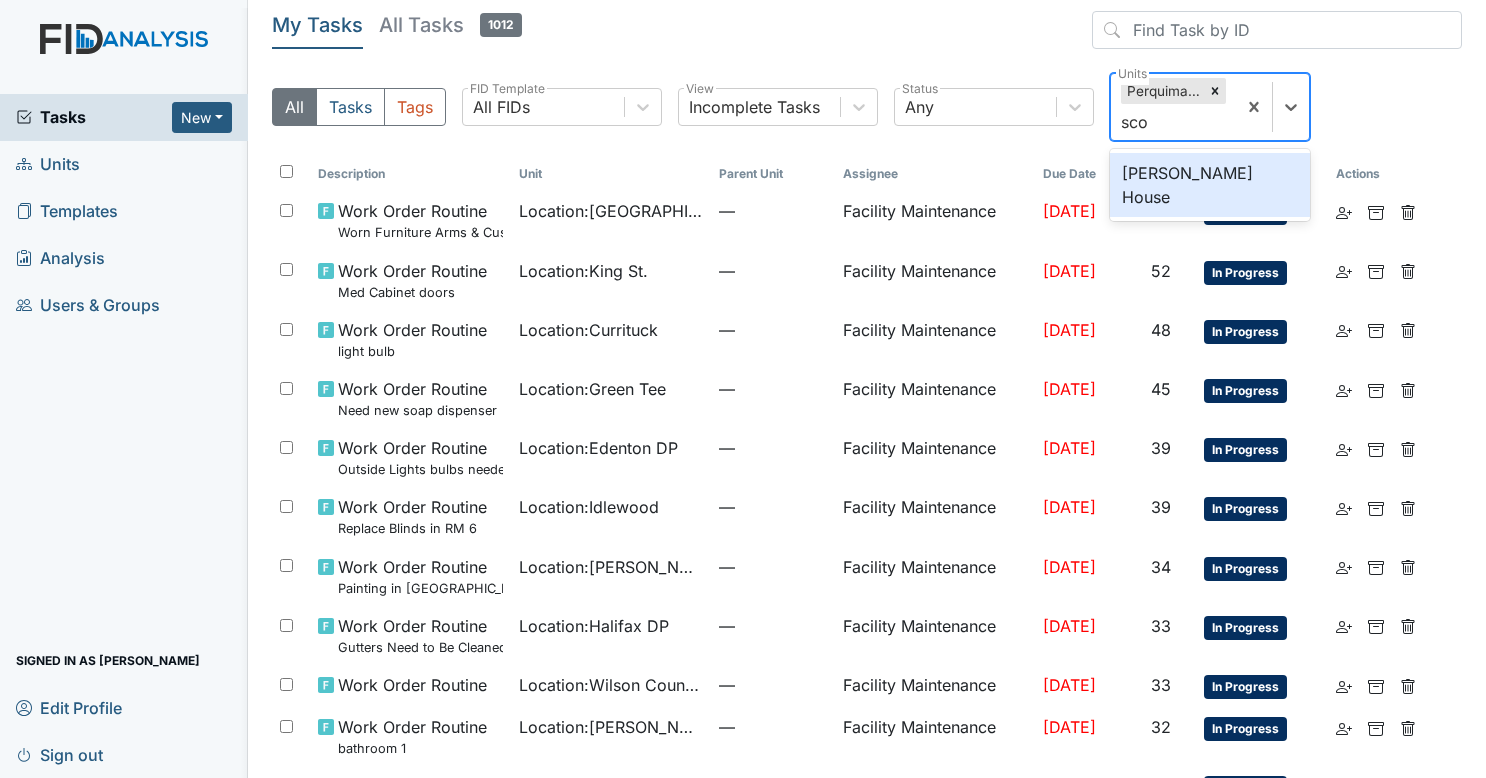 click on "[PERSON_NAME] House" at bounding box center (1210, 185) 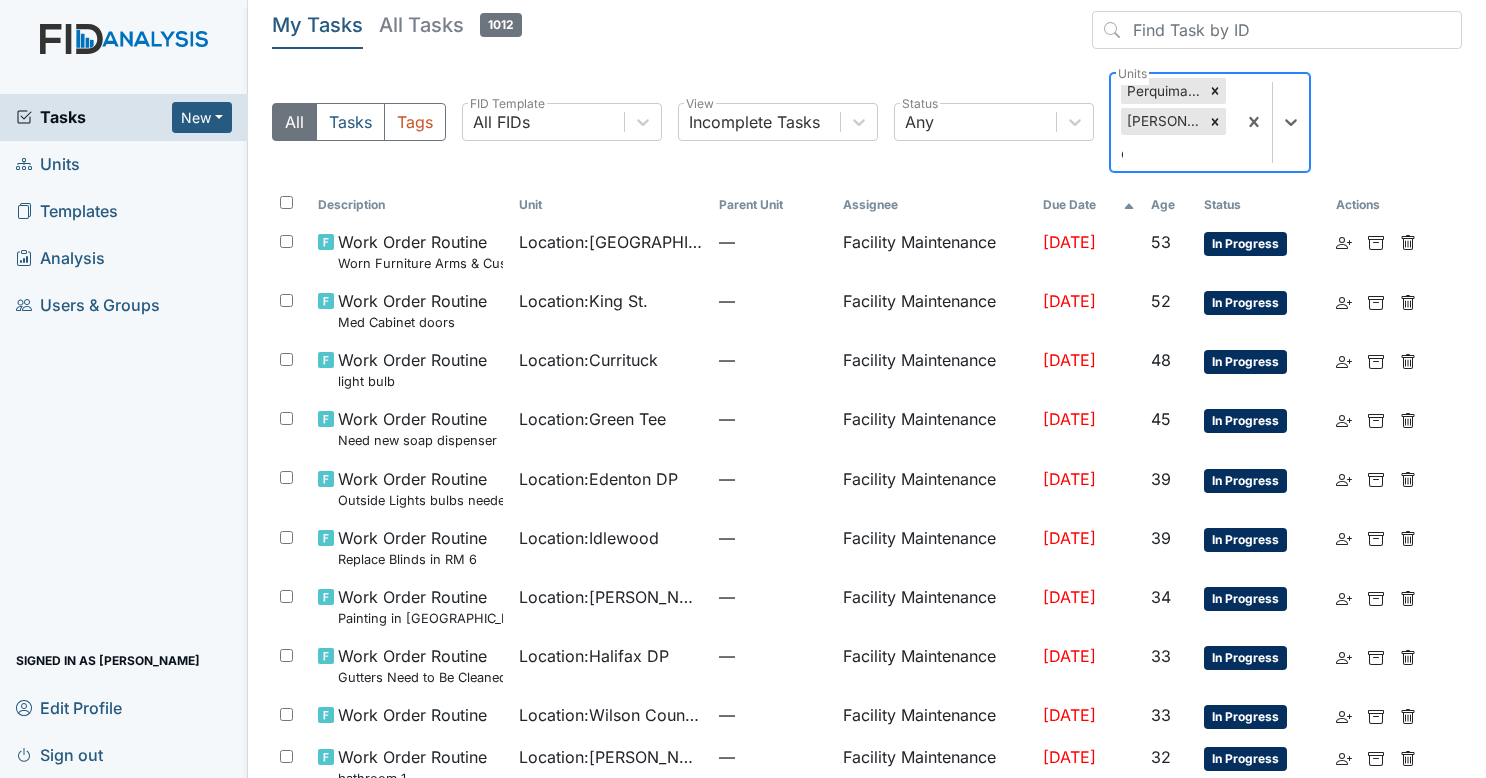 type on "cu" 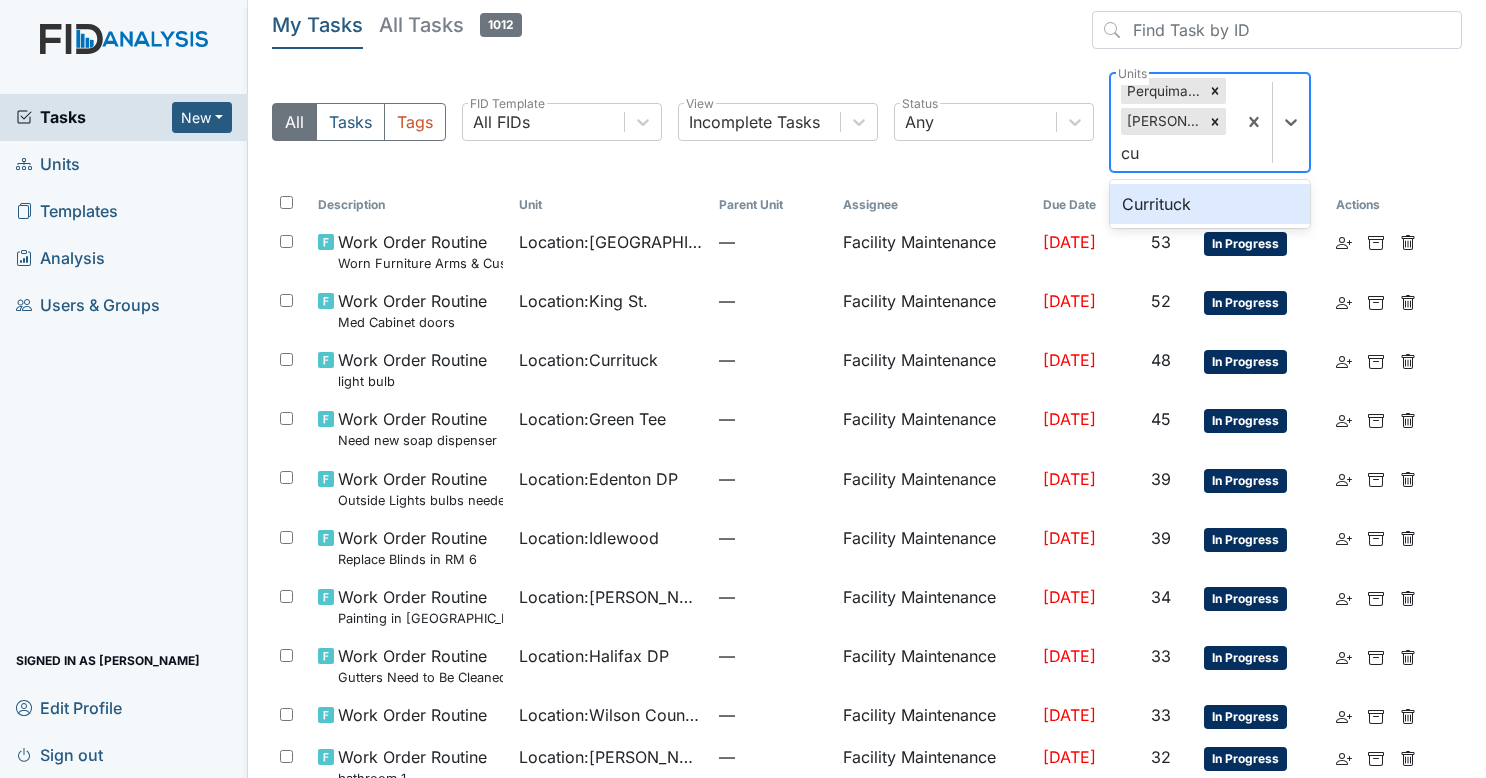 click on "Currituck" at bounding box center [1210, 204] 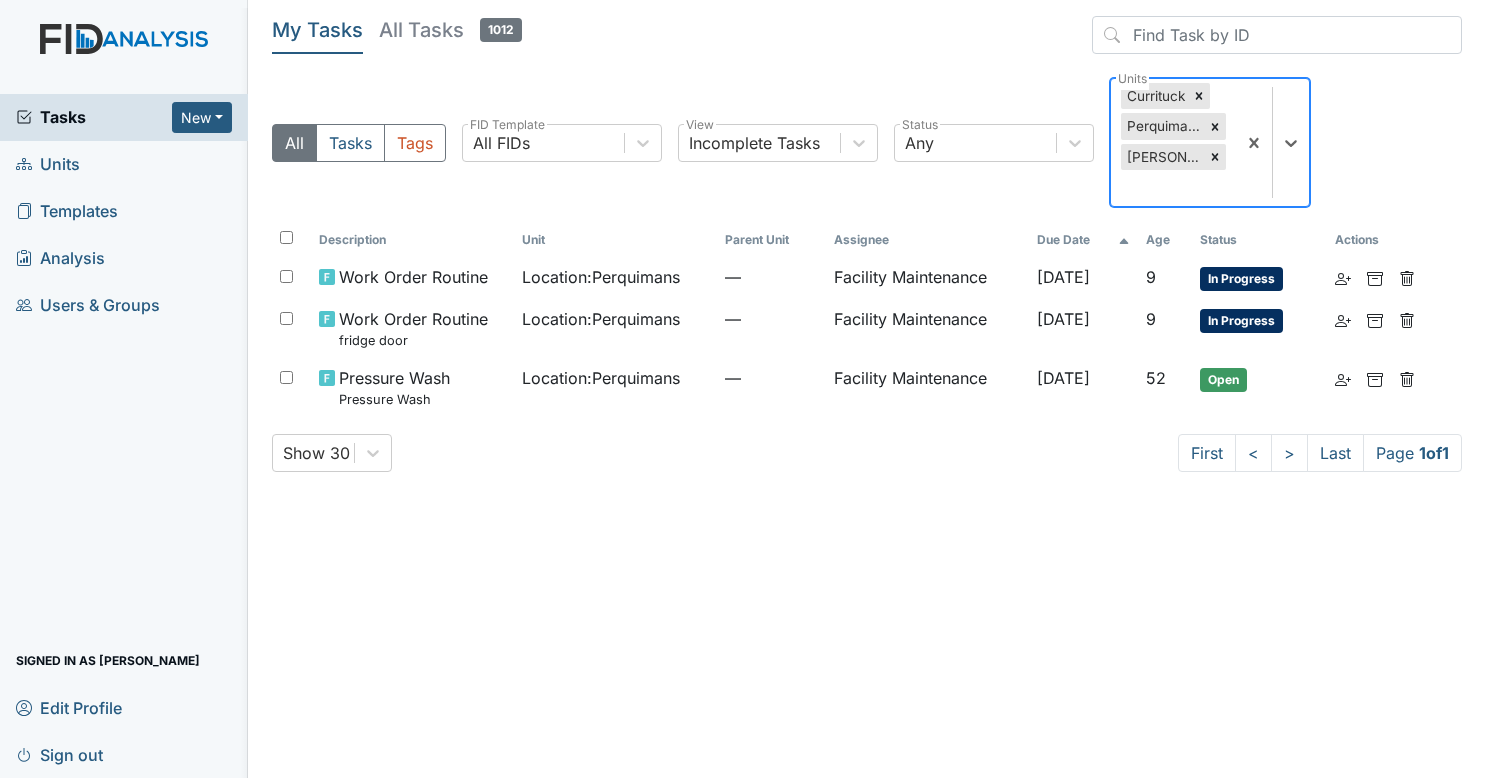 scroll, scrollTop: 0, scrollLeft: 0, axis: both 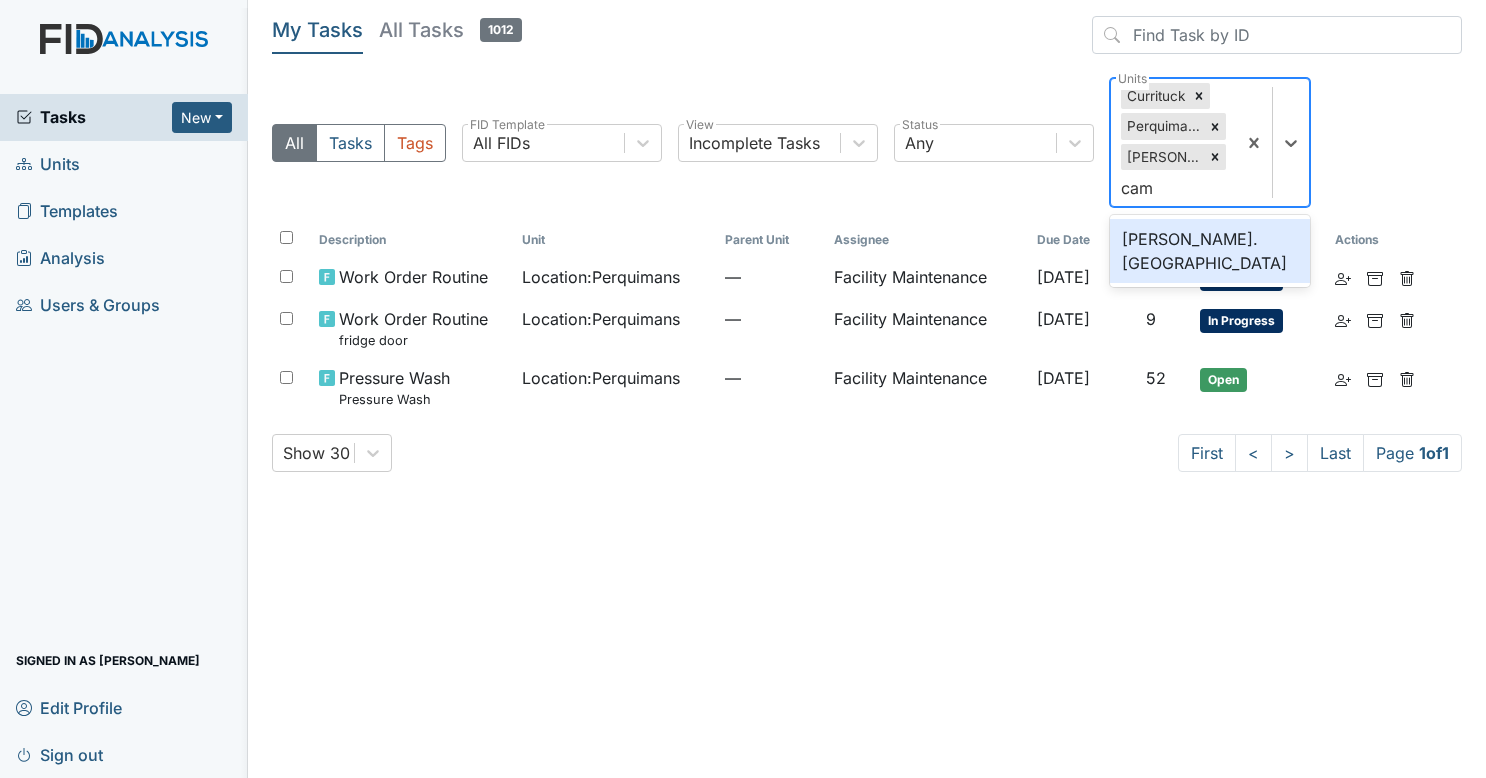 type on "camd" 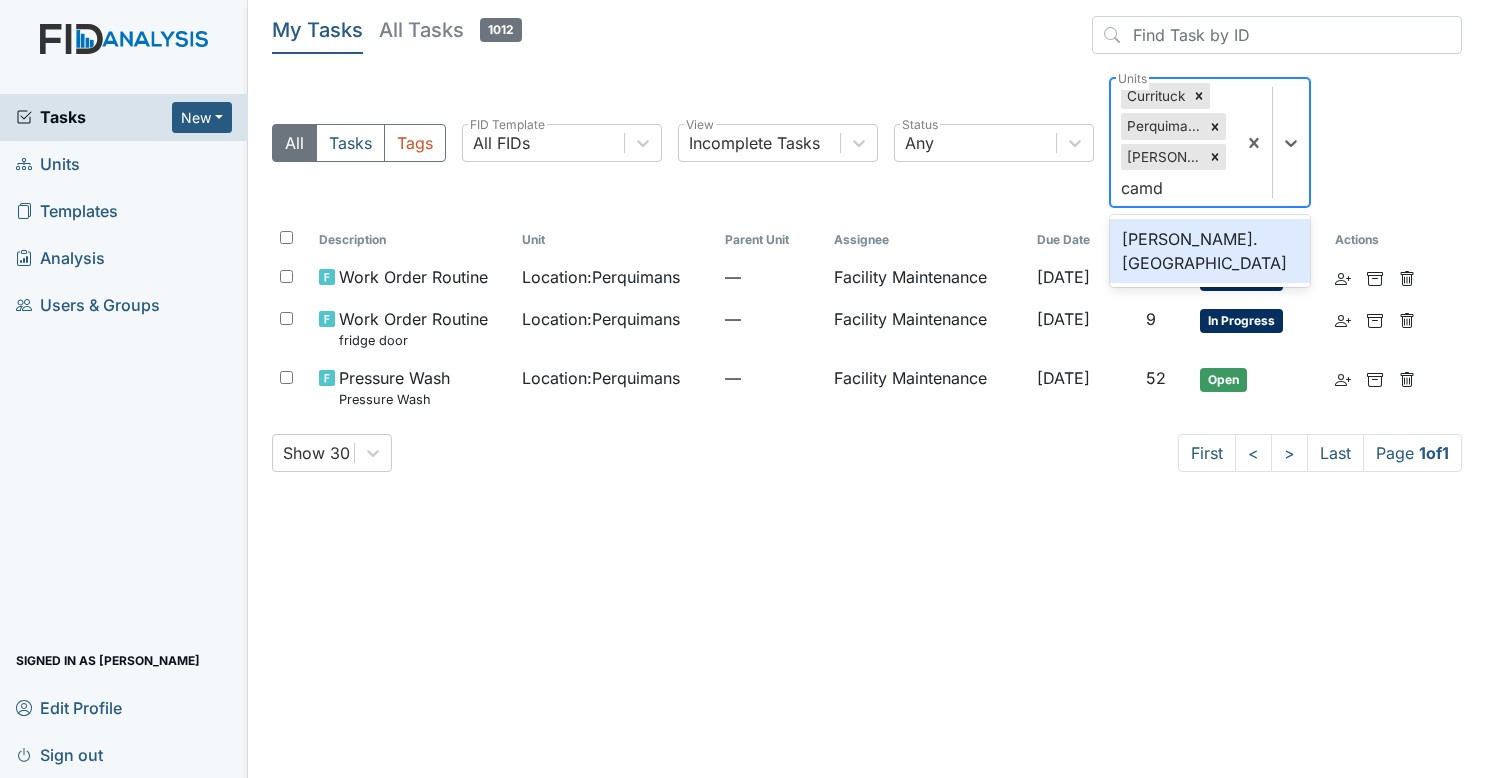 click on "[PERSON_NAME]. [GEOGRAPHIC_DATA]" at bounding box center (1210, 251) 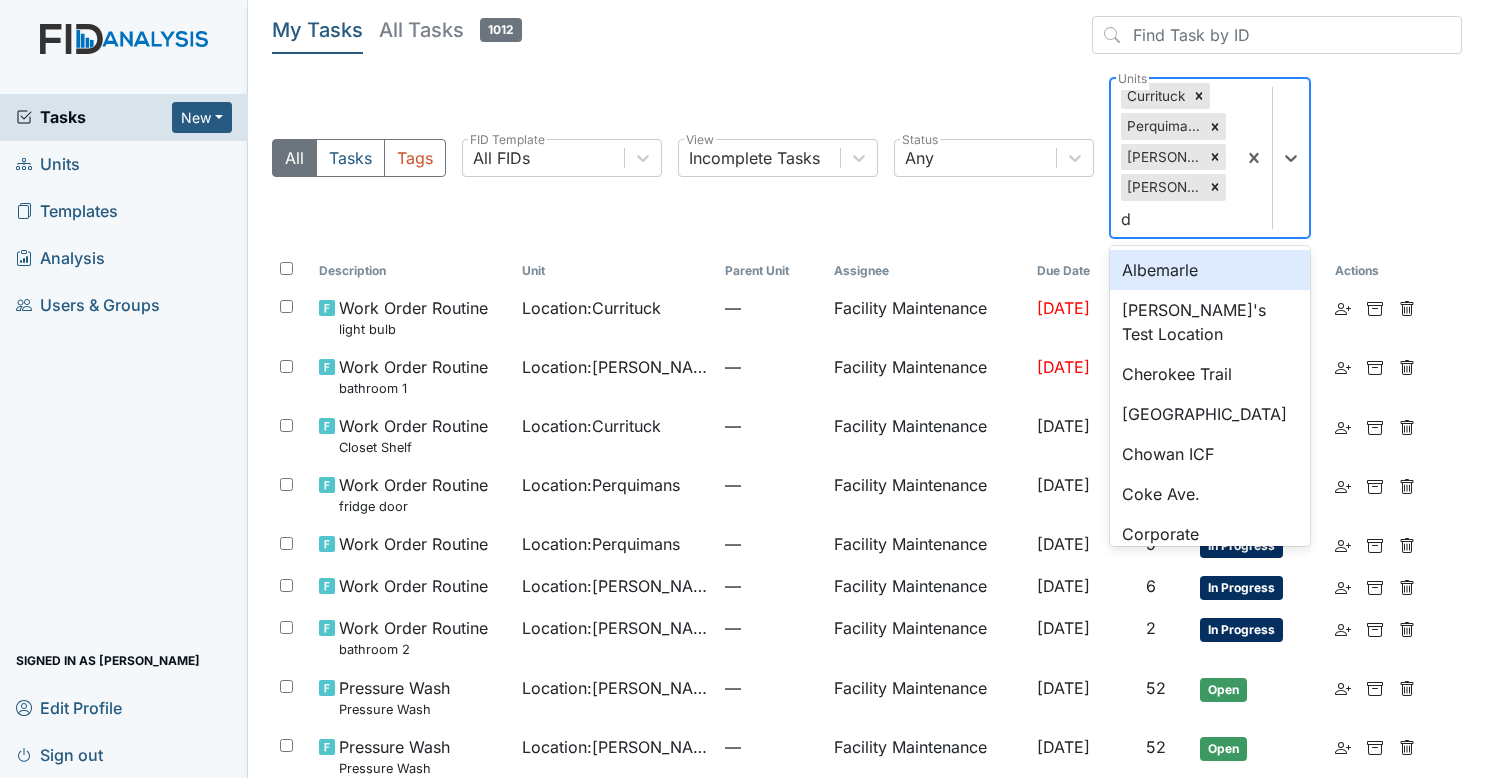 type on "da" 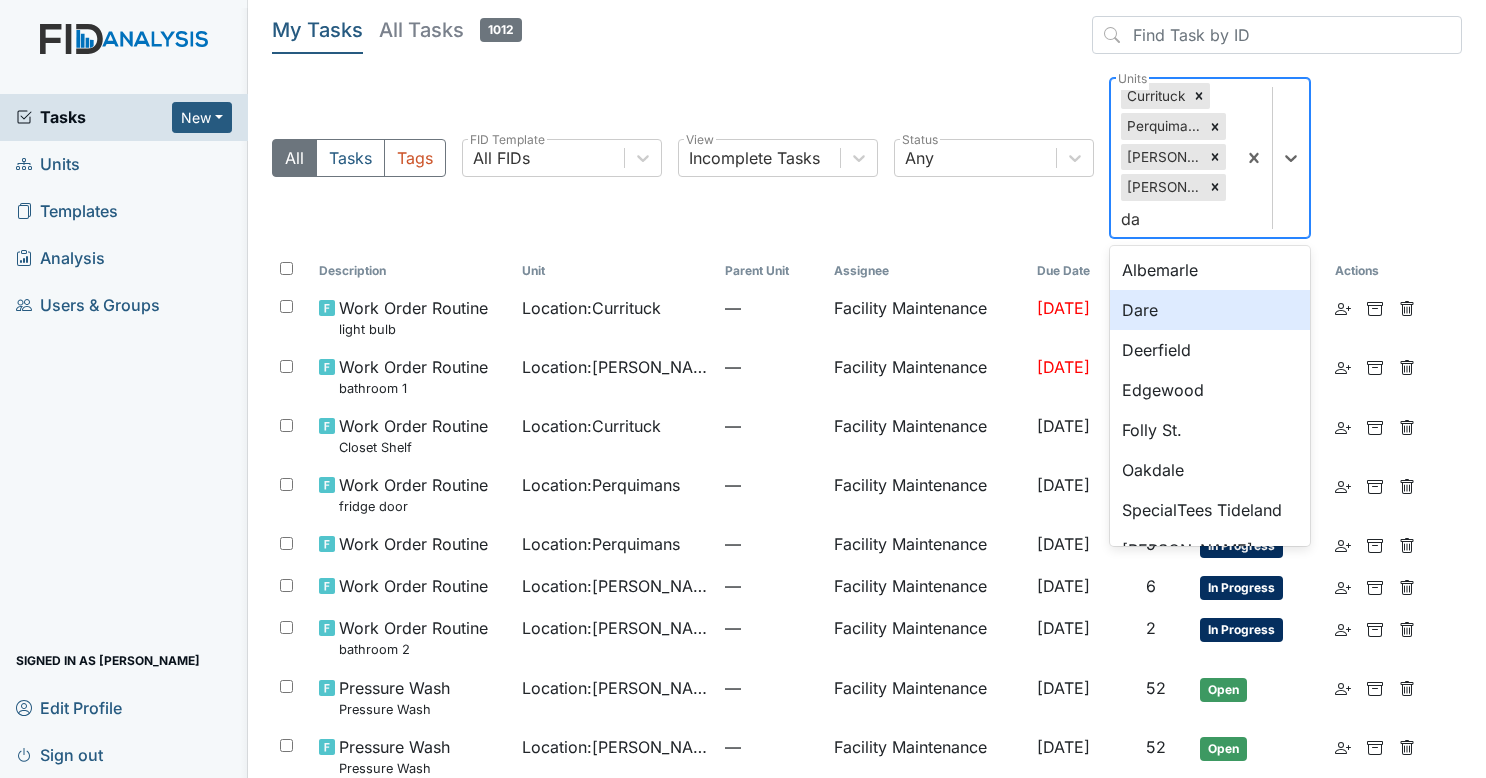click on "Dare" at bounding box center [1210, 310] 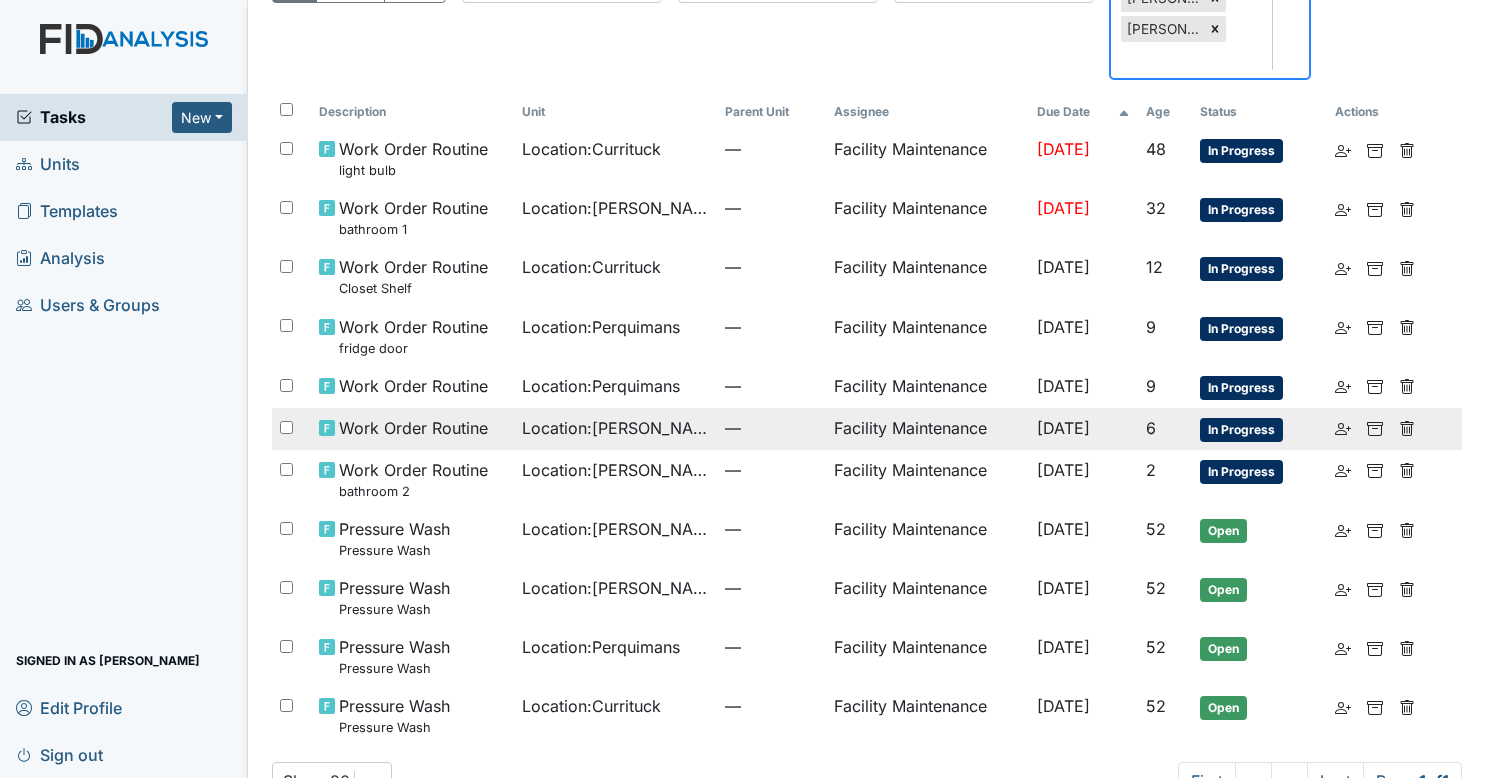 scroll, scrollTop: 0, scrollLeft: 0, axis: both 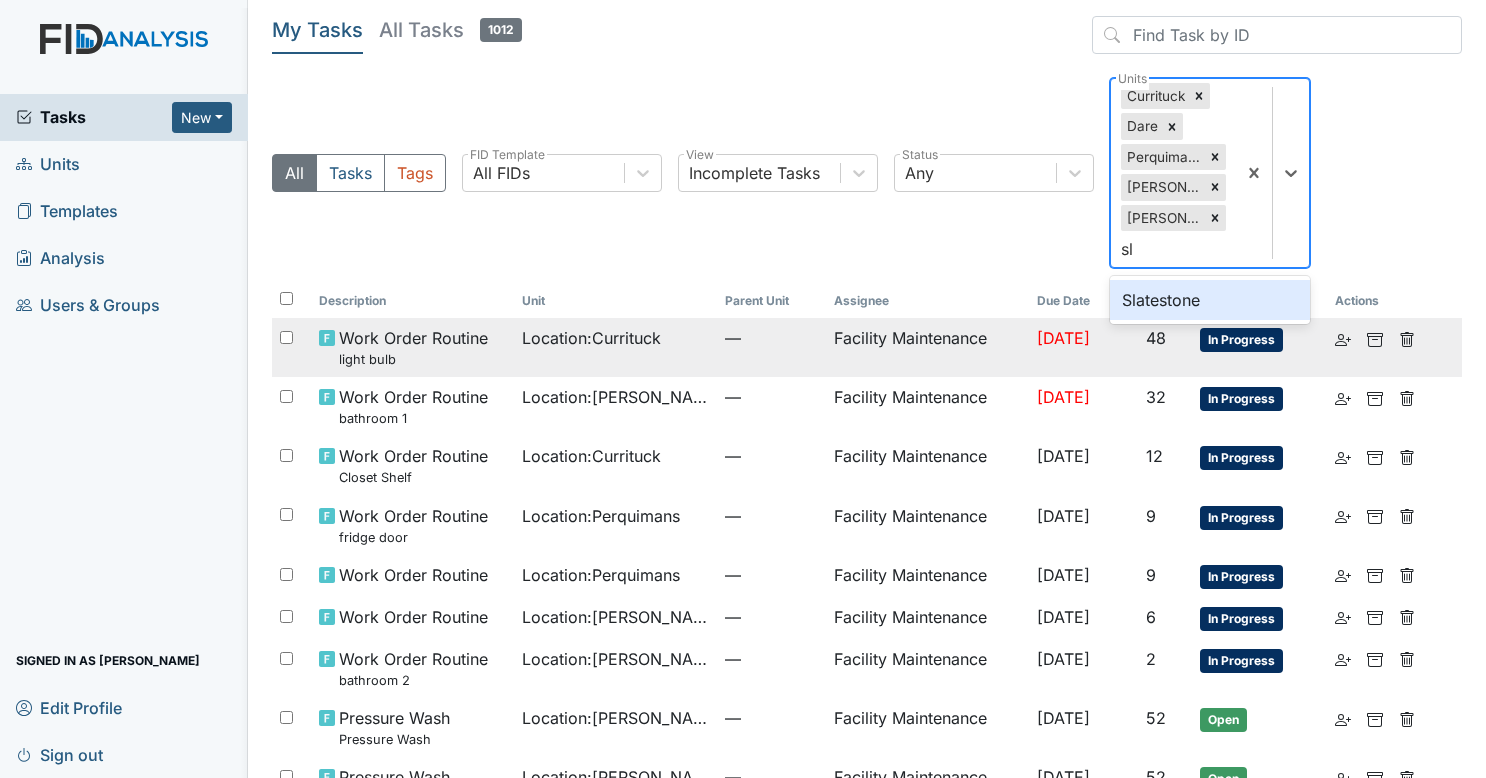 type on "s" 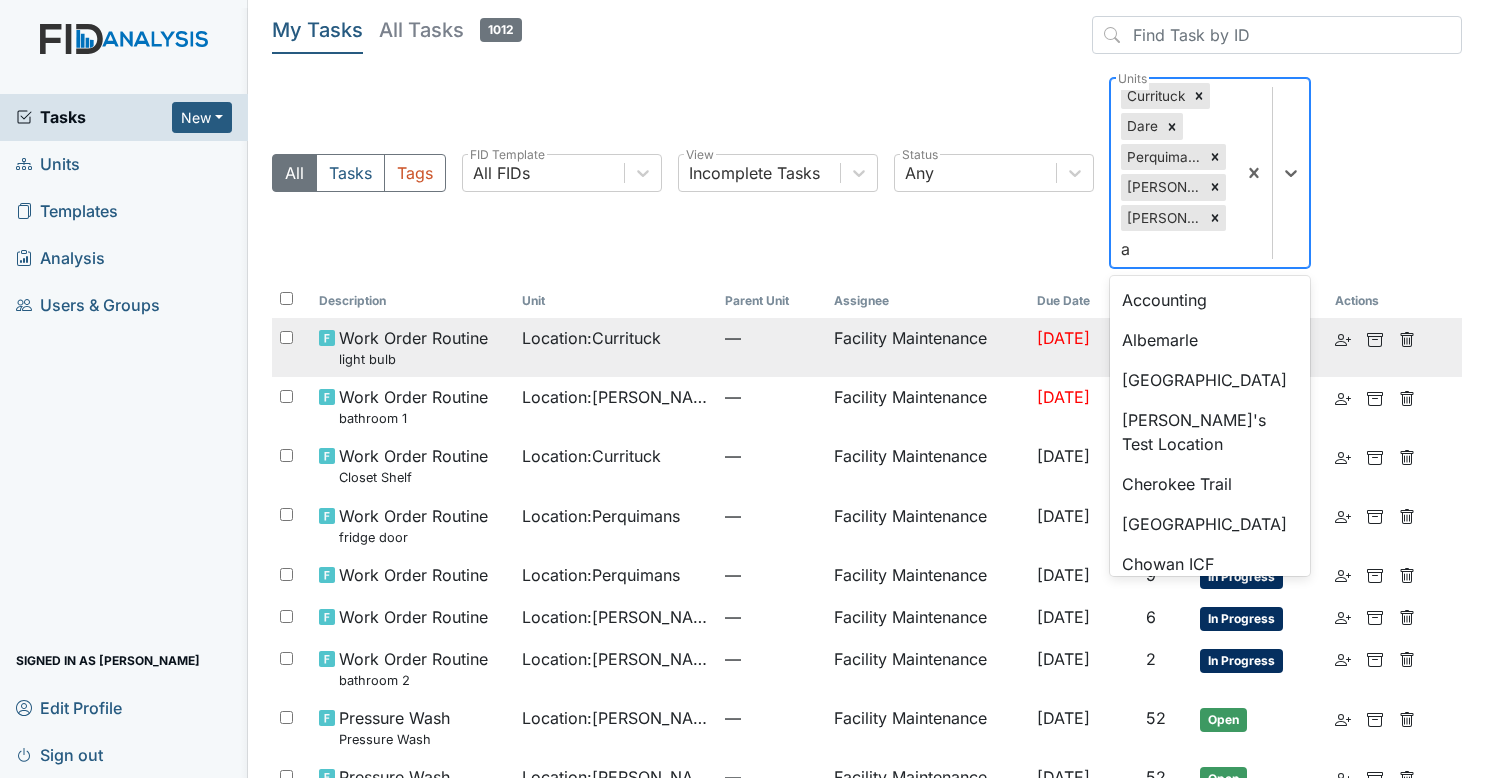 type on "al" 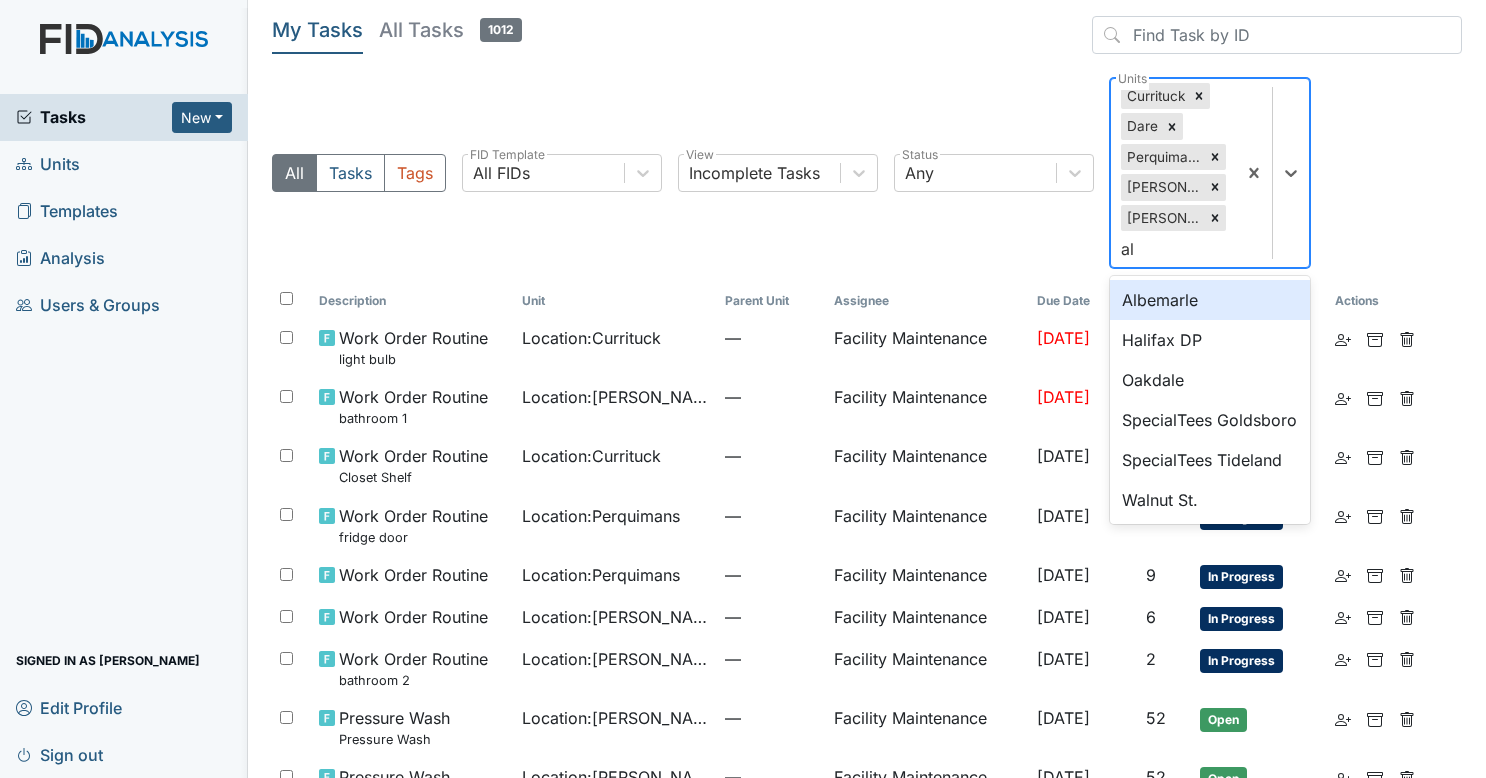 click on "Albemarle" at bounding box center [1210, 300] 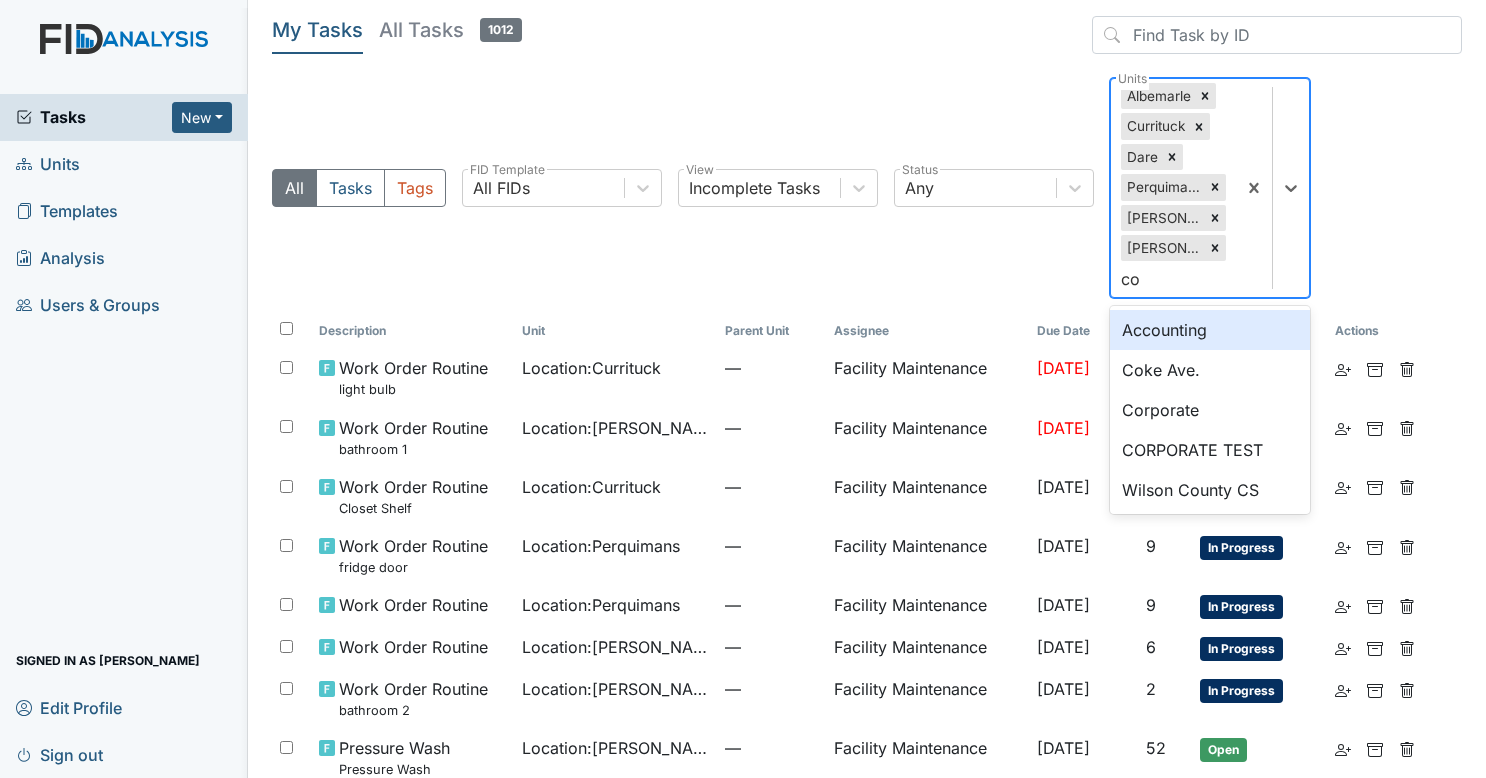 type on "cok" 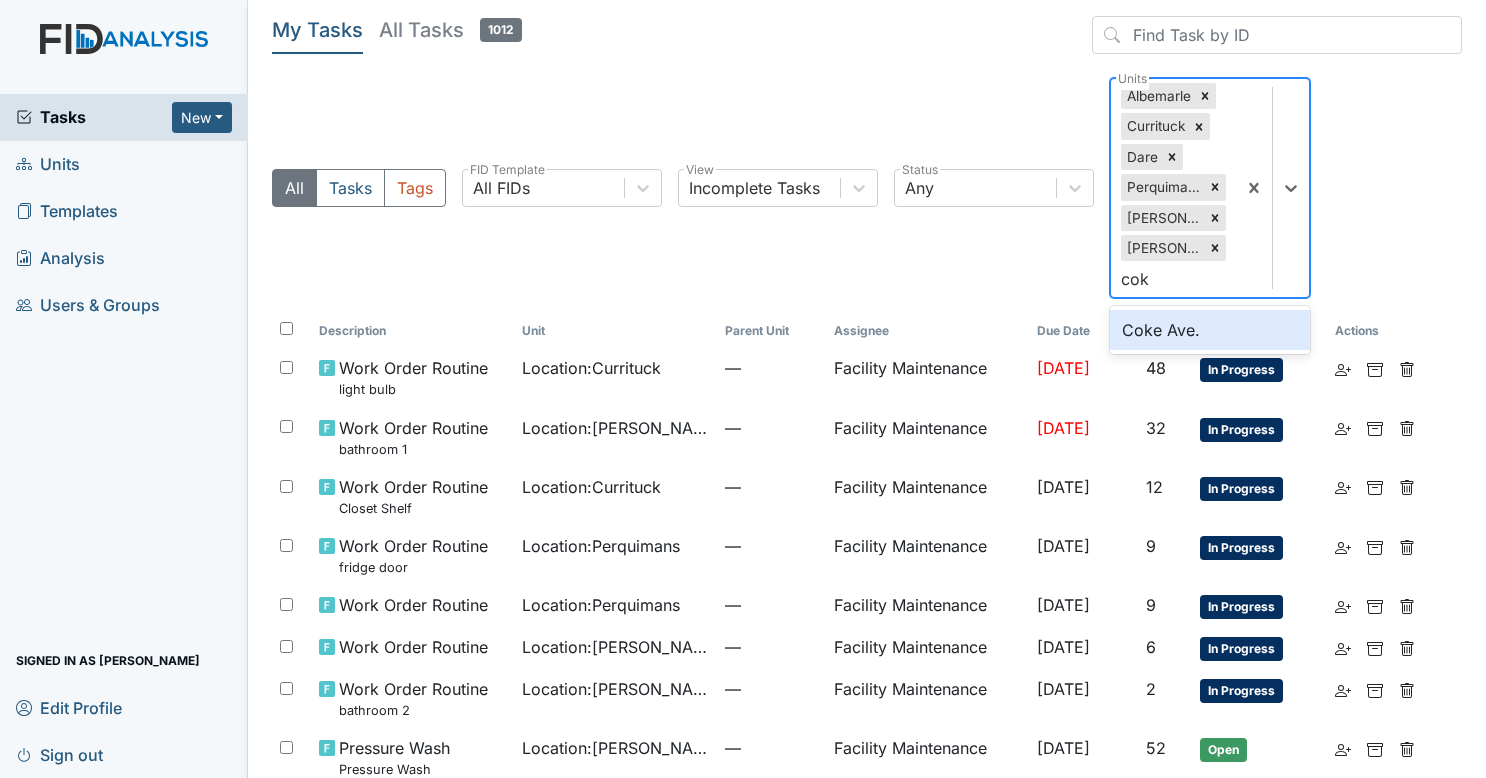 click on "Coke Ave." at bounding box center (1210, 330) 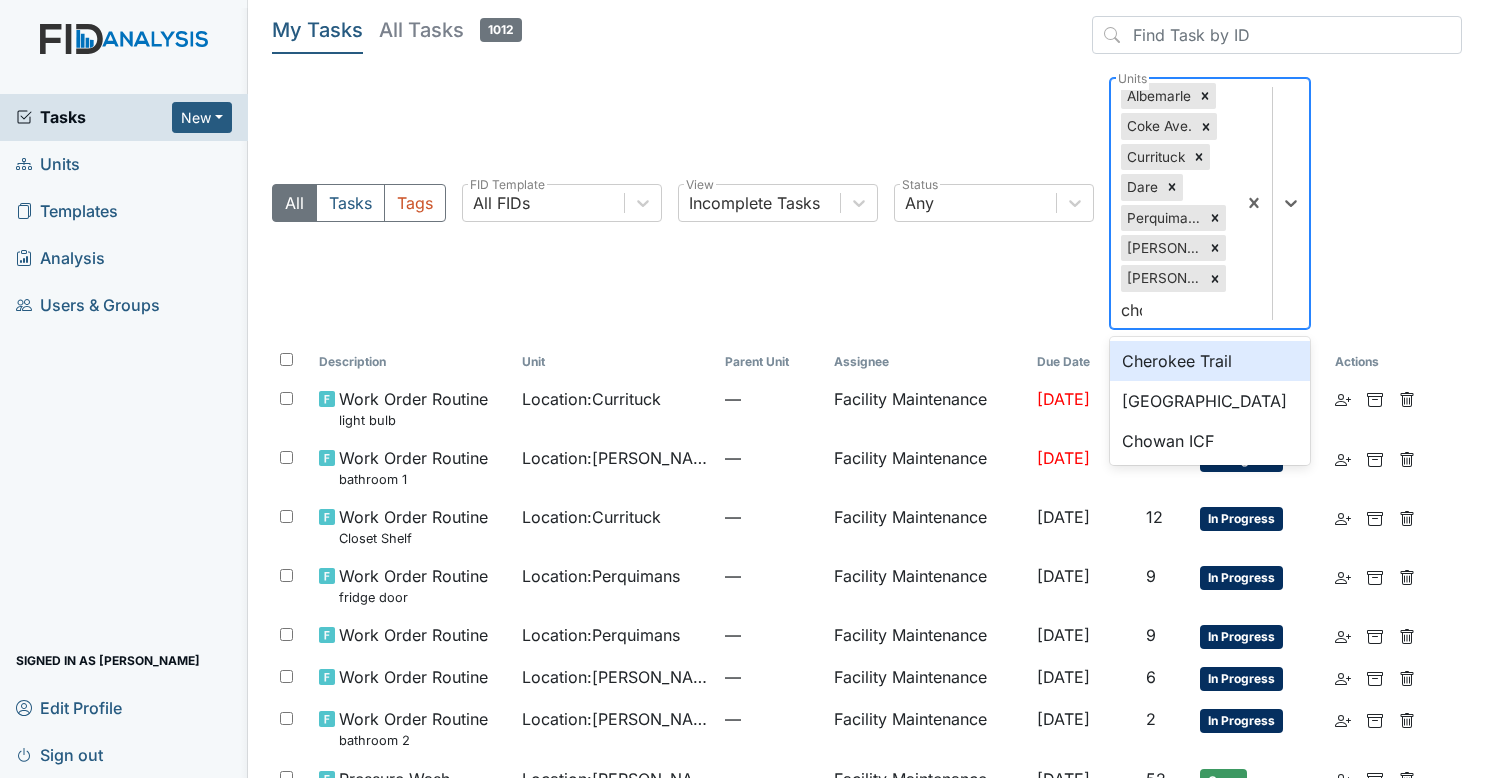 type on "chow" 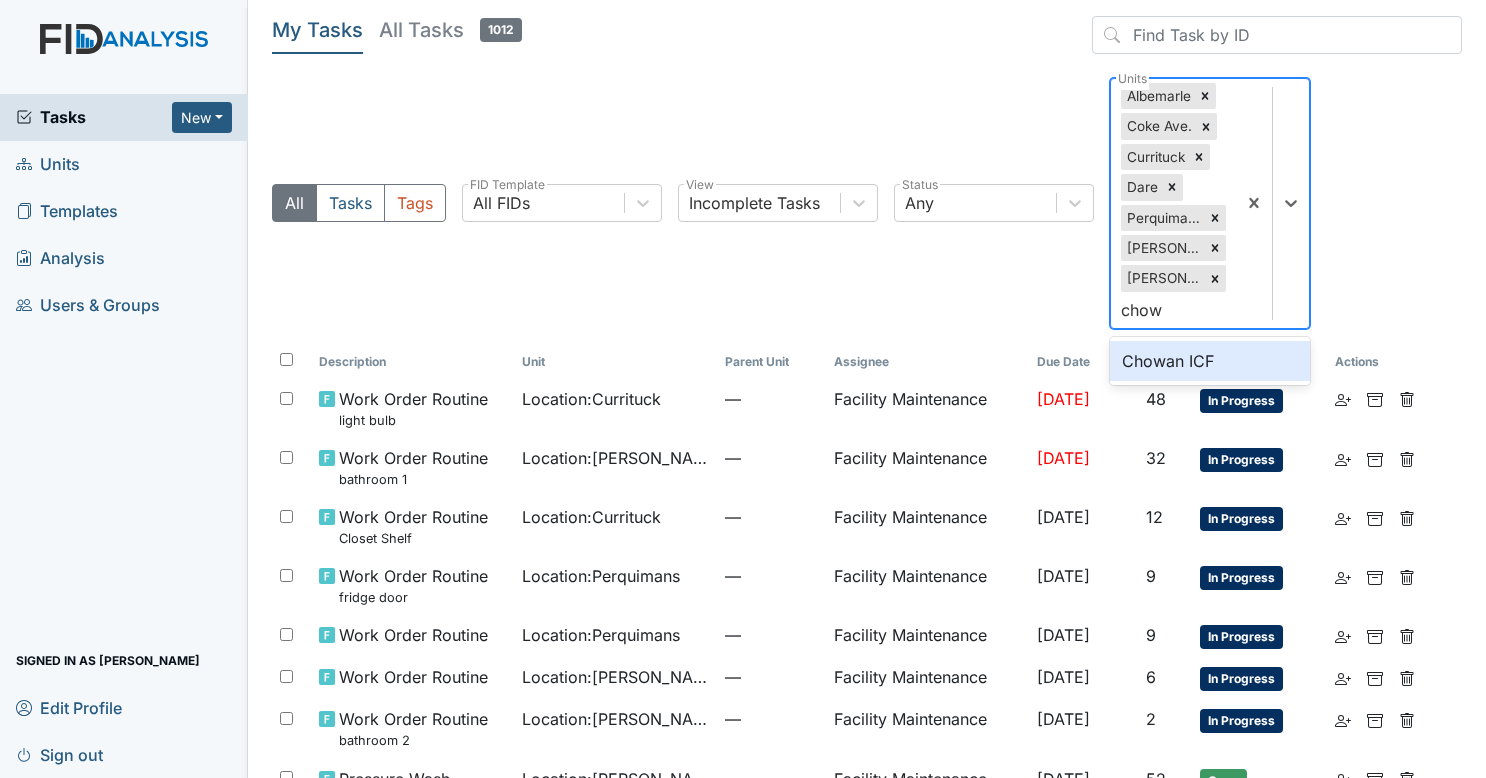 click on "Chowan ICF" at bounding box center [1210, 361] 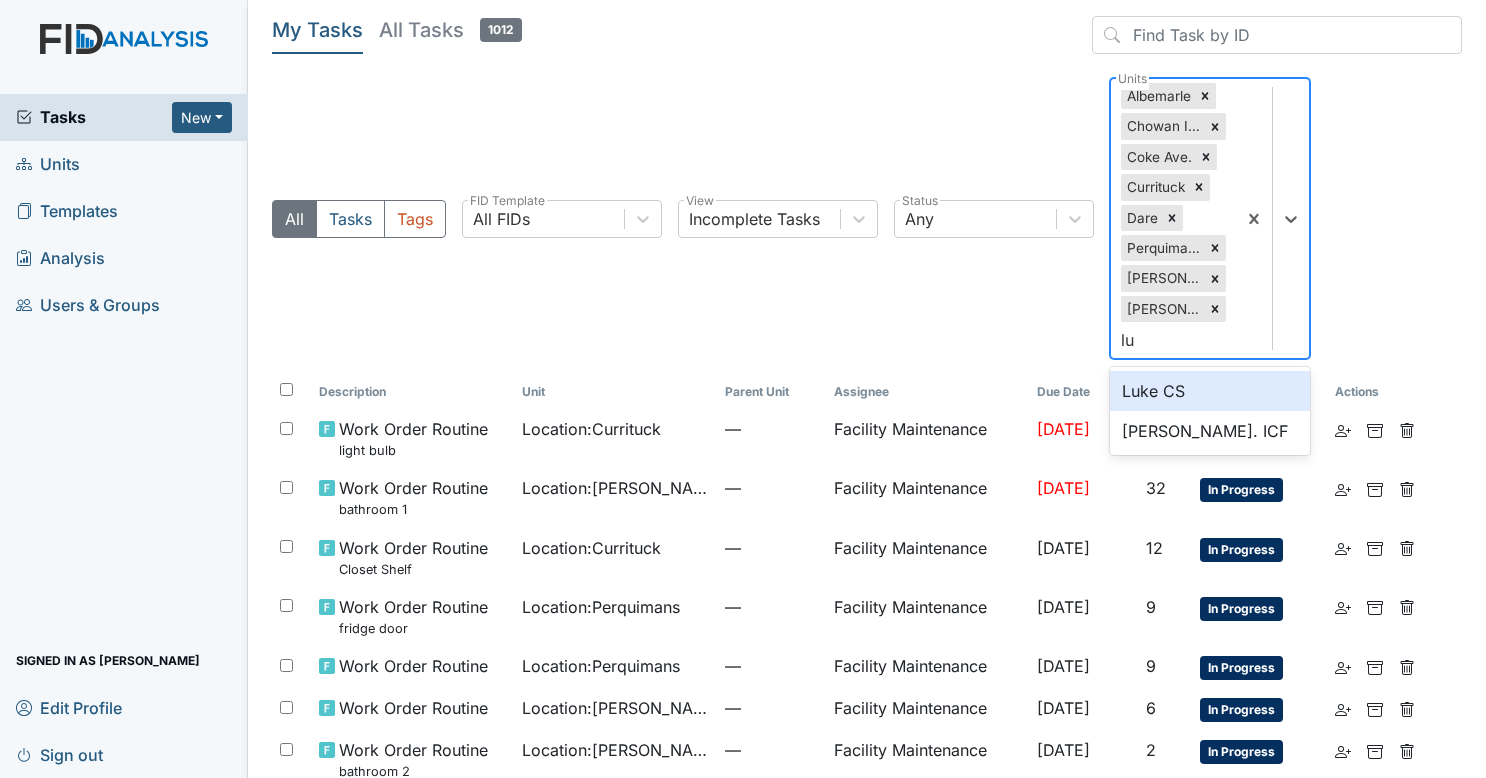 type on "luk" 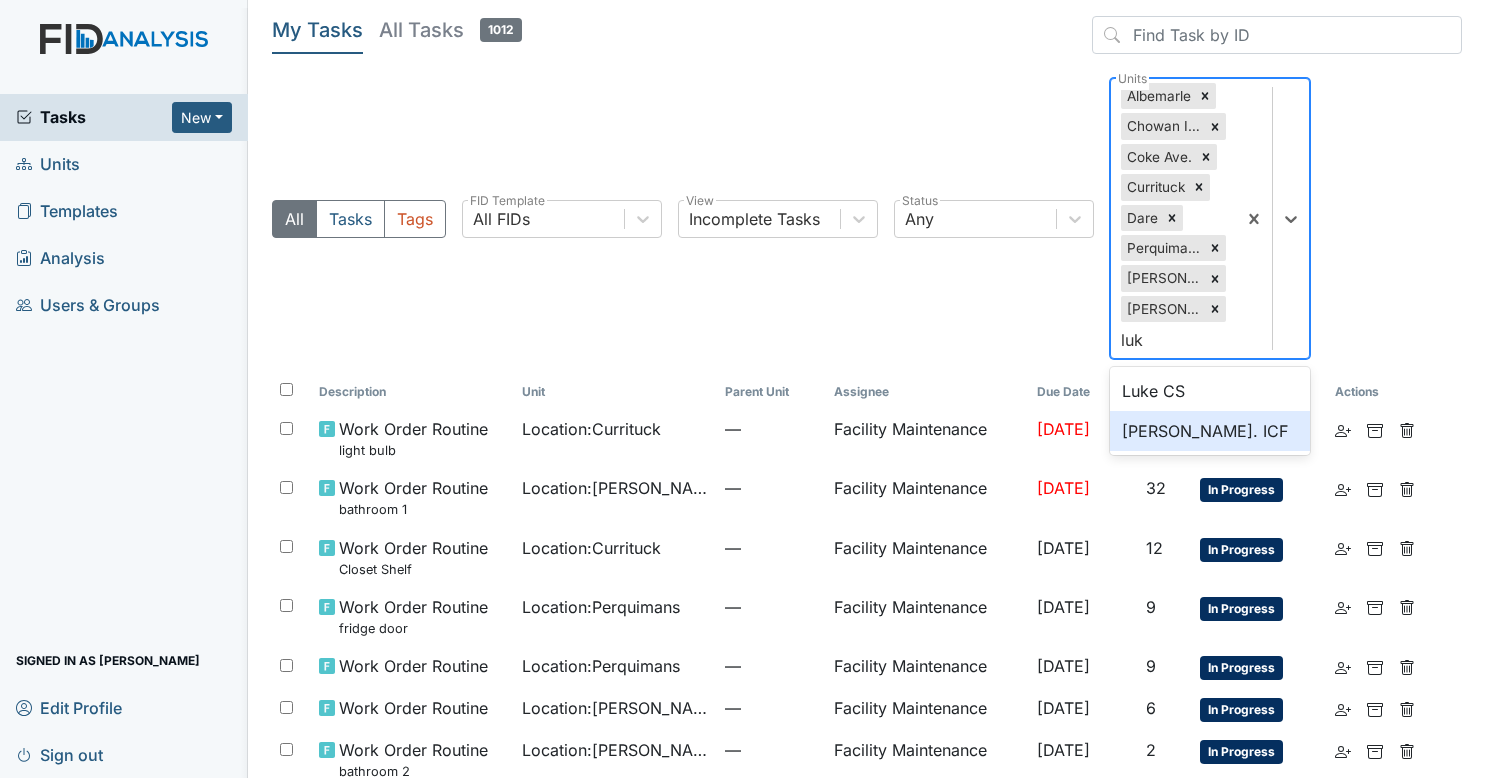 click on "Luke St. ICF" at bounding box center (1210, 431) 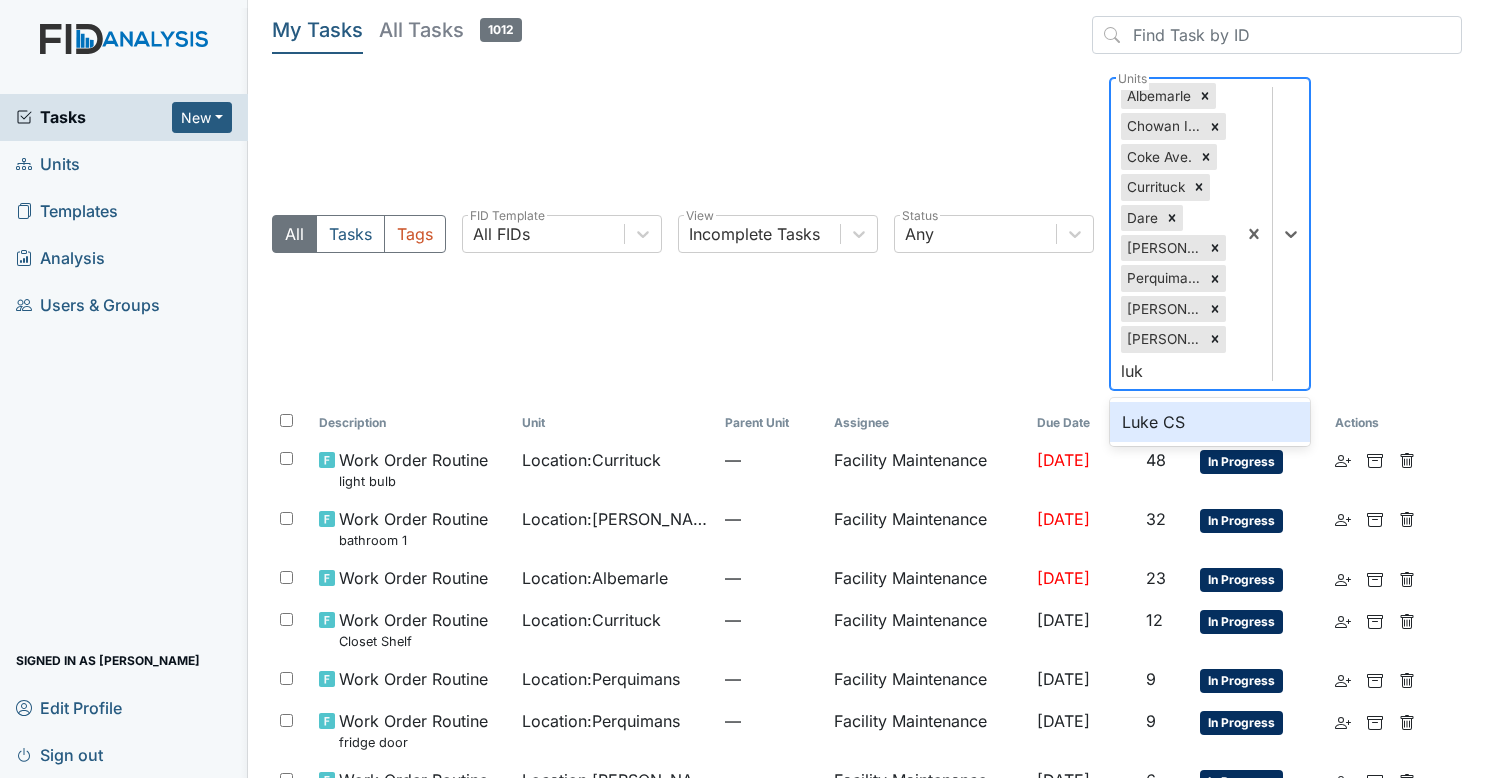 type on "luke" 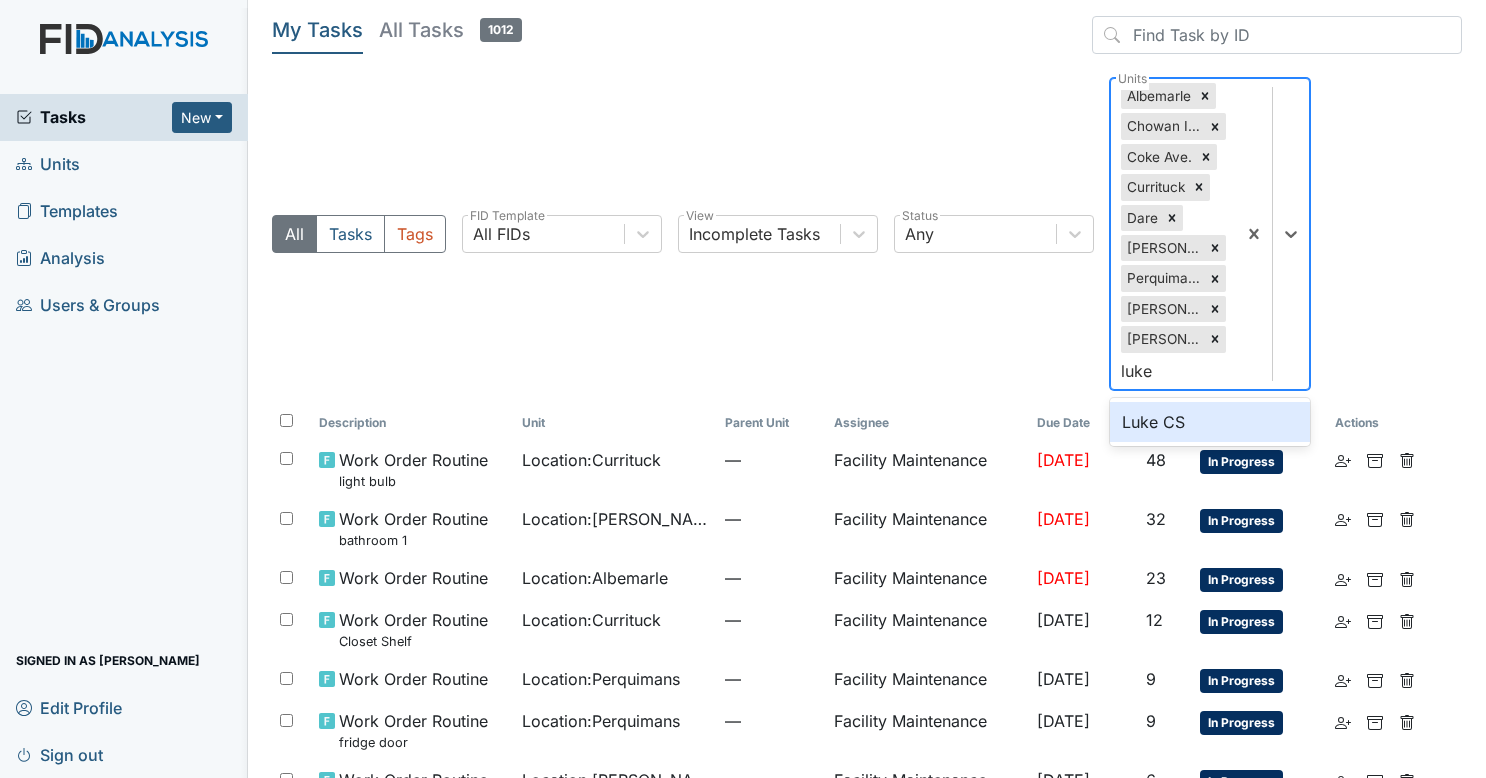 click on "Luke CS" at bounding box center [1210, 422] 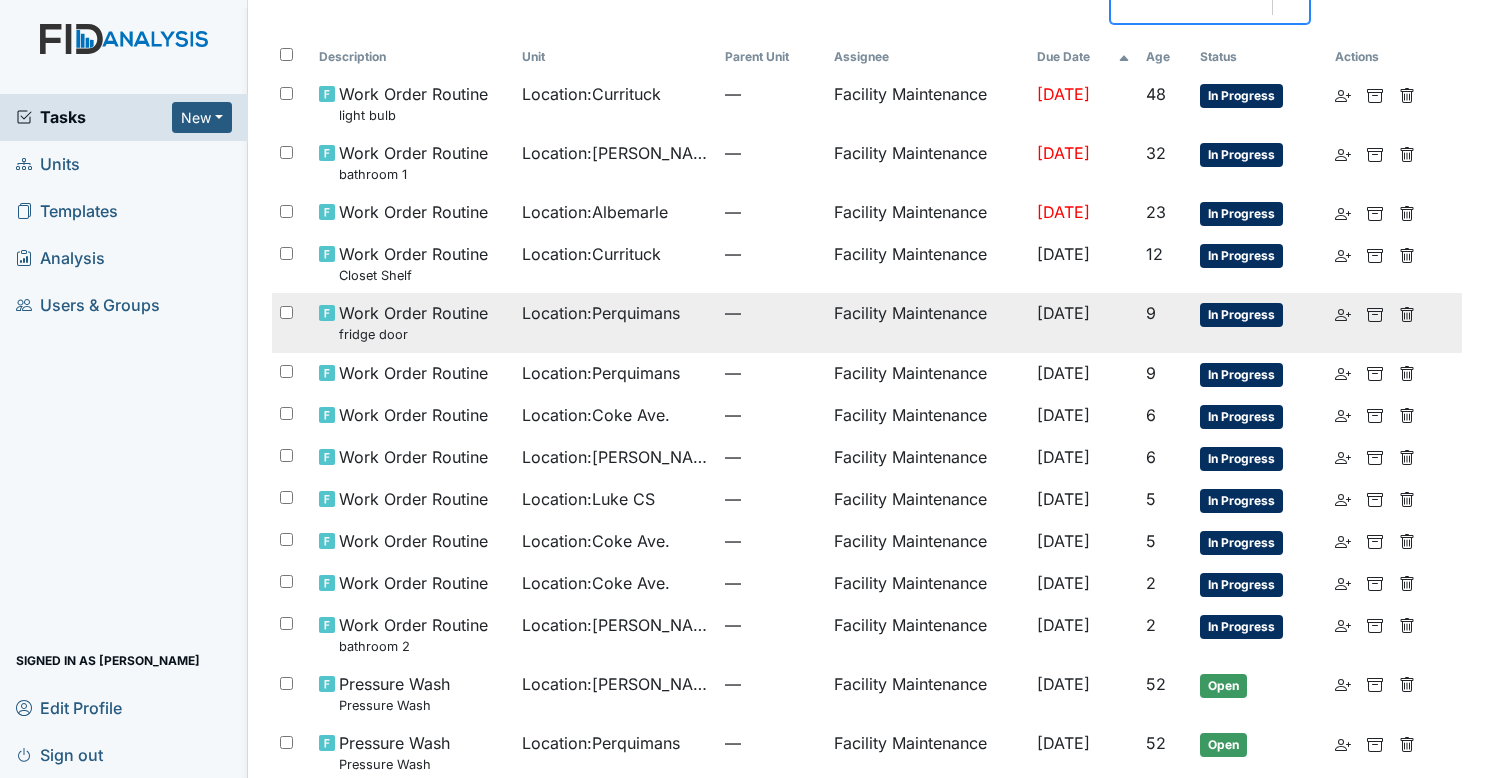 scroll, scrollTop: 400, scrollLeft: 0, axis: vertical 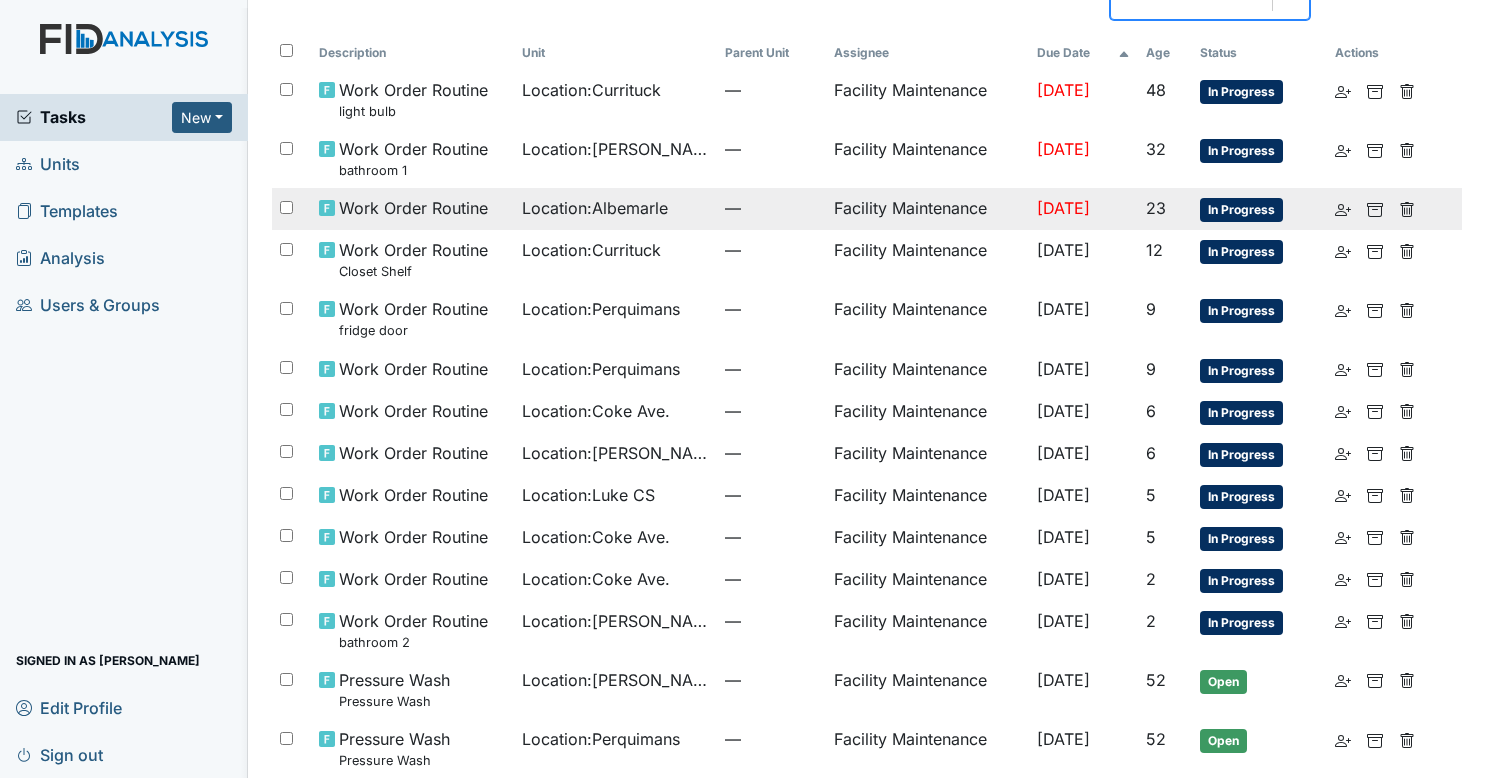 click on "—" at bounding box center (771, 209) 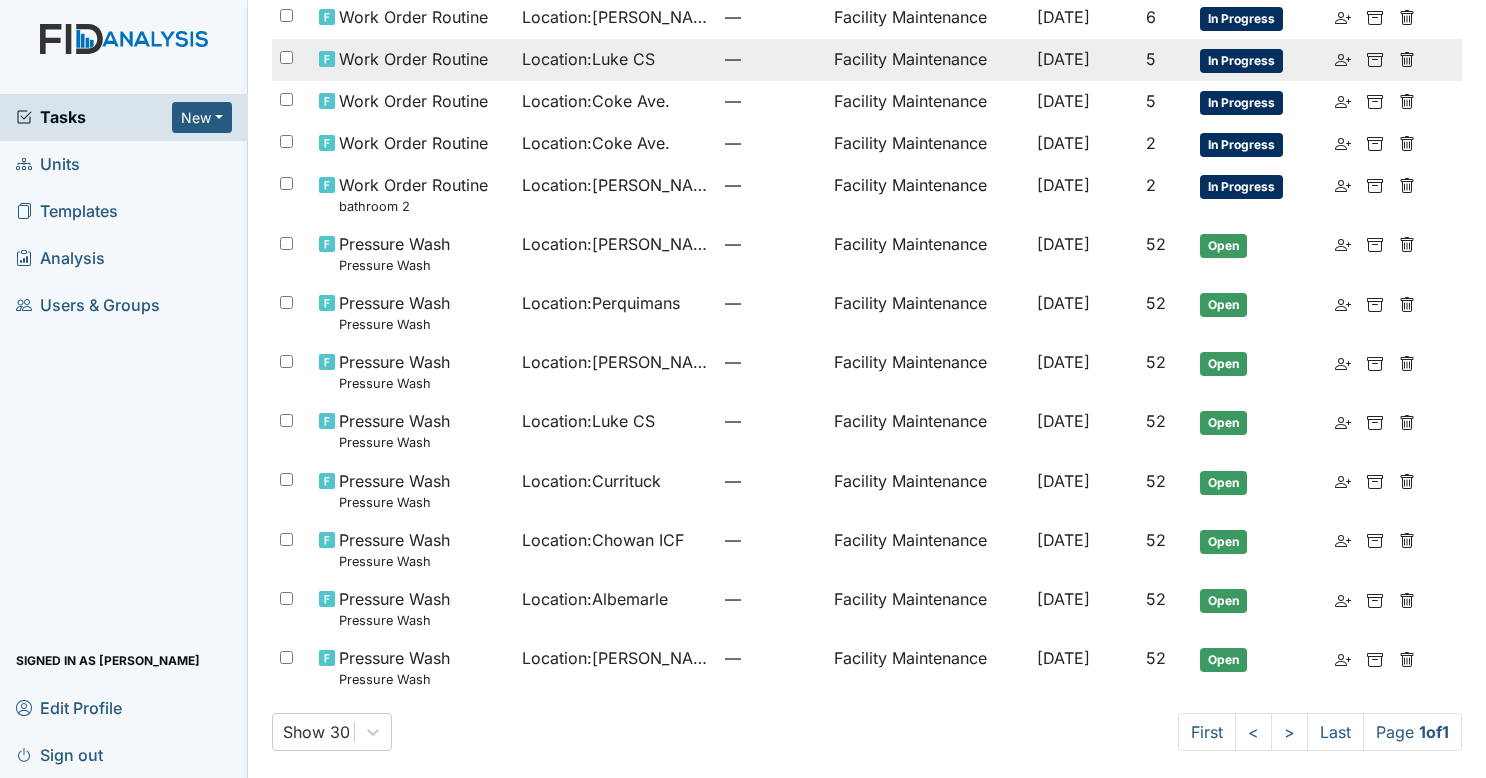 scroll, scrollTop: 0, scrollLeft: 0, axis: both 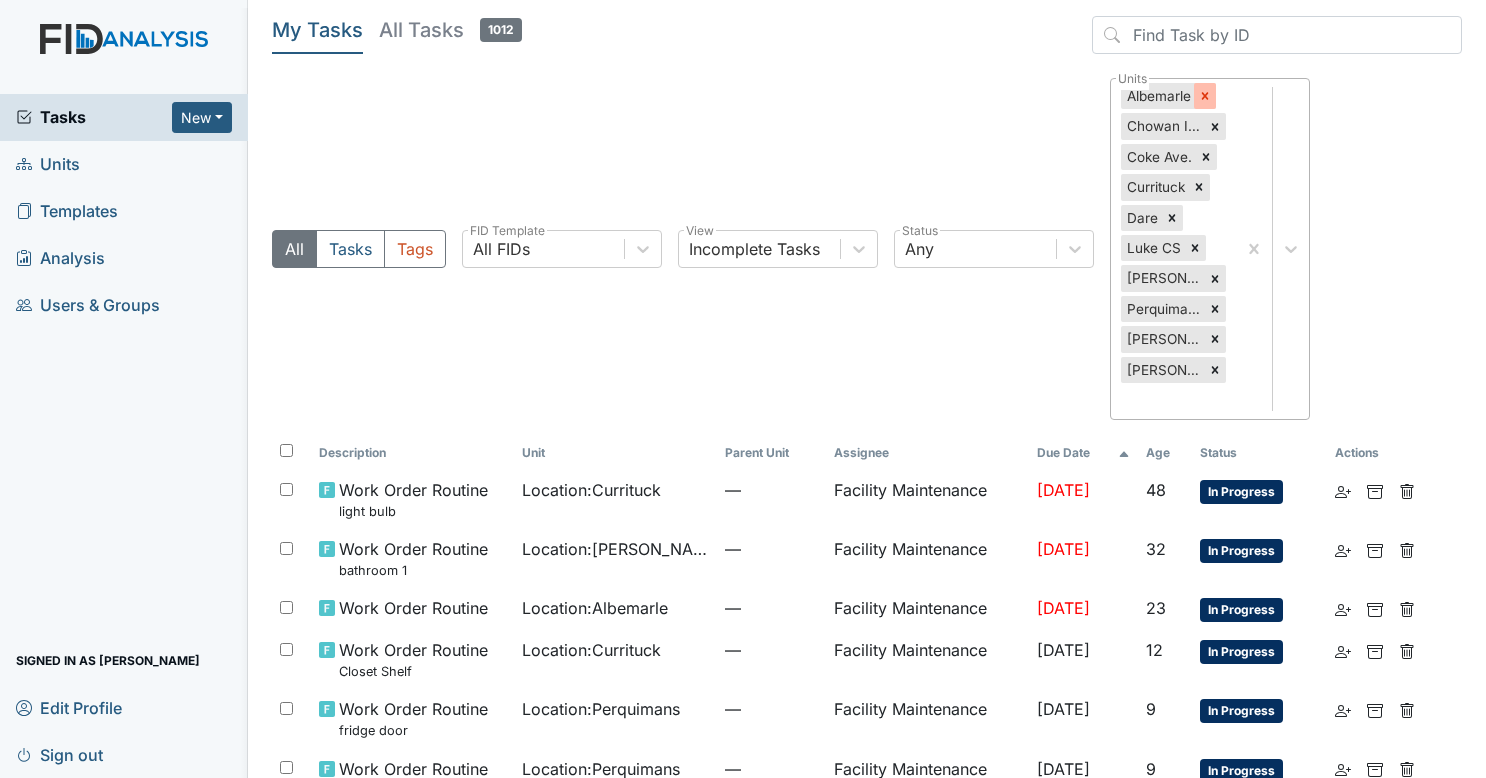 click 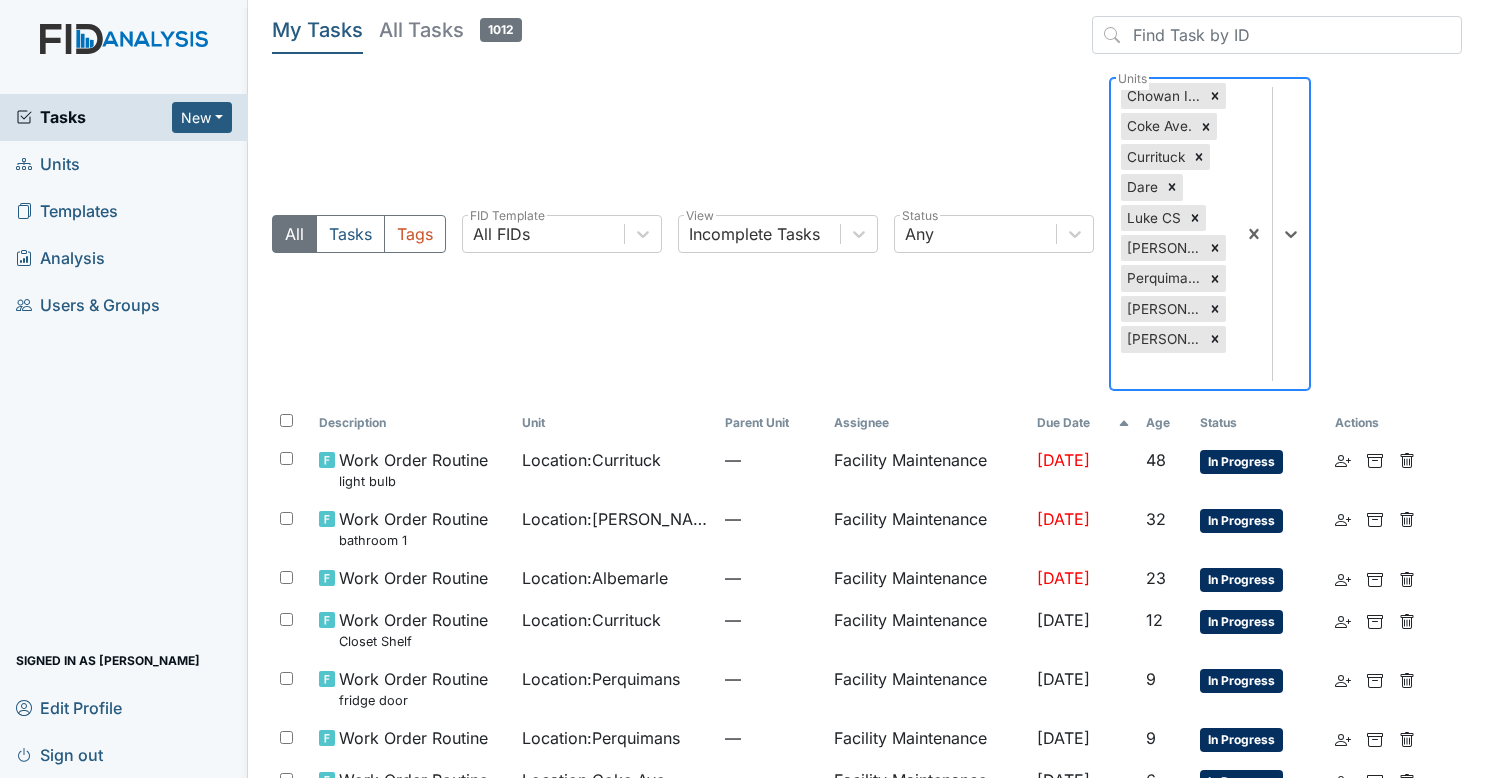 click at bounding box center [1215, 96] 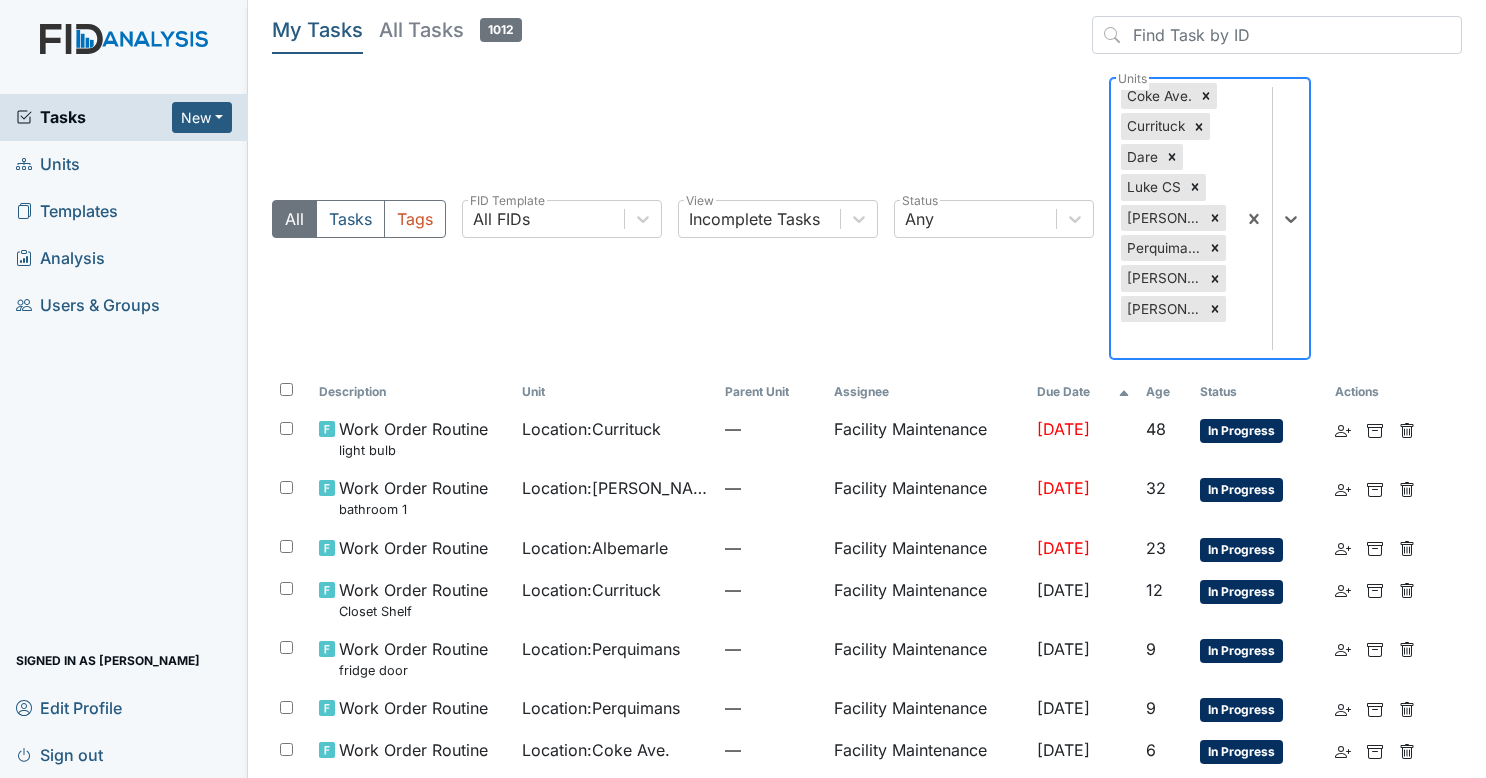 click 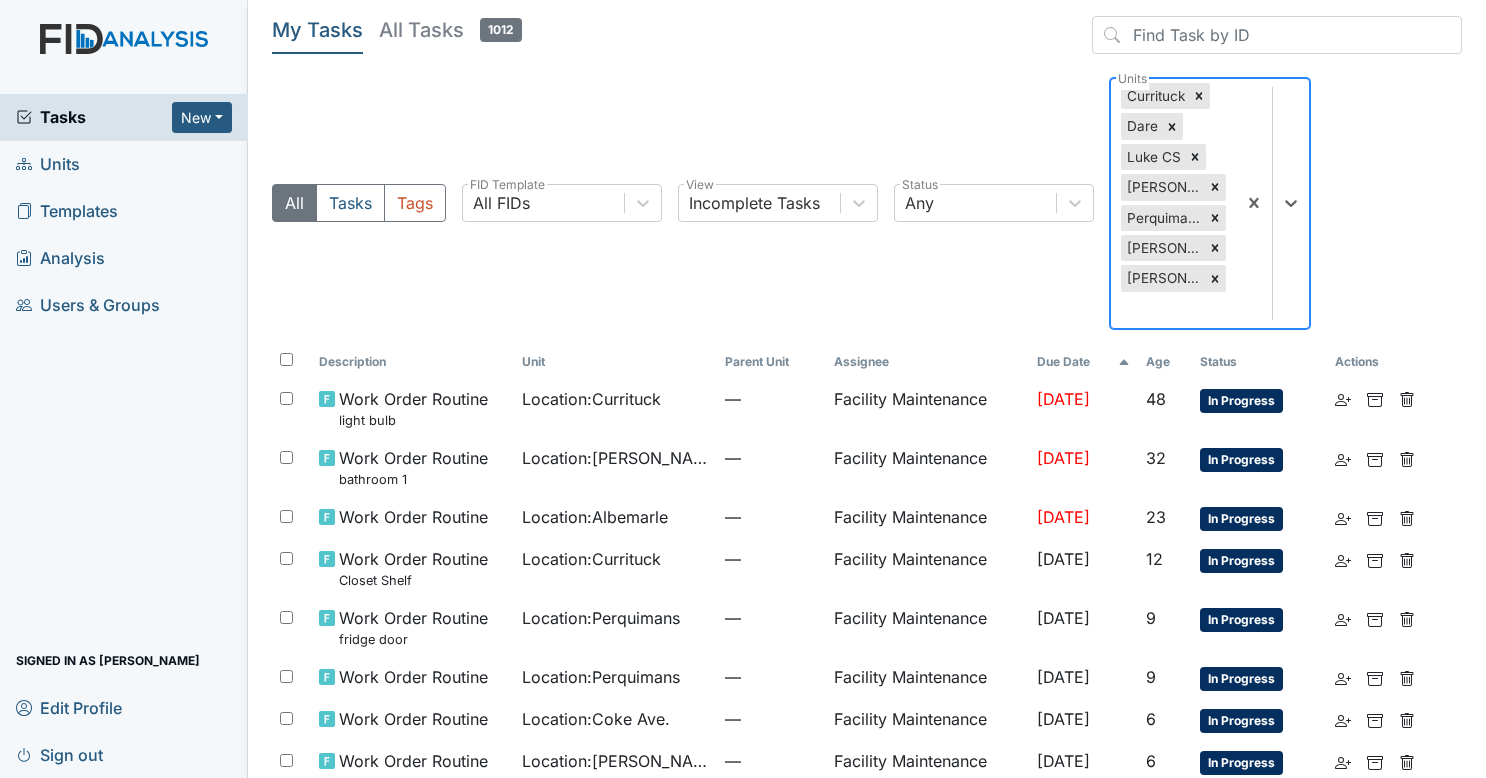 click 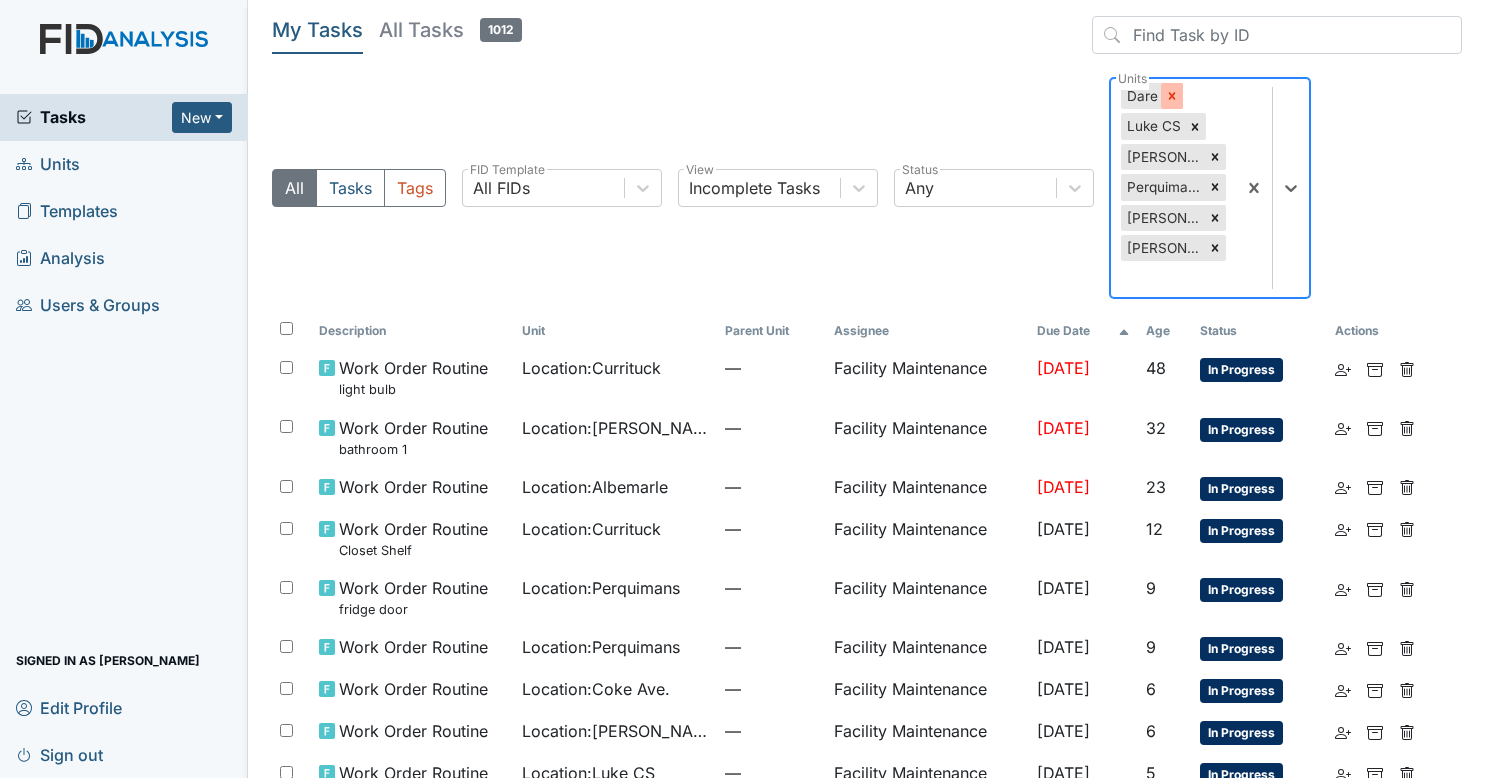 click at bounding box center (1172, 96) 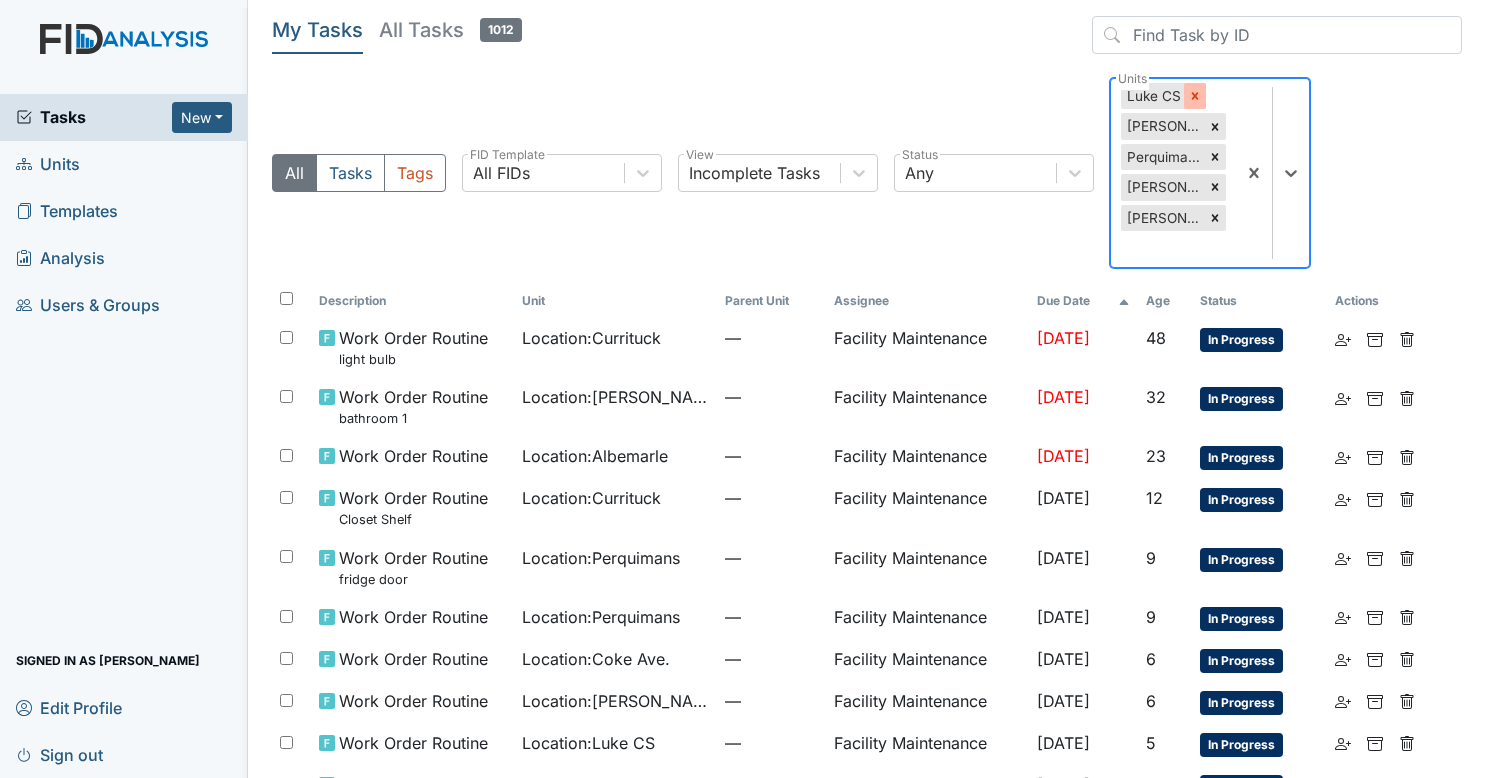 click 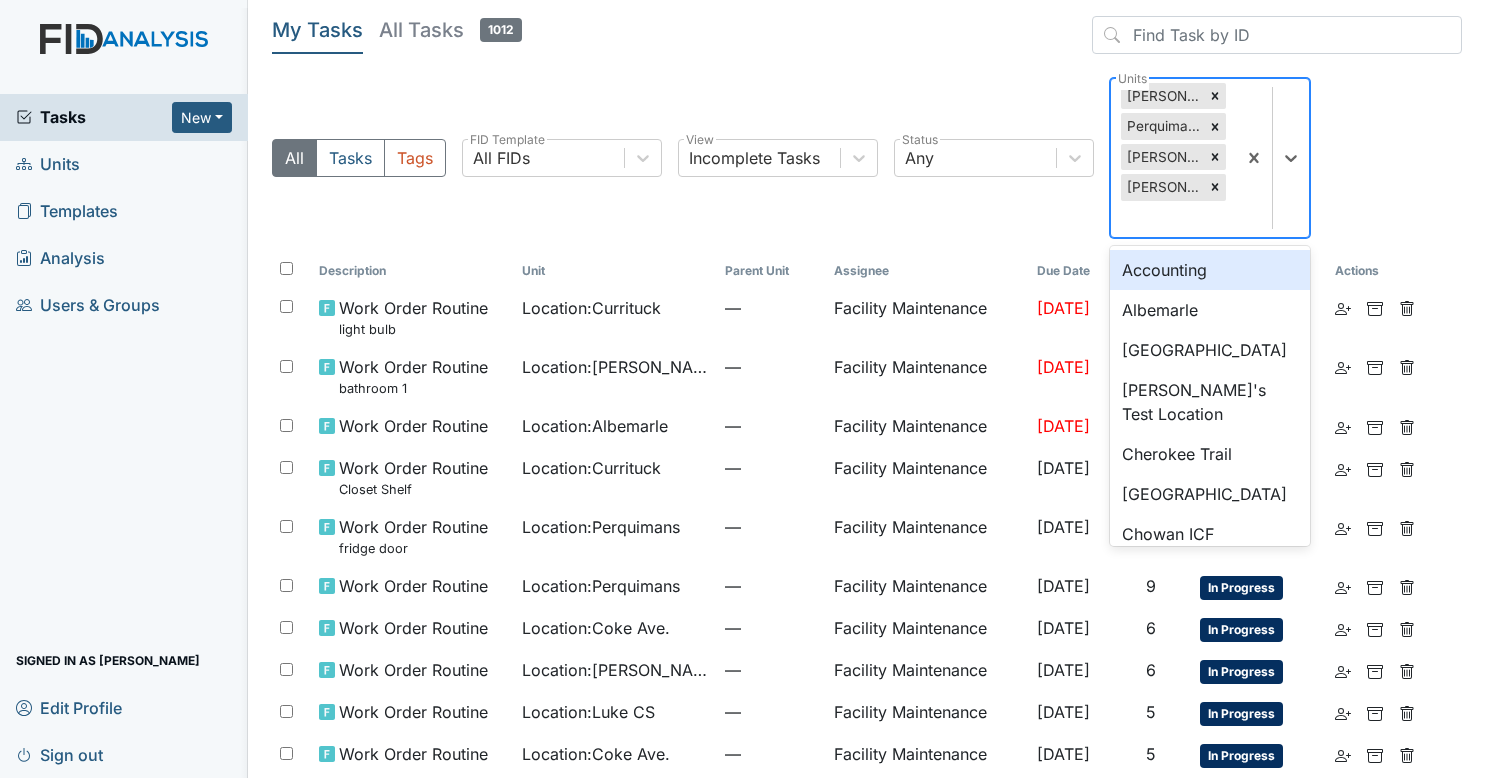 click on "[PERSON_NAME]. ICF" at bounding box center [1162, 96] 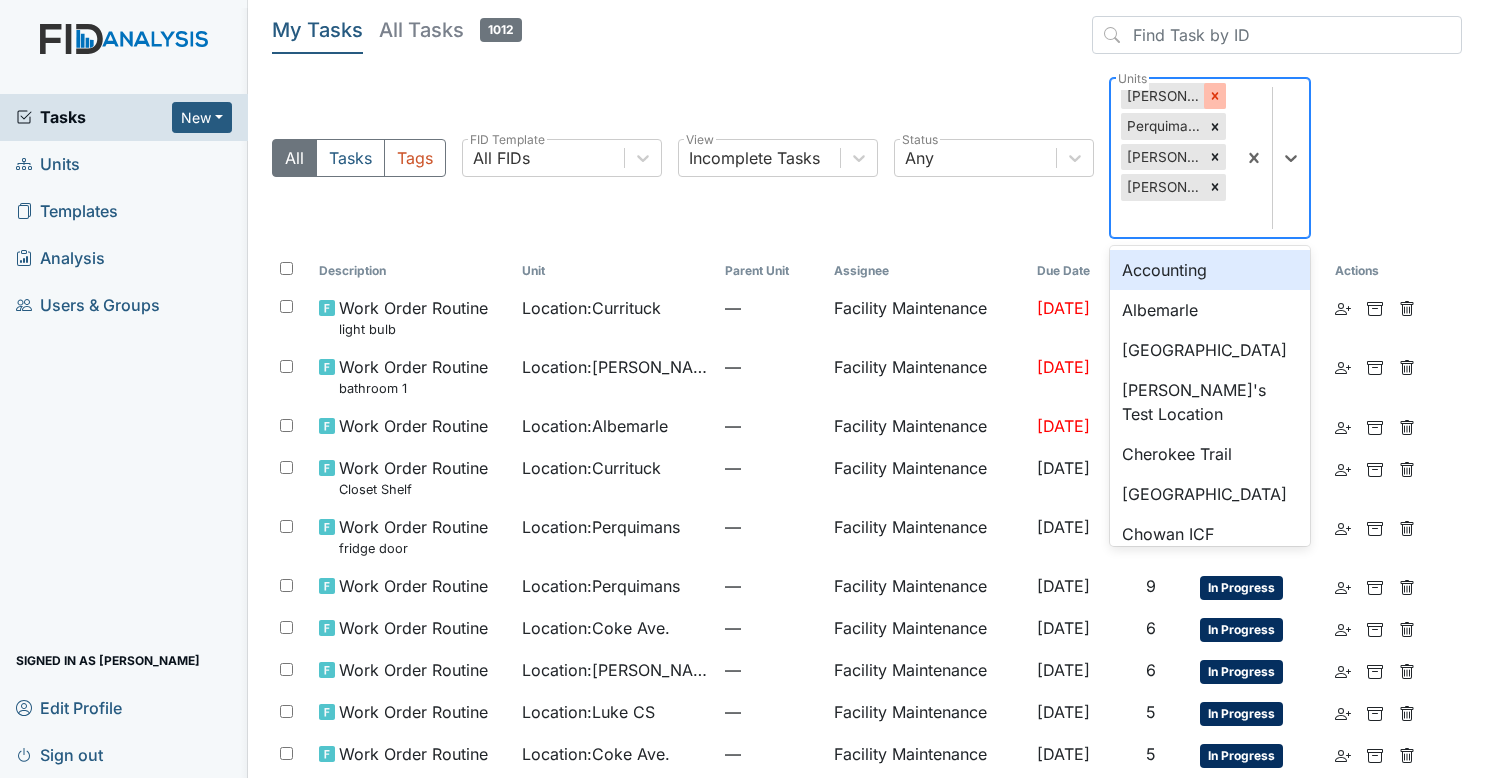click 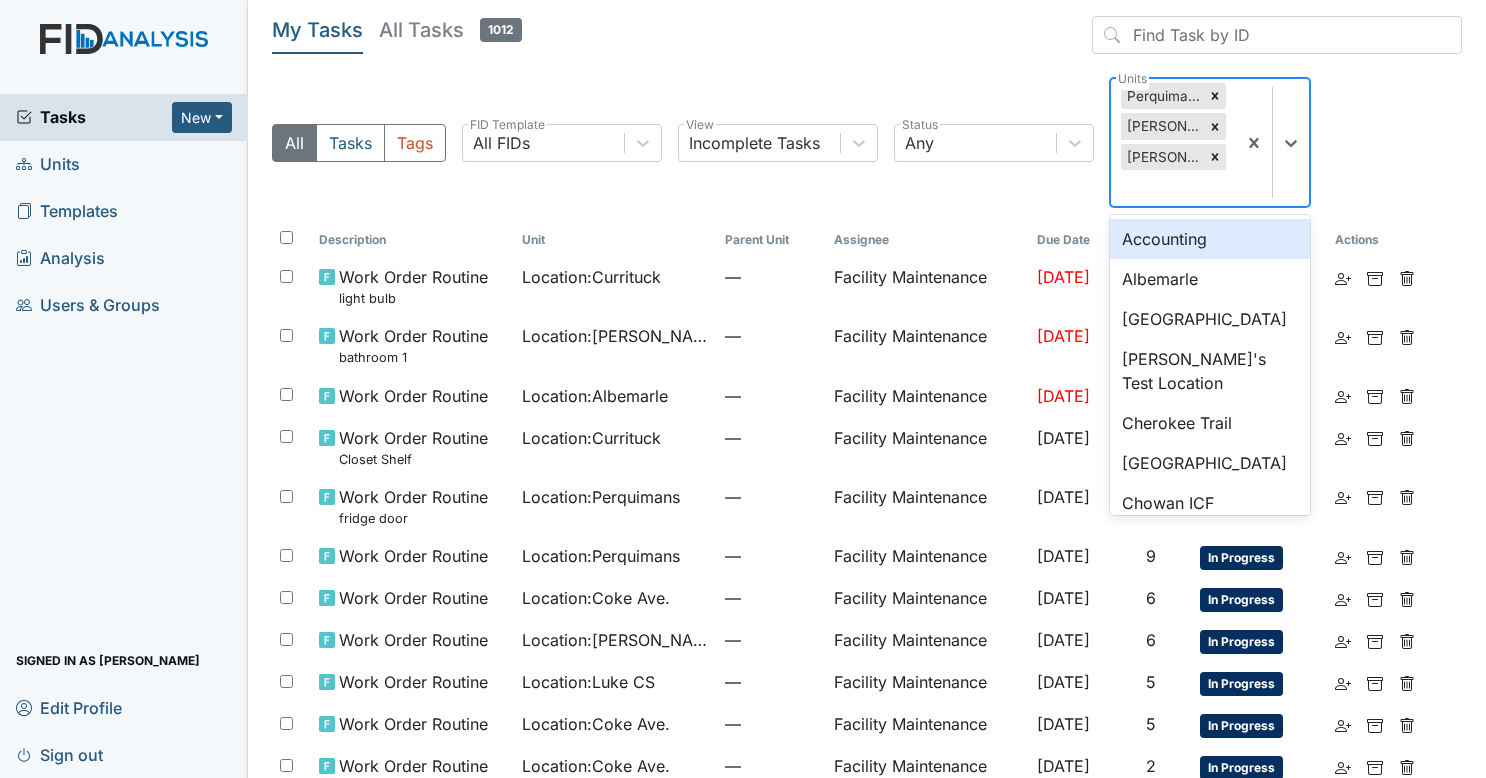 click 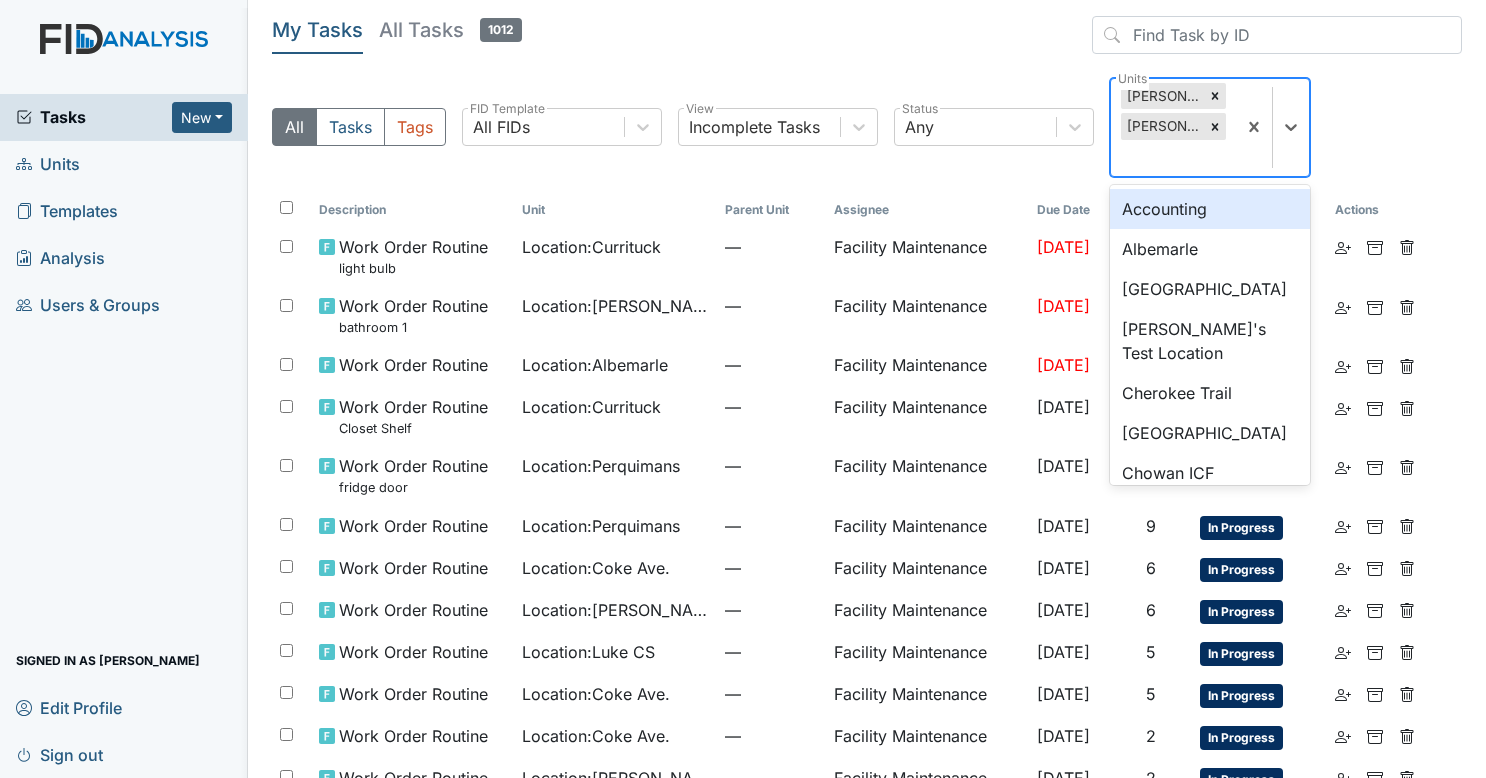 click 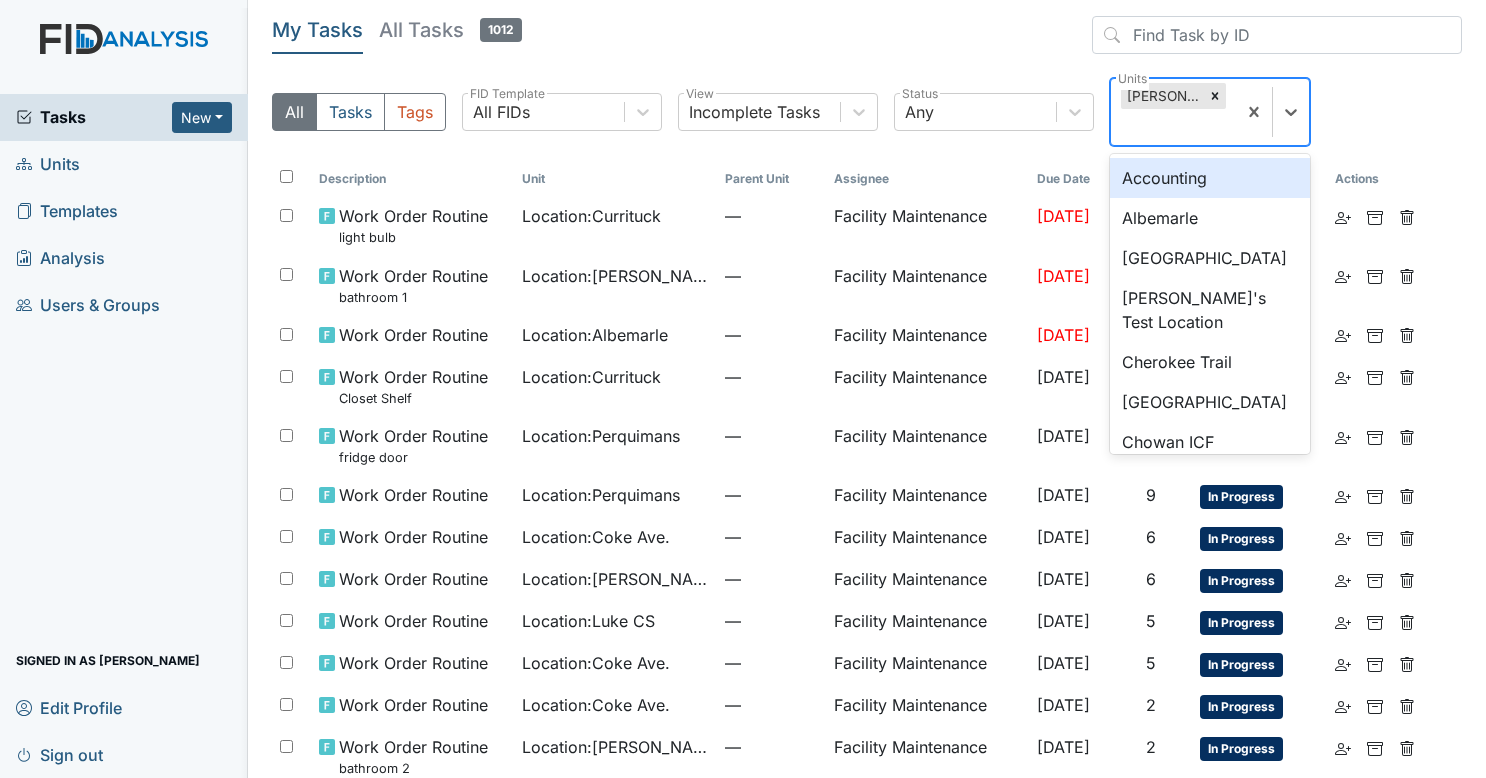click 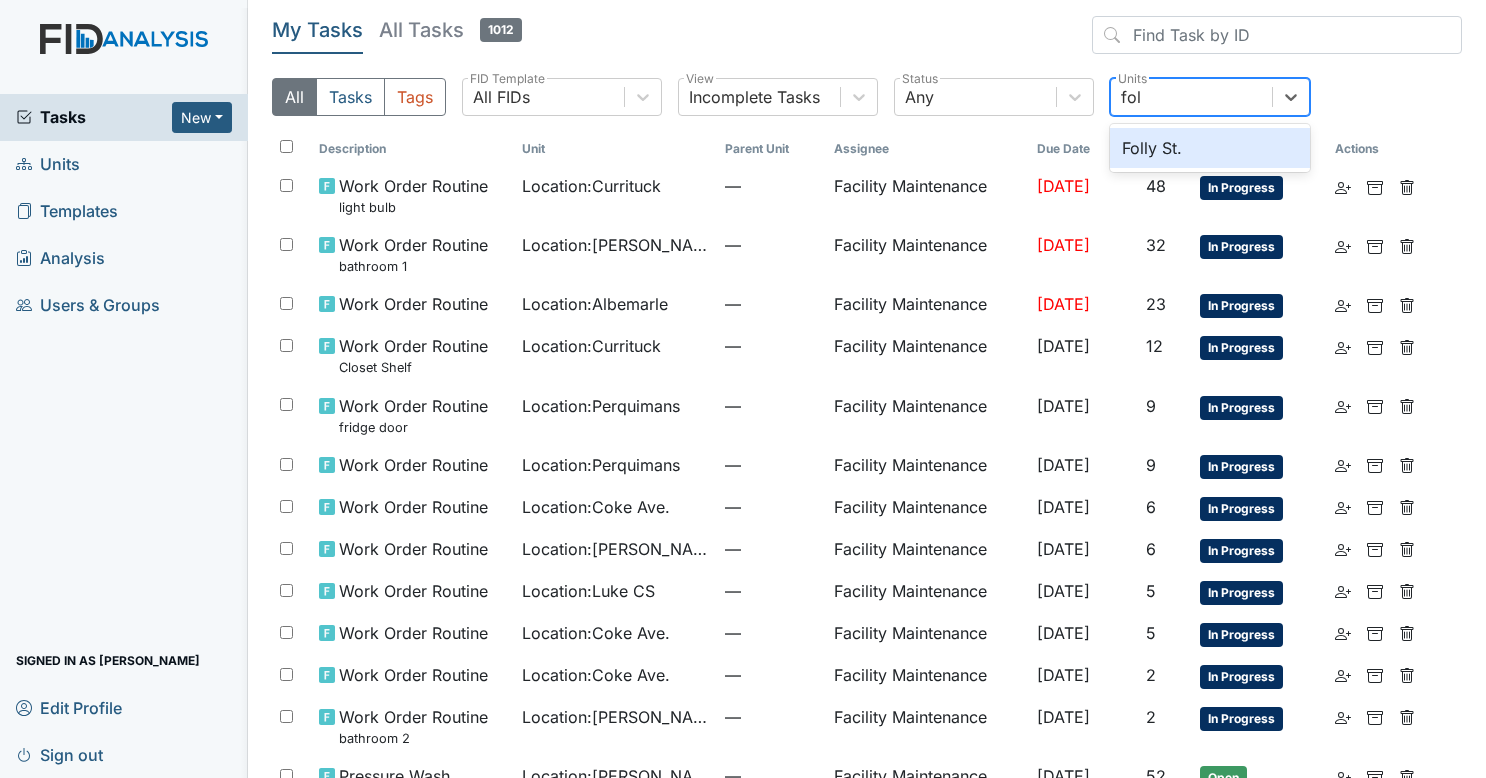 type on "foll" 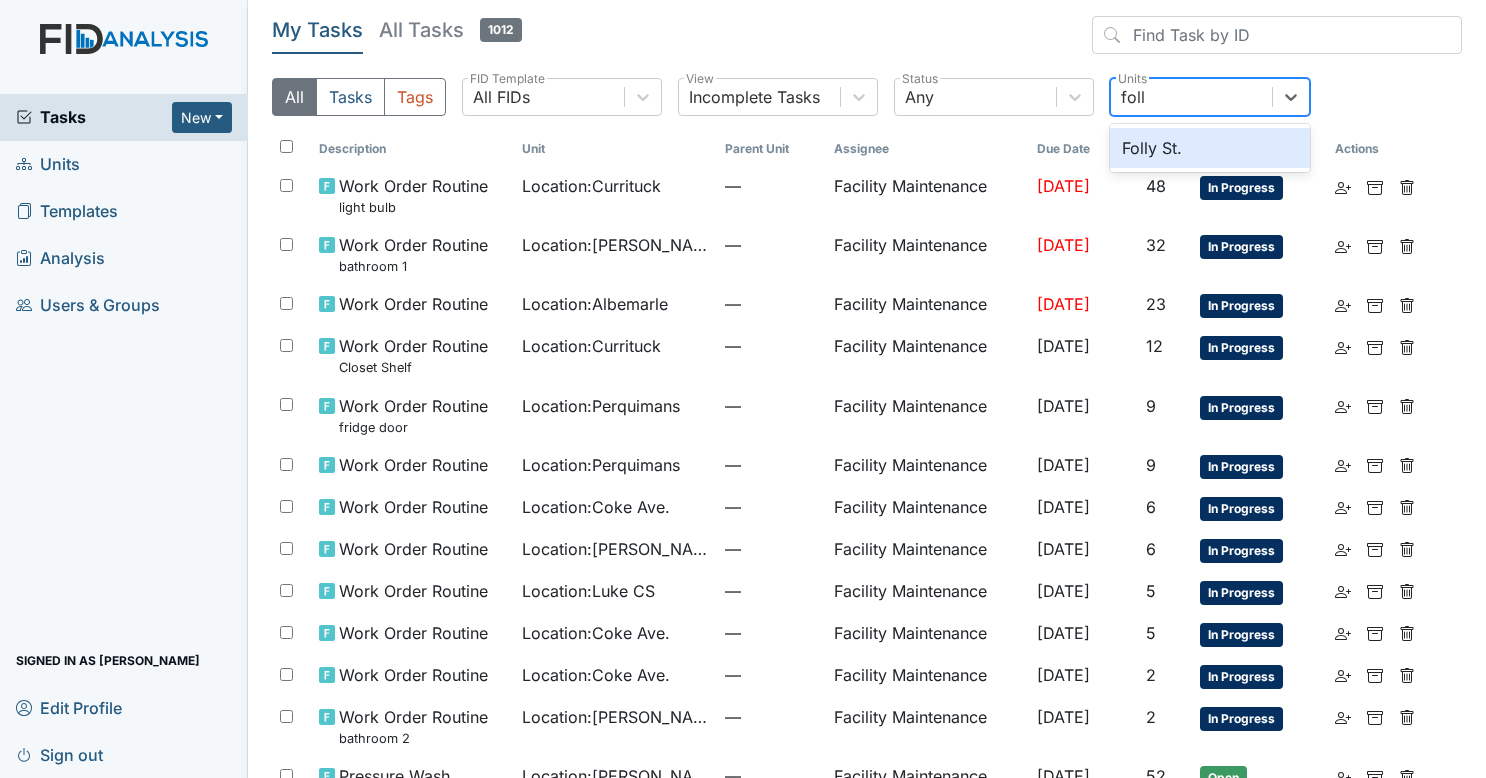 click on "Folly St." at bounding box center [1210, 148] 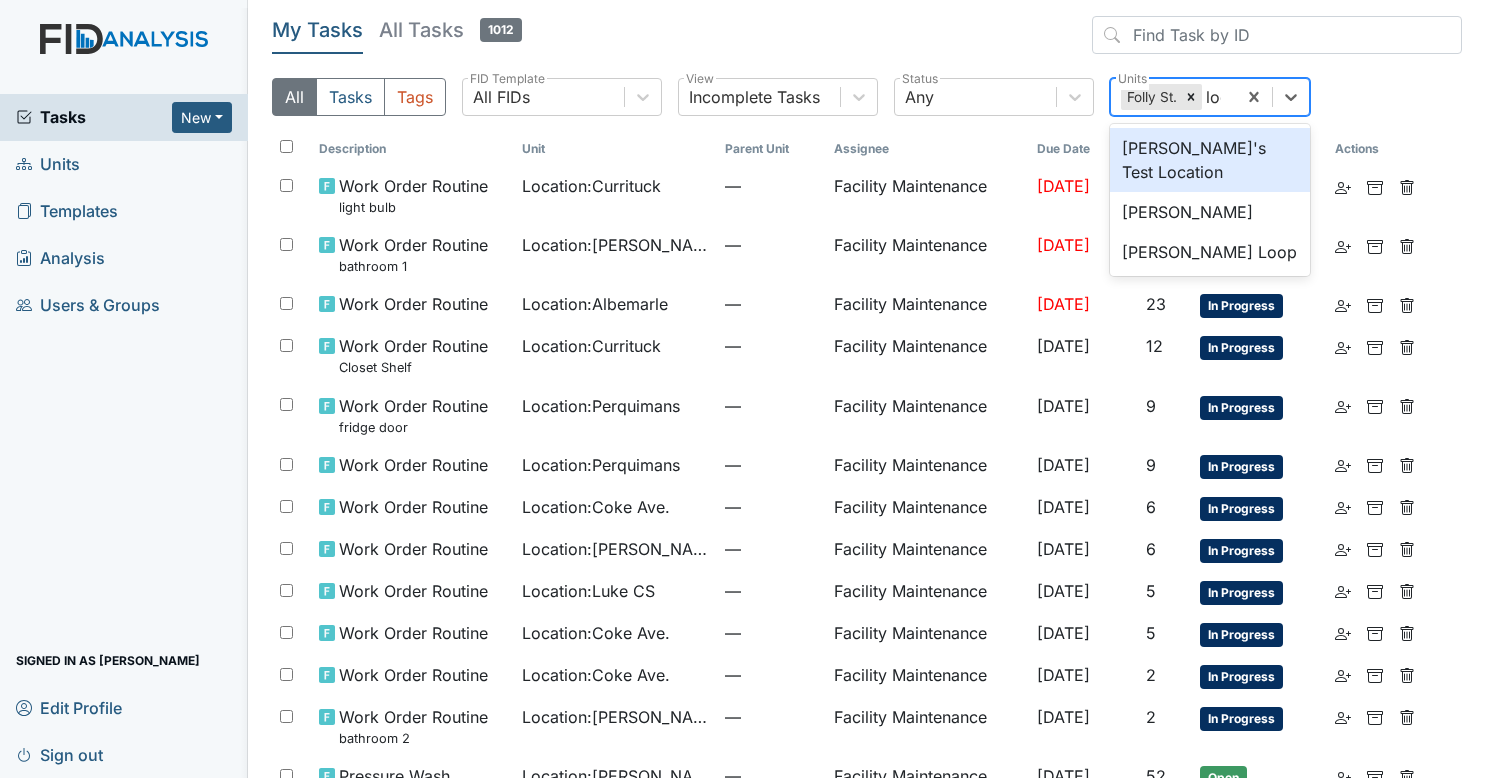 type on "lock" 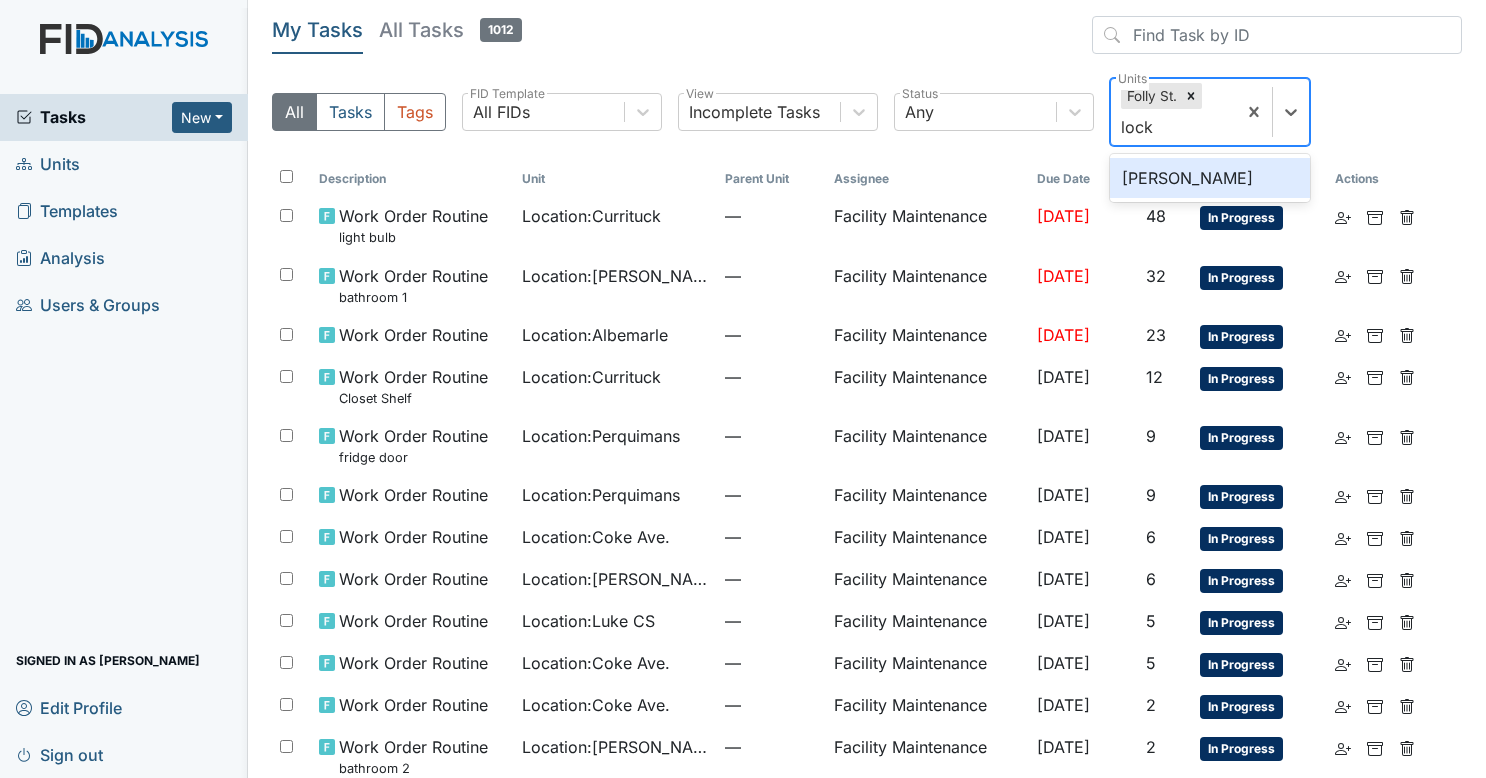 click on "[PERSON_NAME]" at bounding box center (1210, 178) 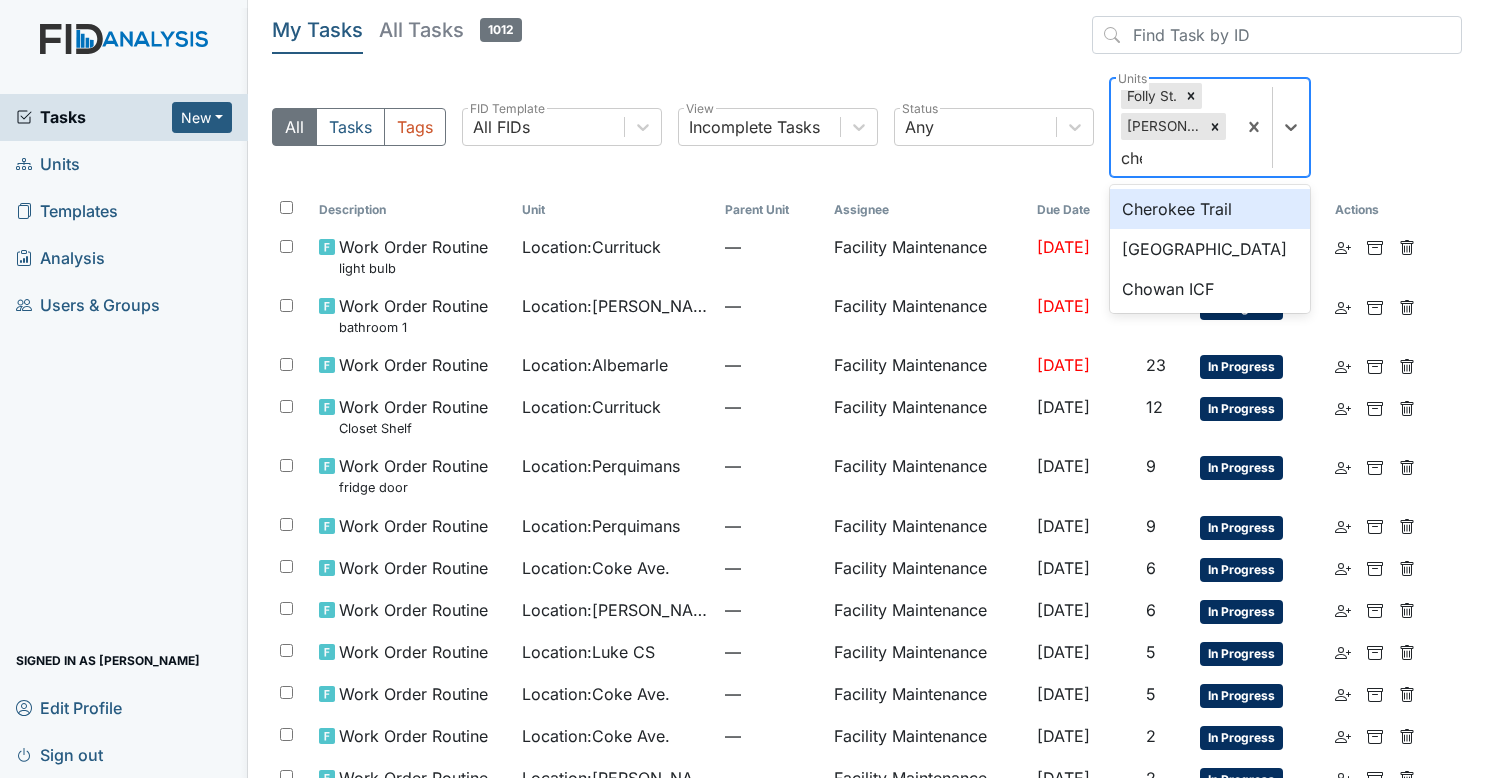 type on "cher" 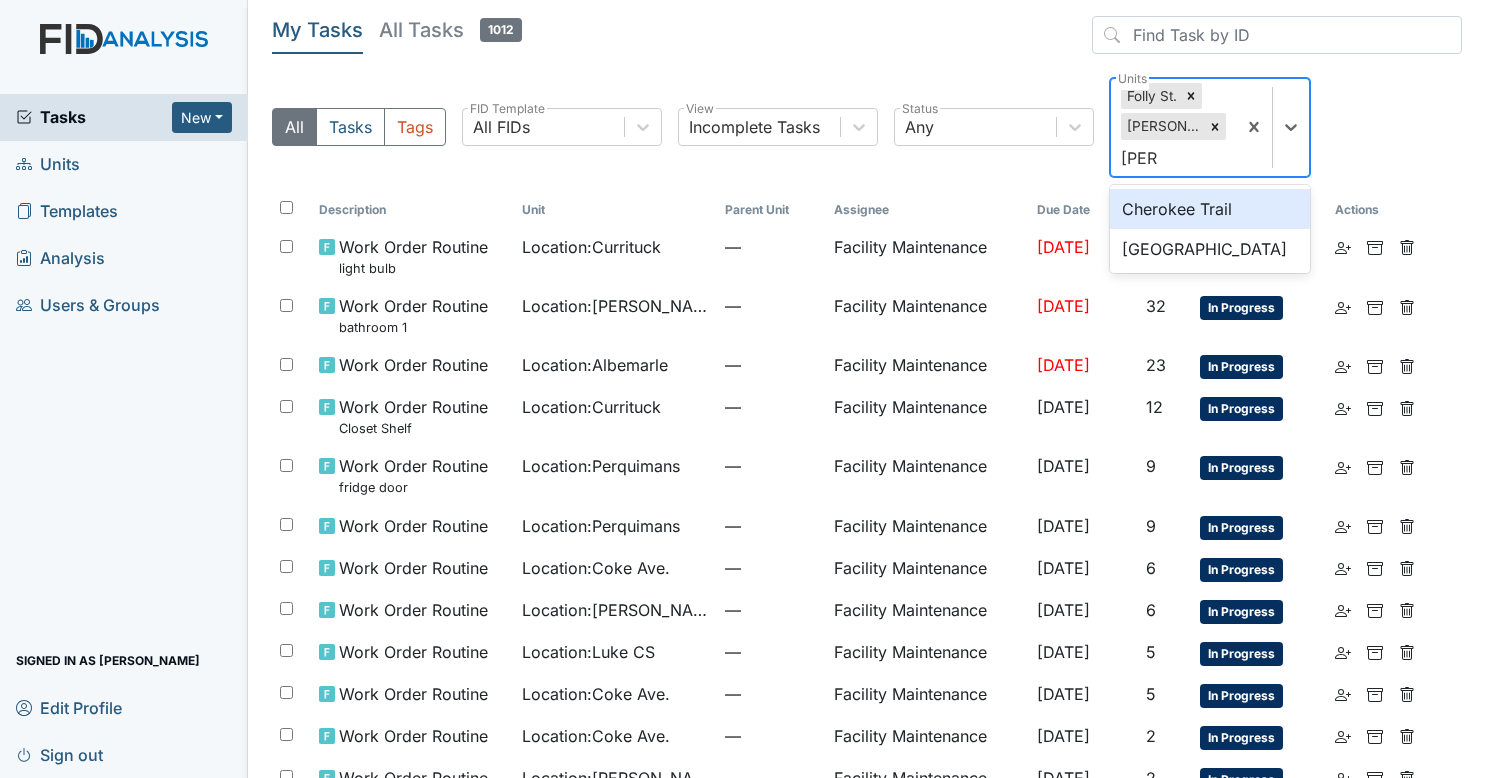click on "Cherokee Trail" at bounding box center [1210, 209] 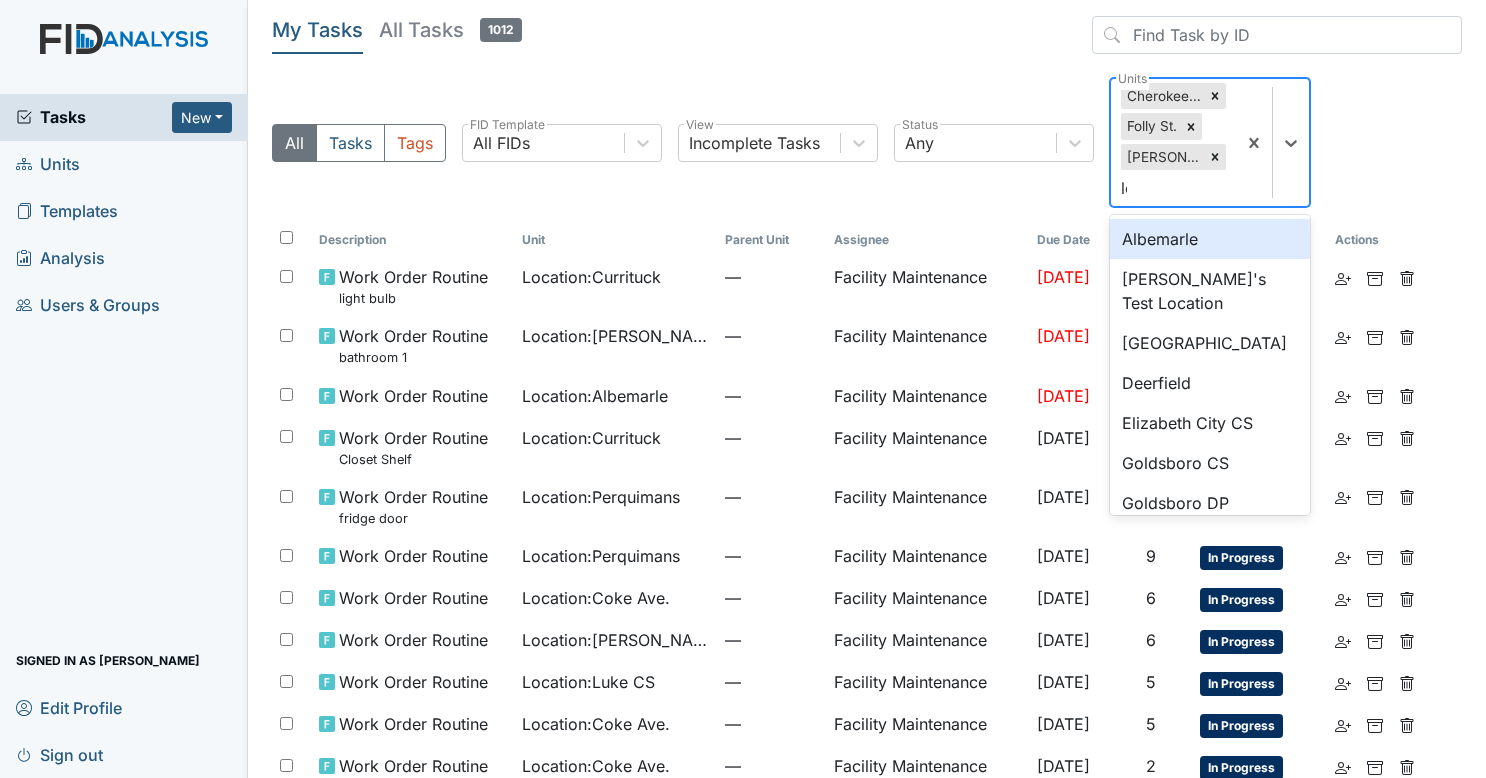 type on "lel" 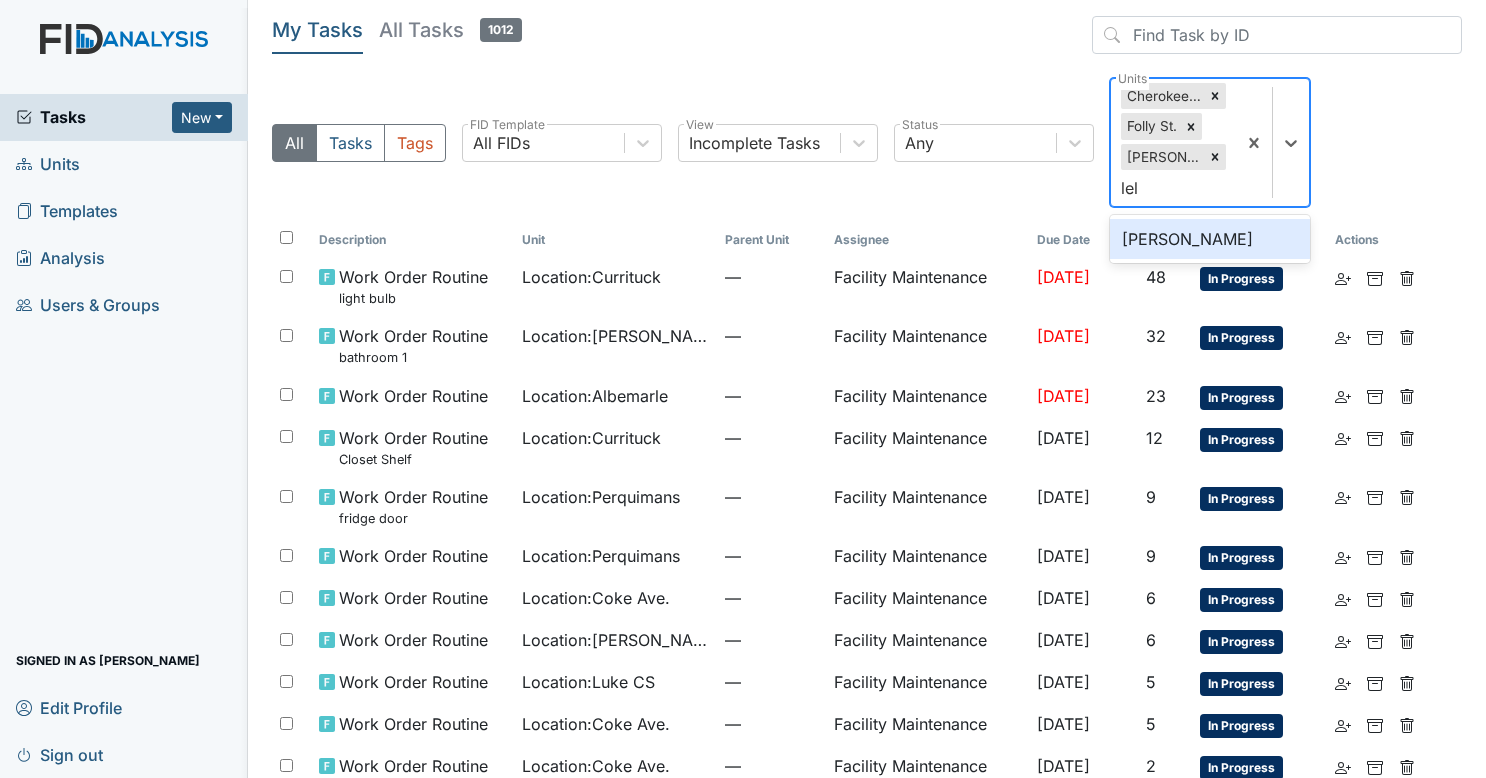 click on "Leland DP" at bounding box center [1210, 239] 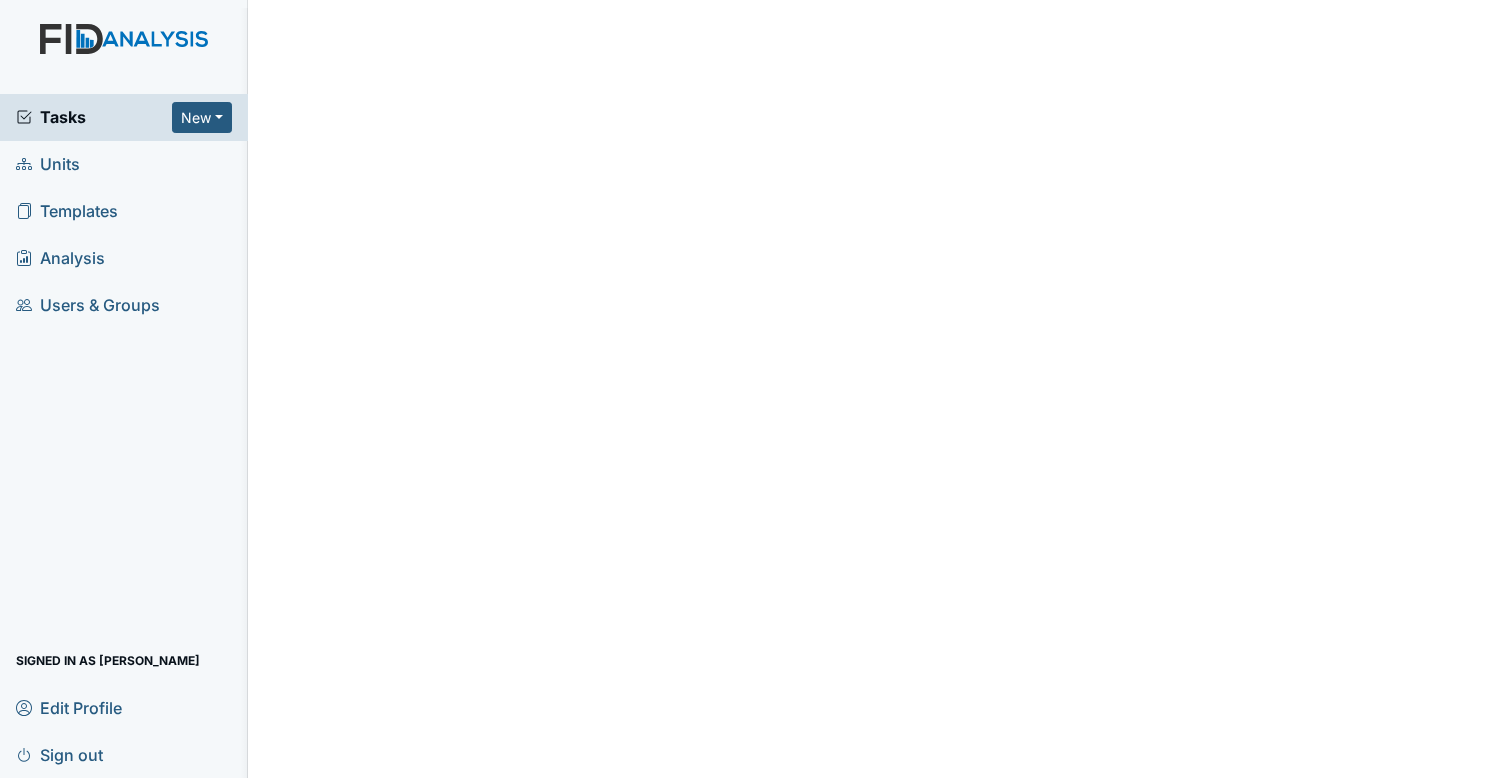 click on "Tasks
New
Form
Inspection
Document
Bundle" at bounding box center (124, 117) 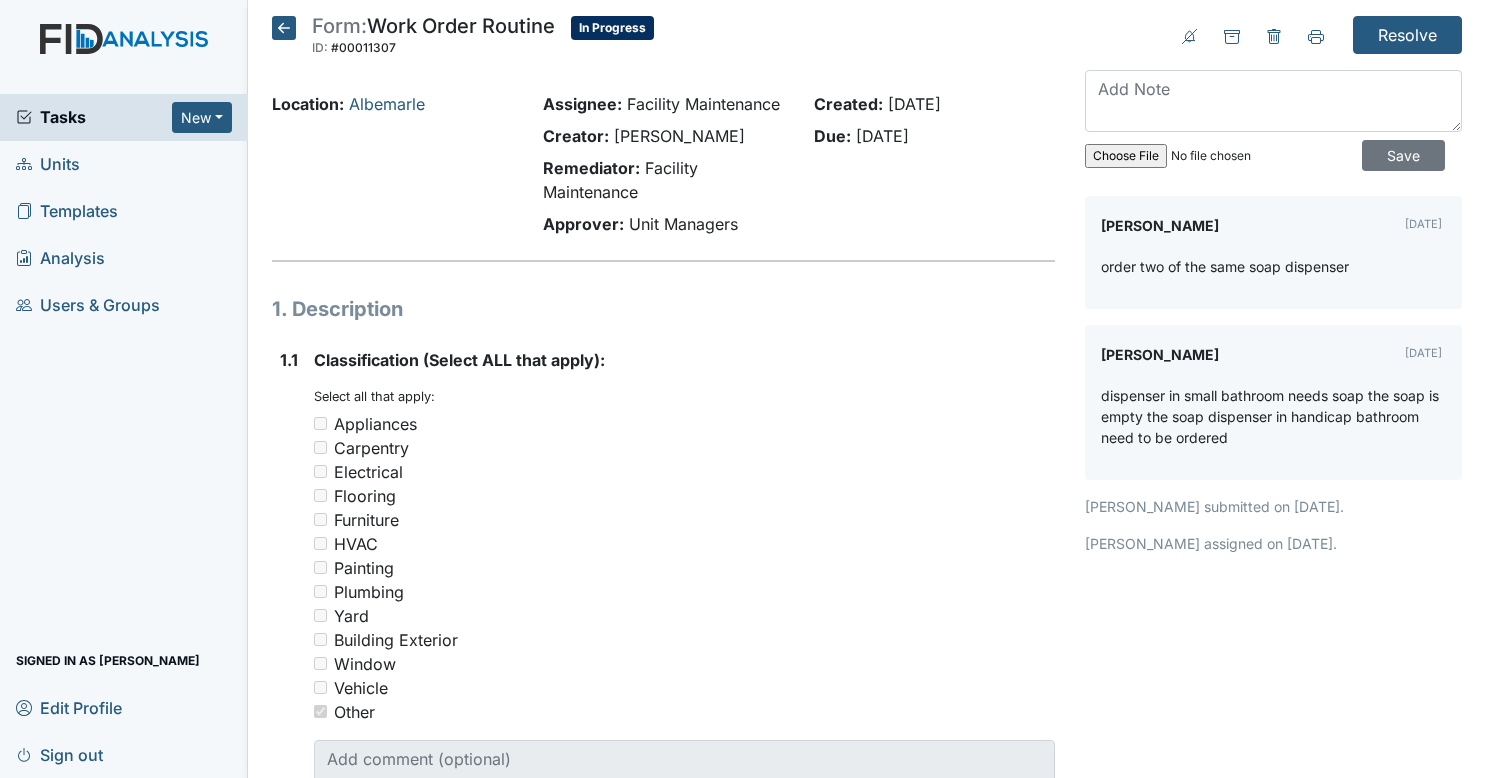 scroll, scrollTop: 0, scrollLeft: 0, axis: both 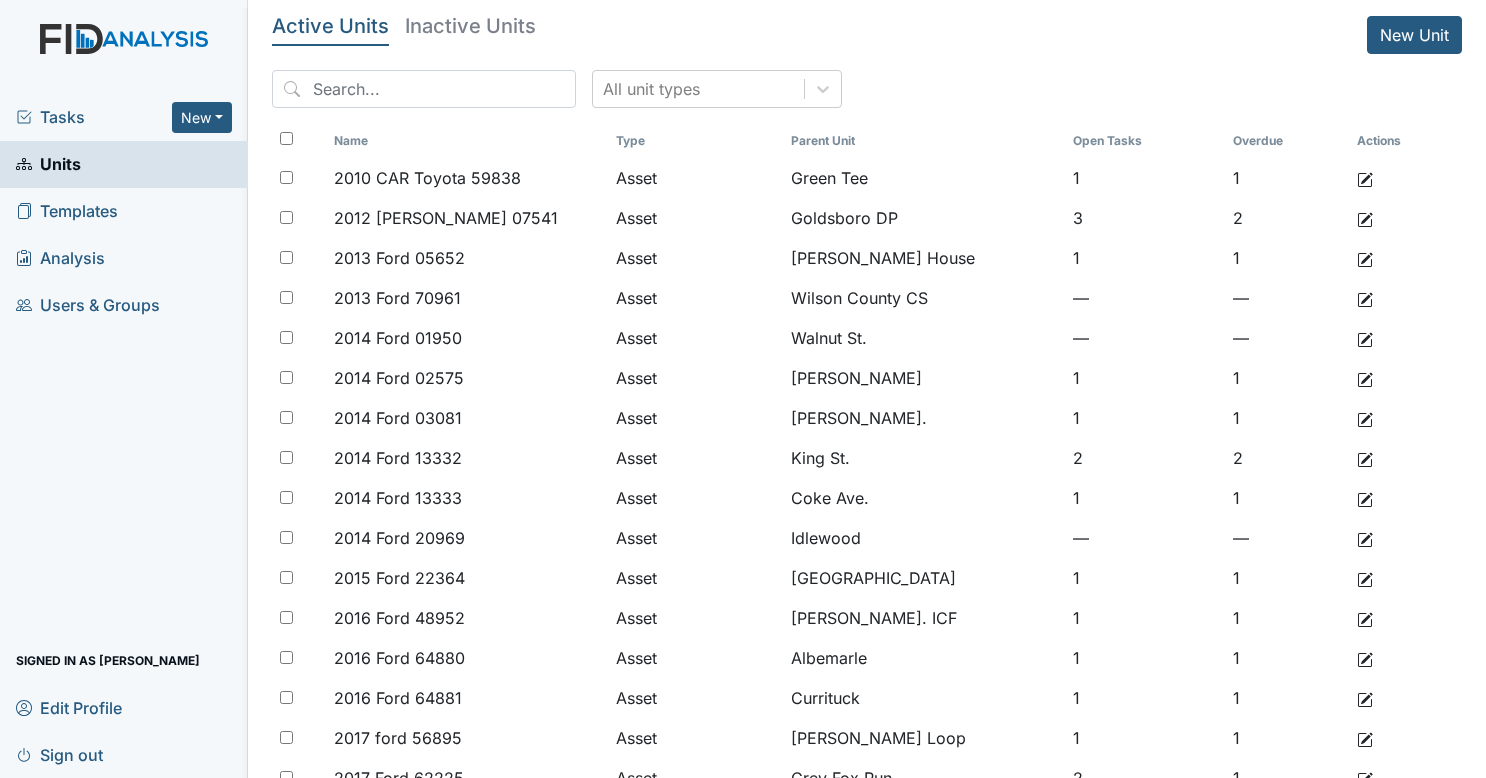 click on "Tasks
New
Form
Inspection
Document
Bundle" at bounding box center [124, 117] 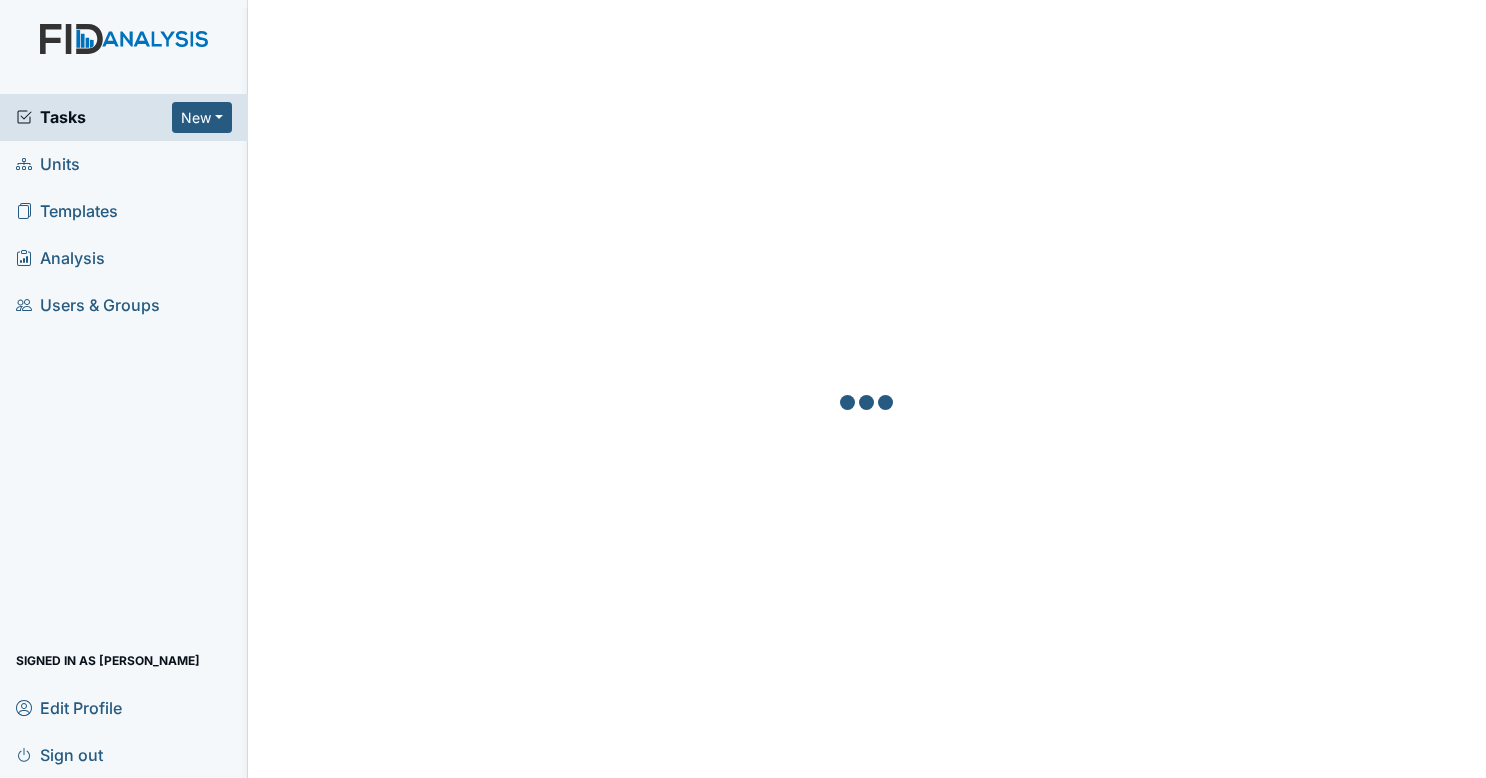 scroll, scrollTop: 0, scrollLeft: 0, axis: both 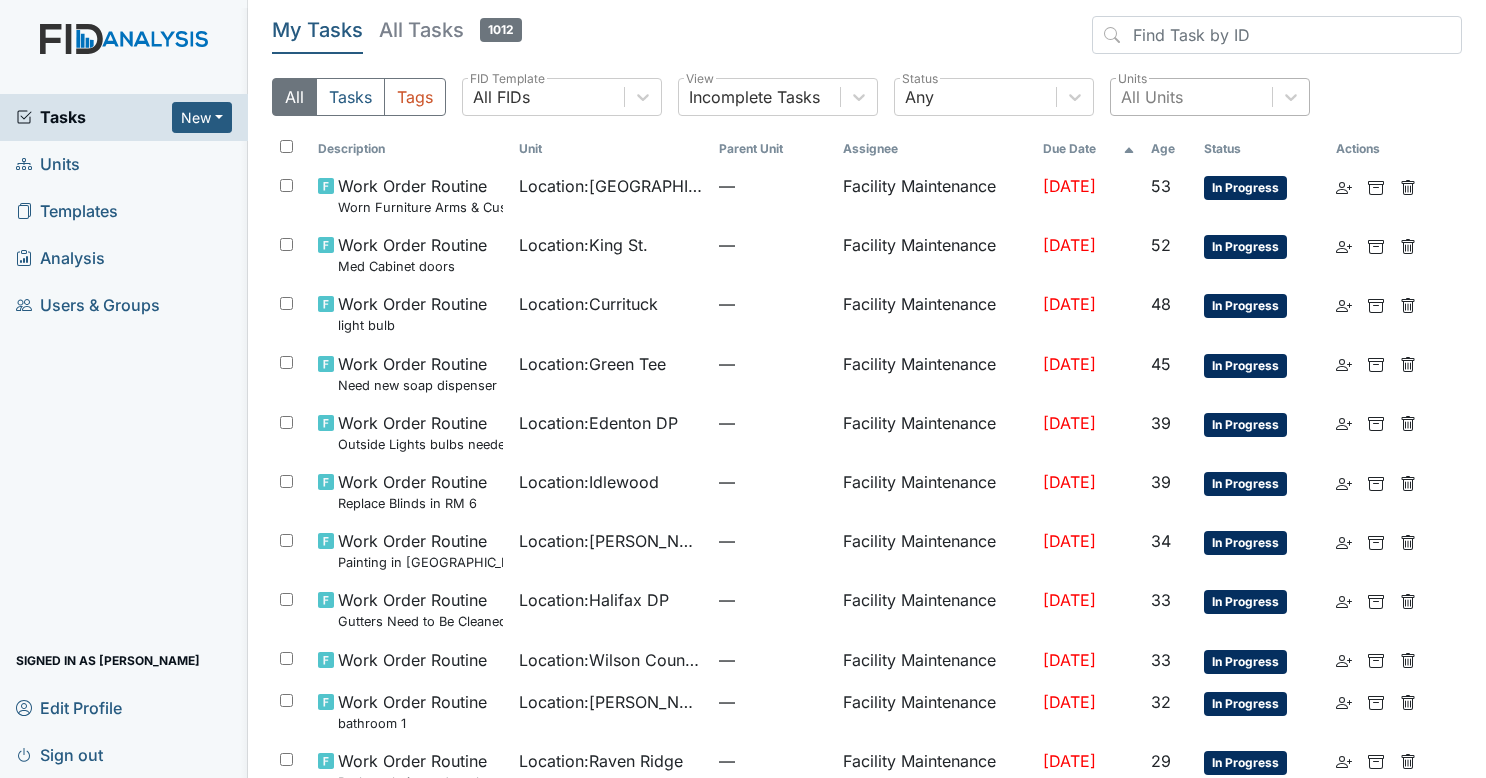 click on "All Units" at bounding box center (1191, 97) 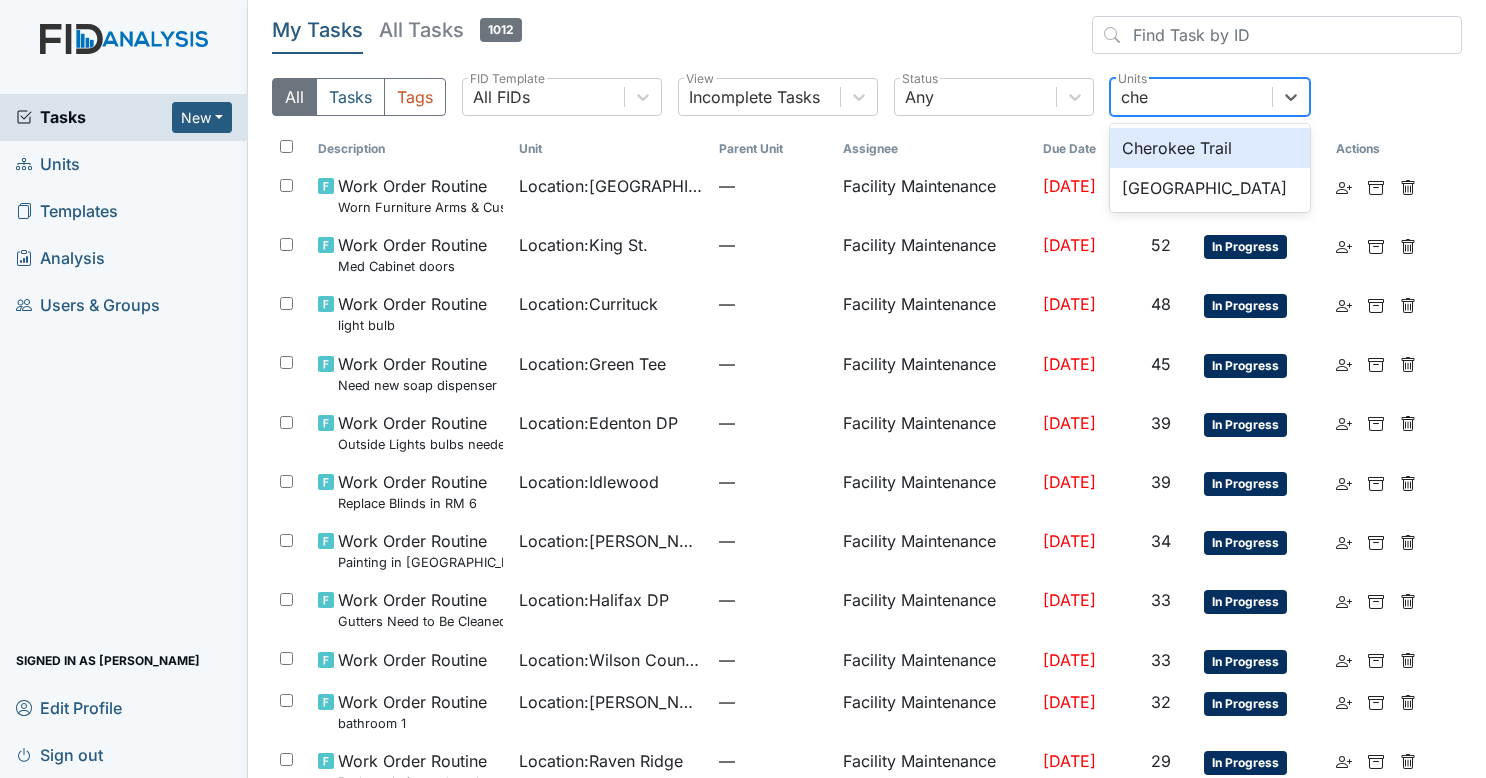 type on "cher" 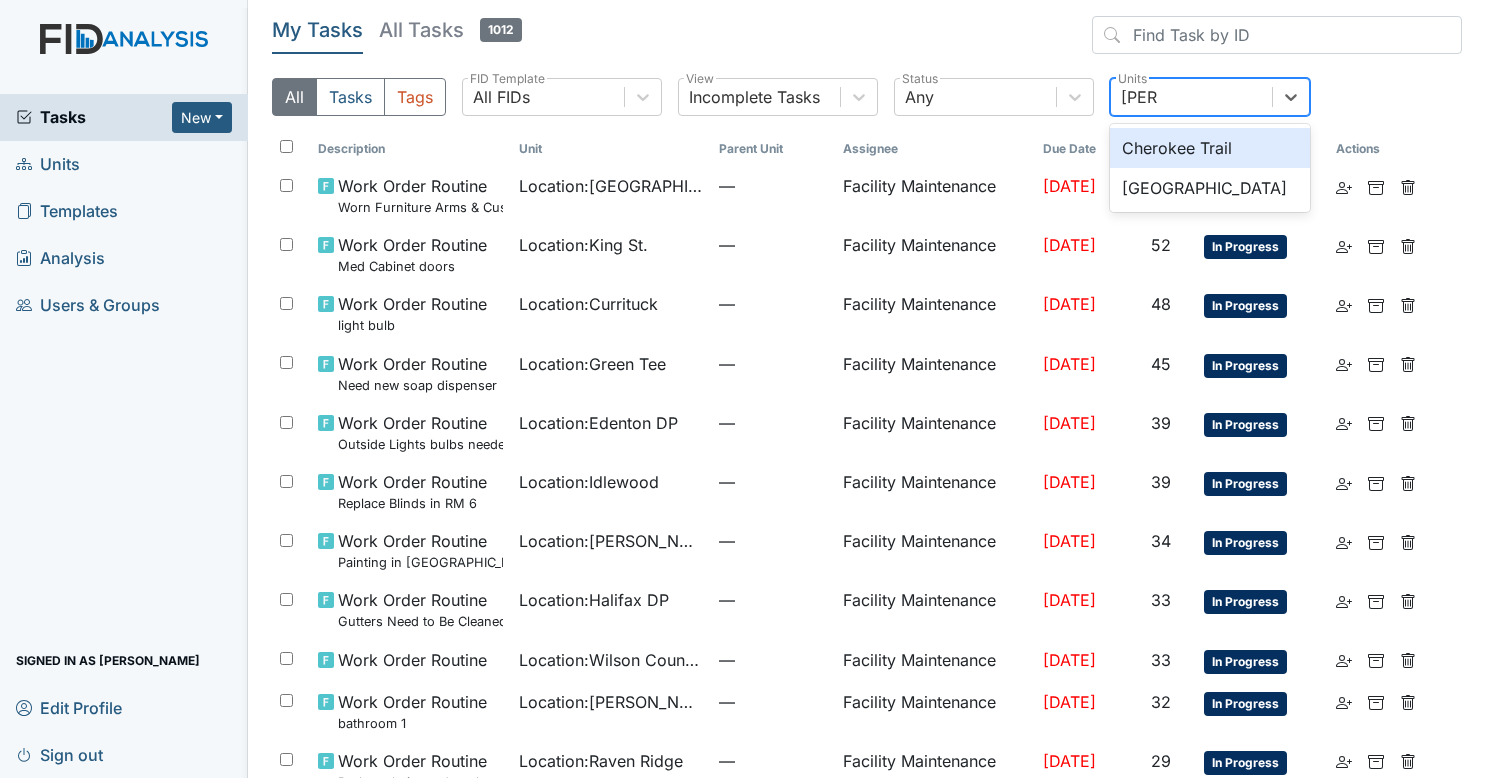 click on "Cherokee Trail" at bounding box center (1210, 148) 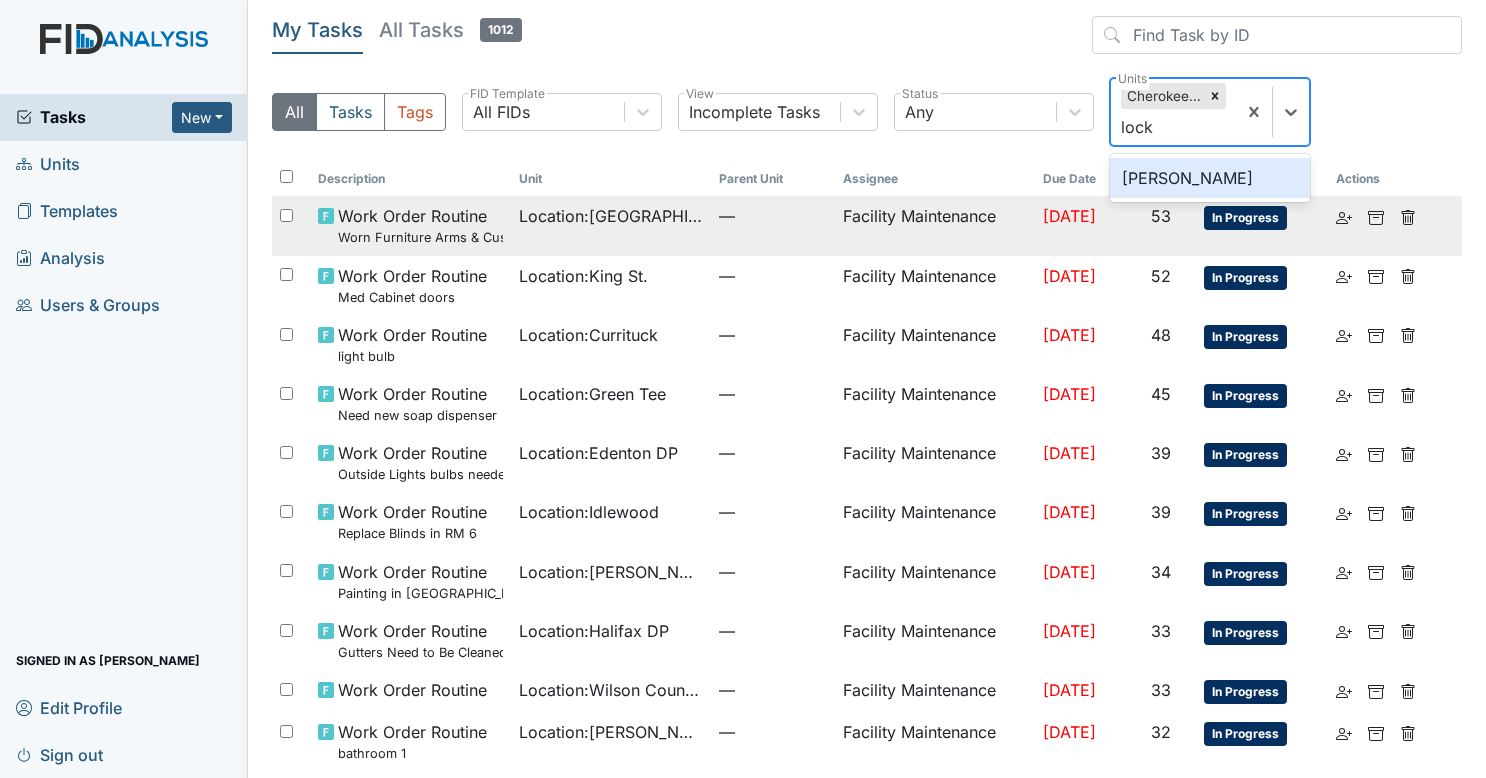 type on "lock" 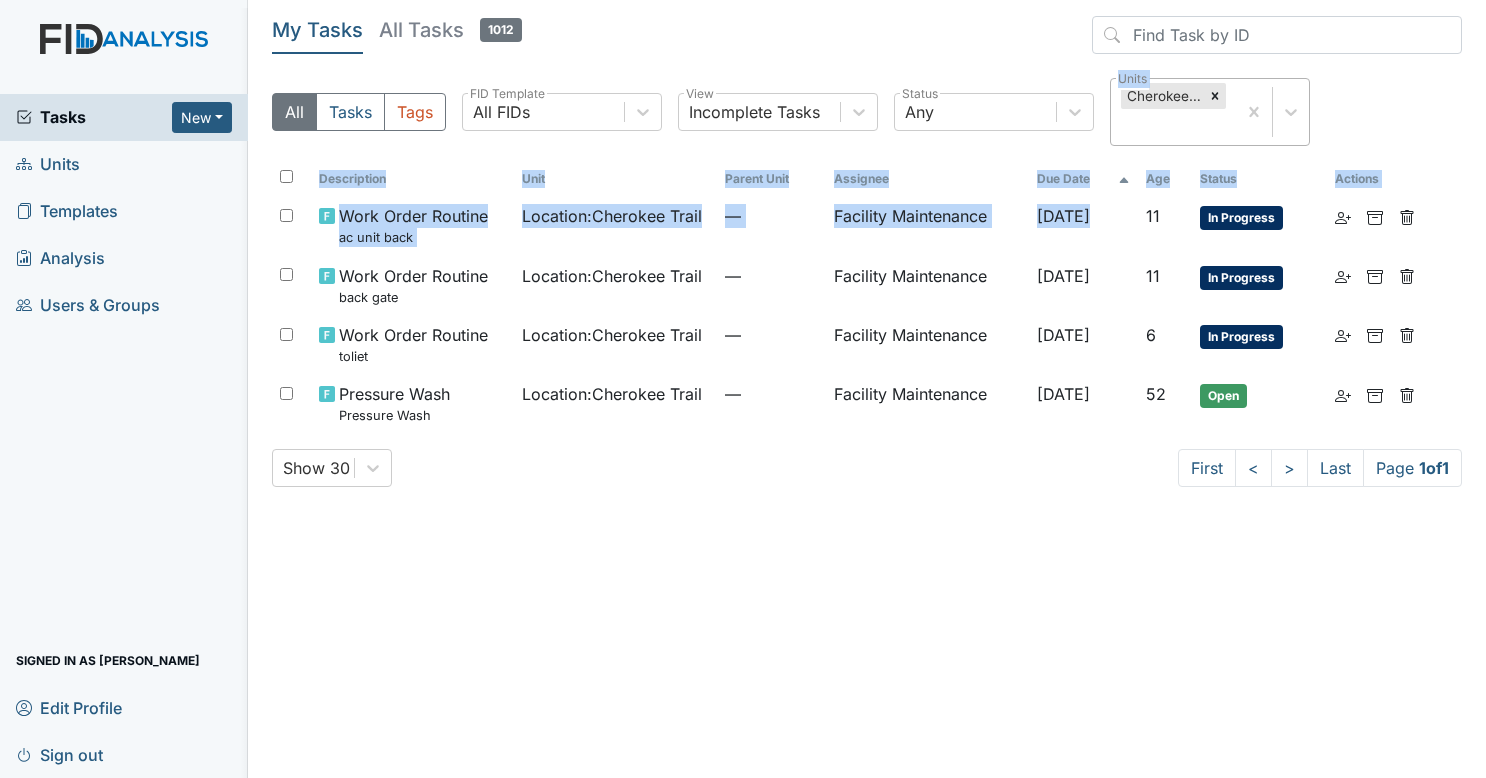 drag, startPoint x: 1190, startPoint y: 206, endPoint x: 1196, endPoint y: 142, distance: 64.28063 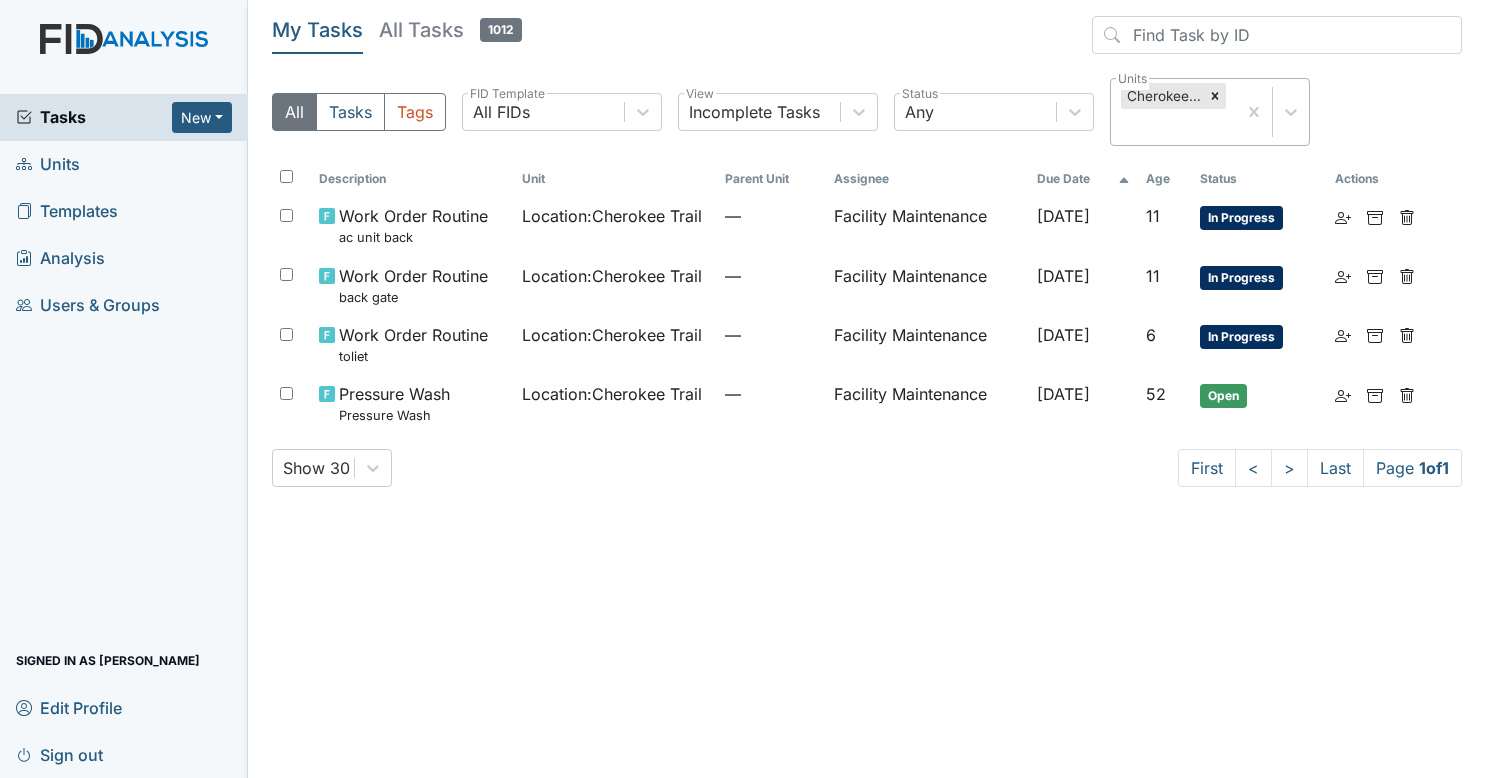 click on "Cherokee Trail" at bounding box center (1173, 112) 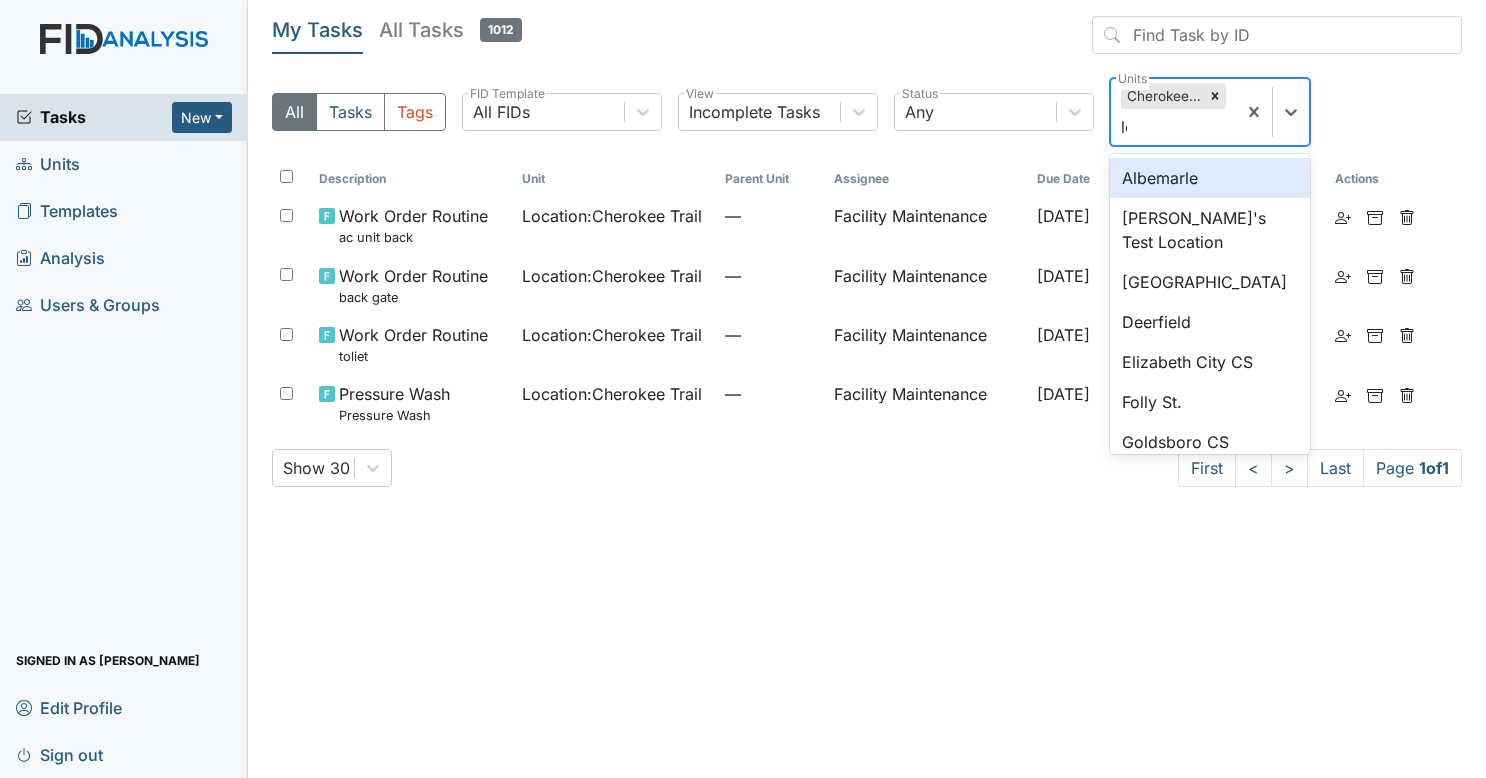 type on "loc" 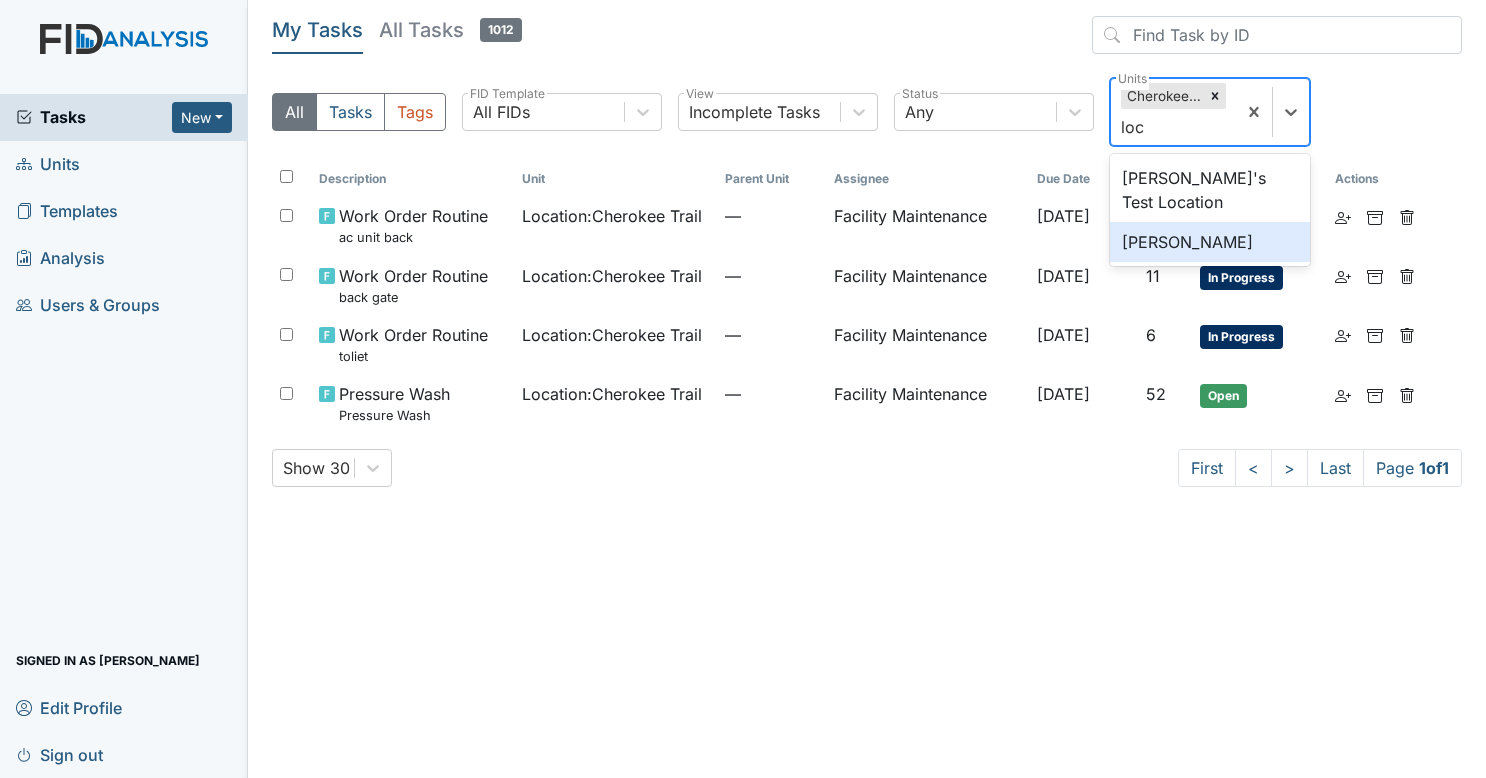 click on "Lockwood" at bounding box center (1210, 242) 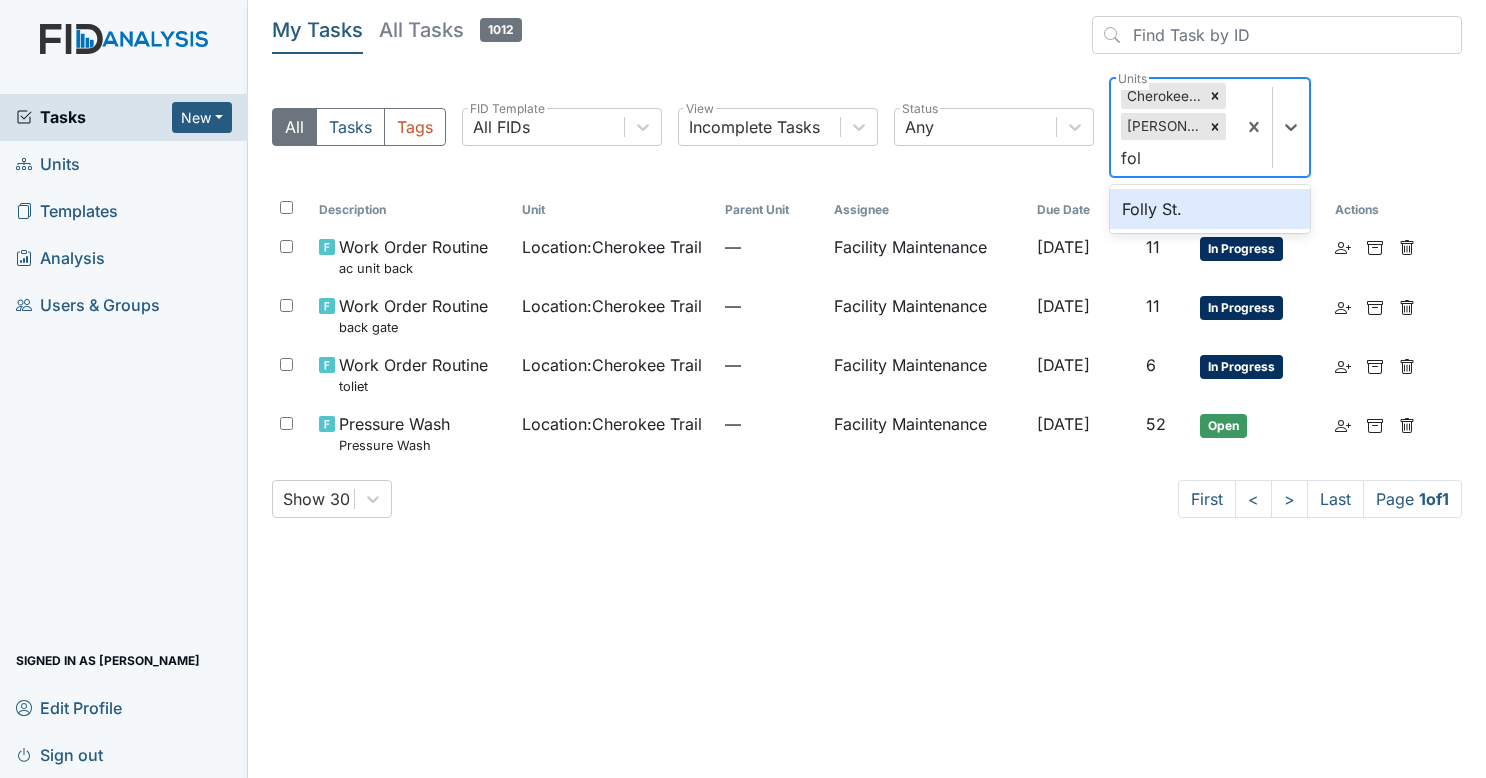 type on "foll" 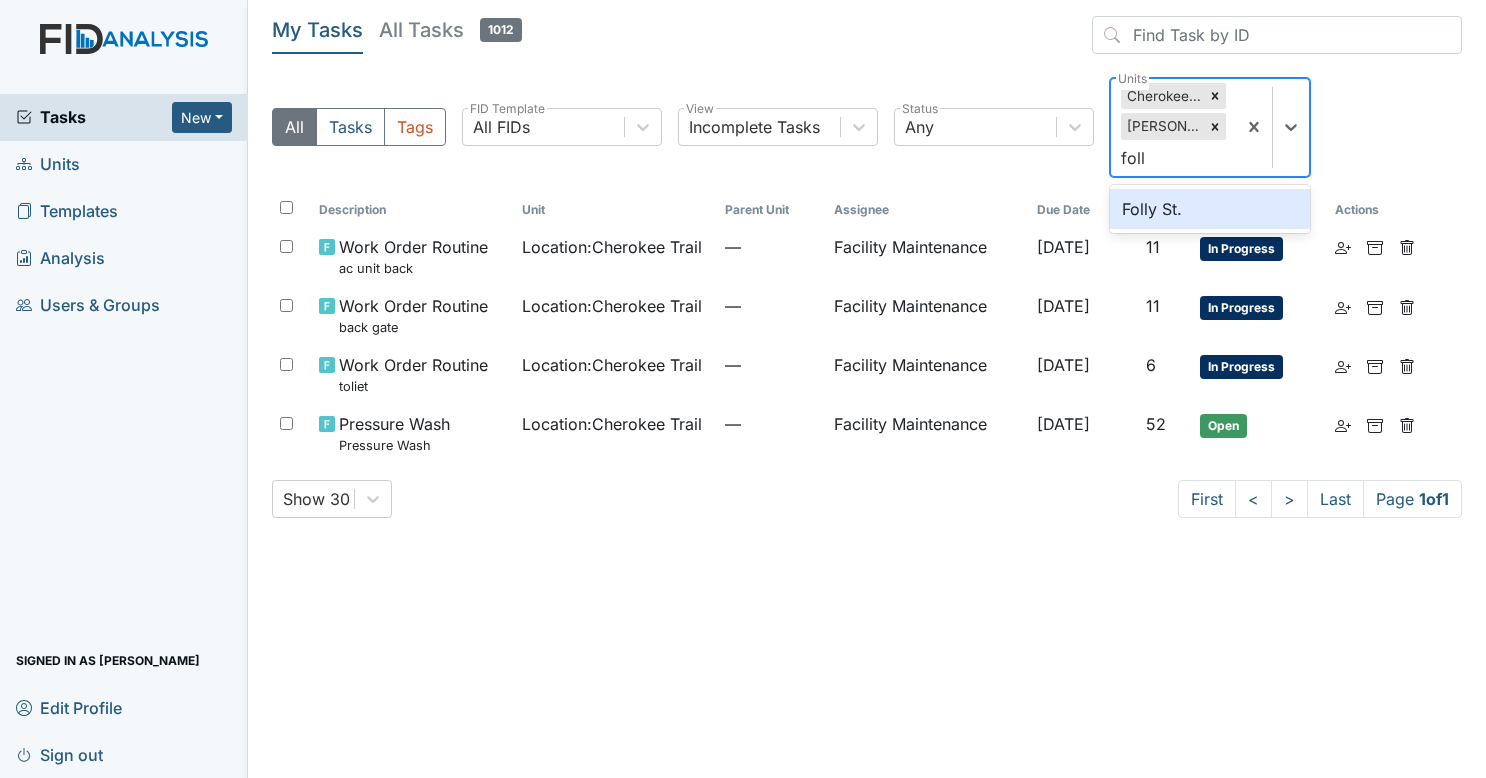 click on "Folly St." at bounding box center [1210, 209] 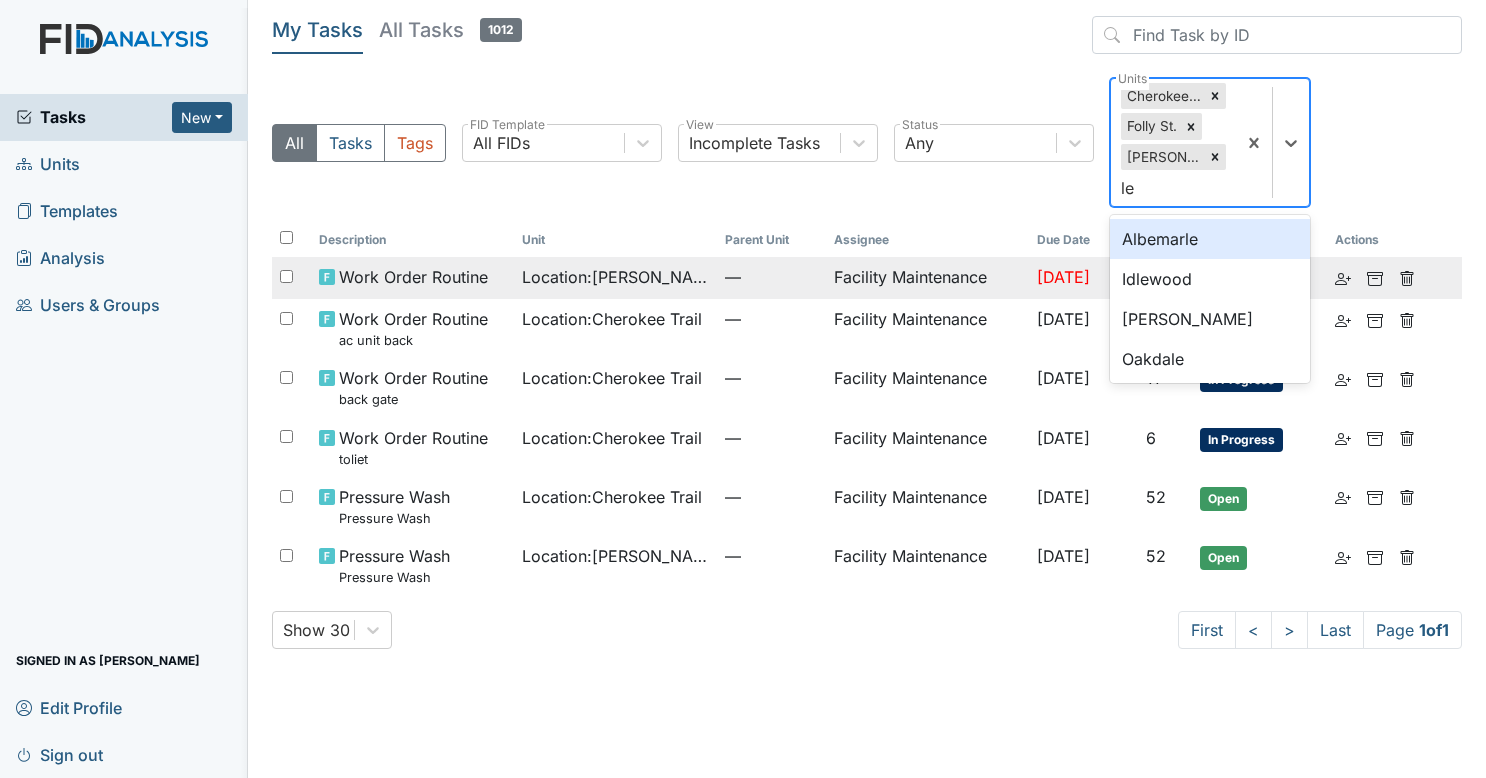type on "lel" 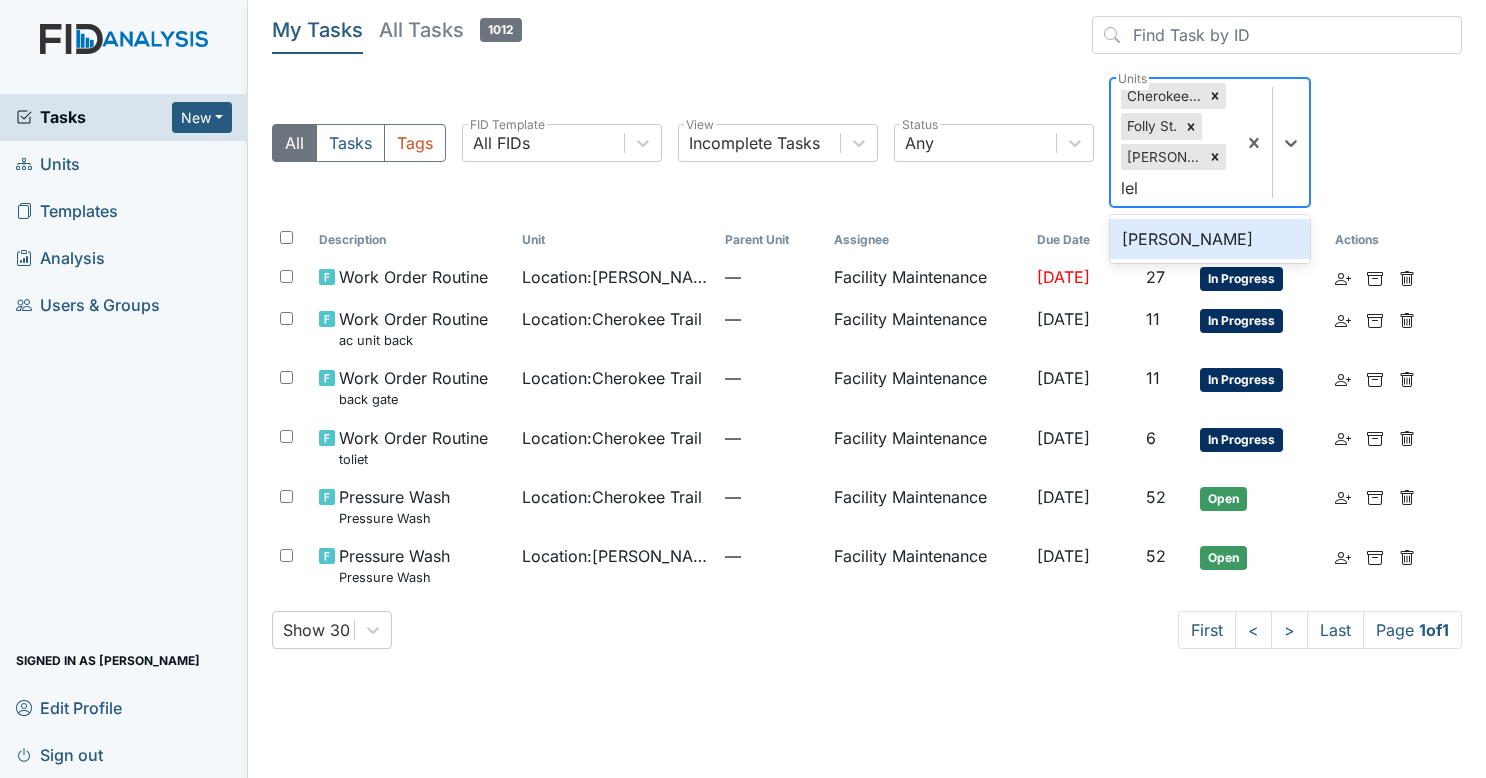 click on "Leland DP" at bounding box center [1210, 239] 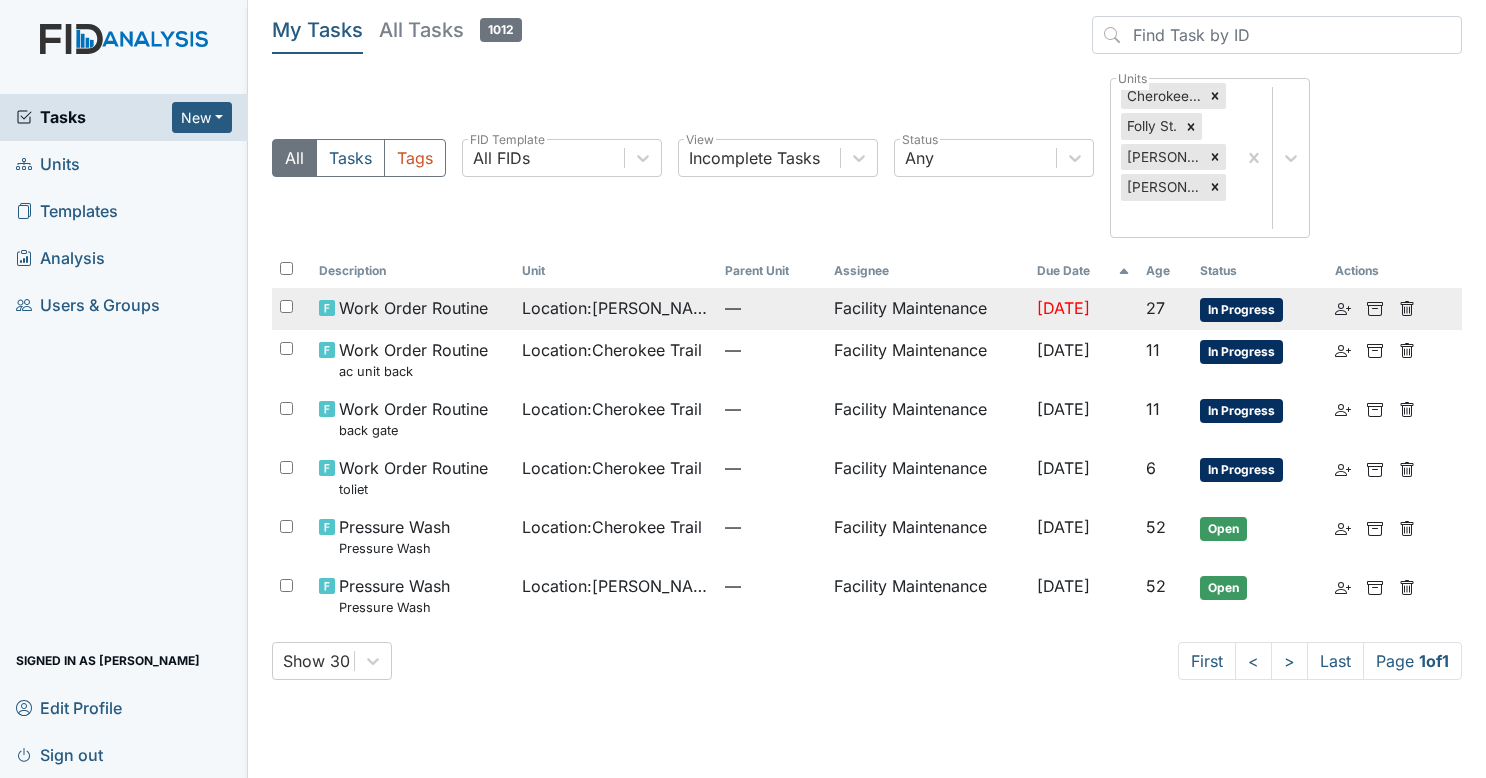 click on "Location :  Lockwood" at bounding box center (615, 308) 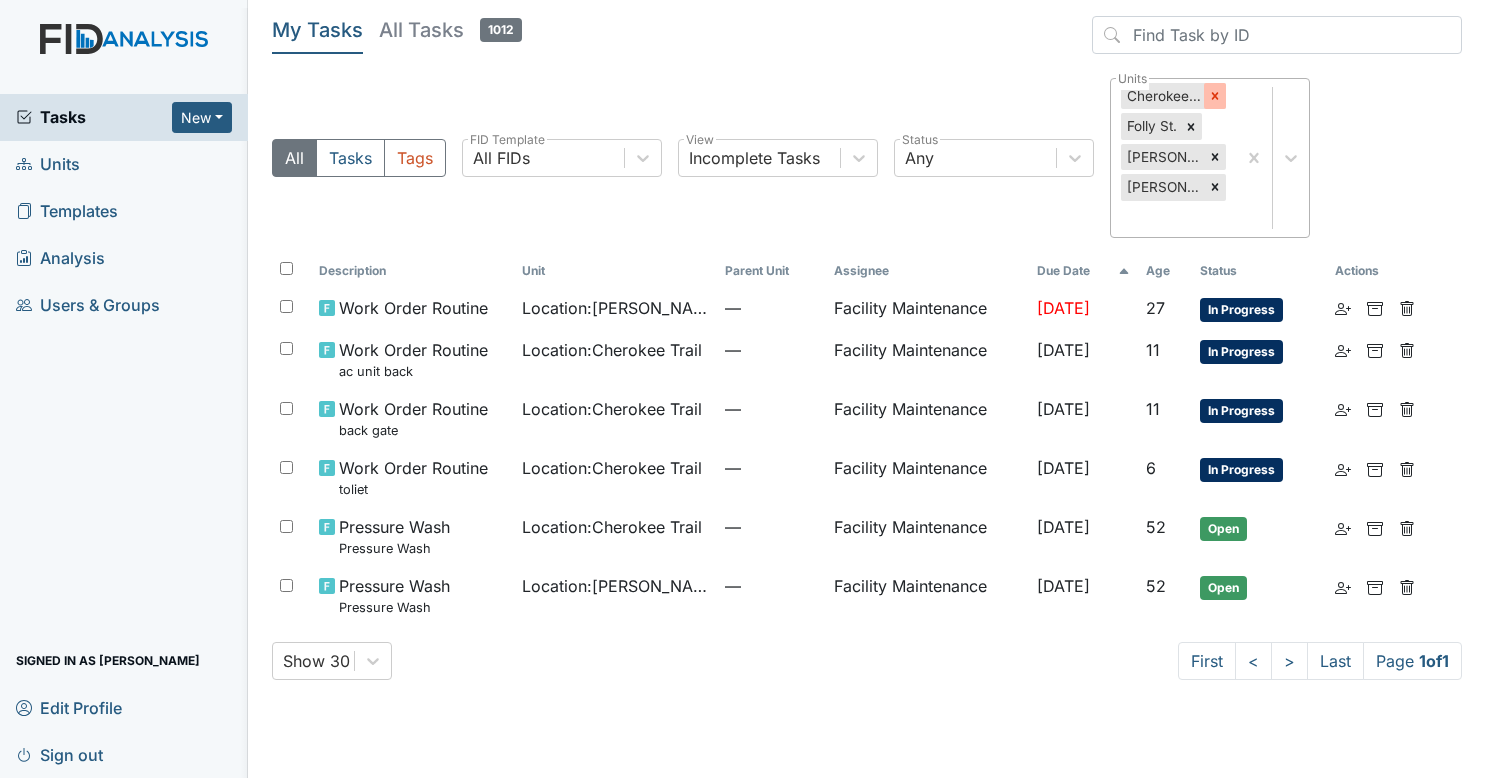 click 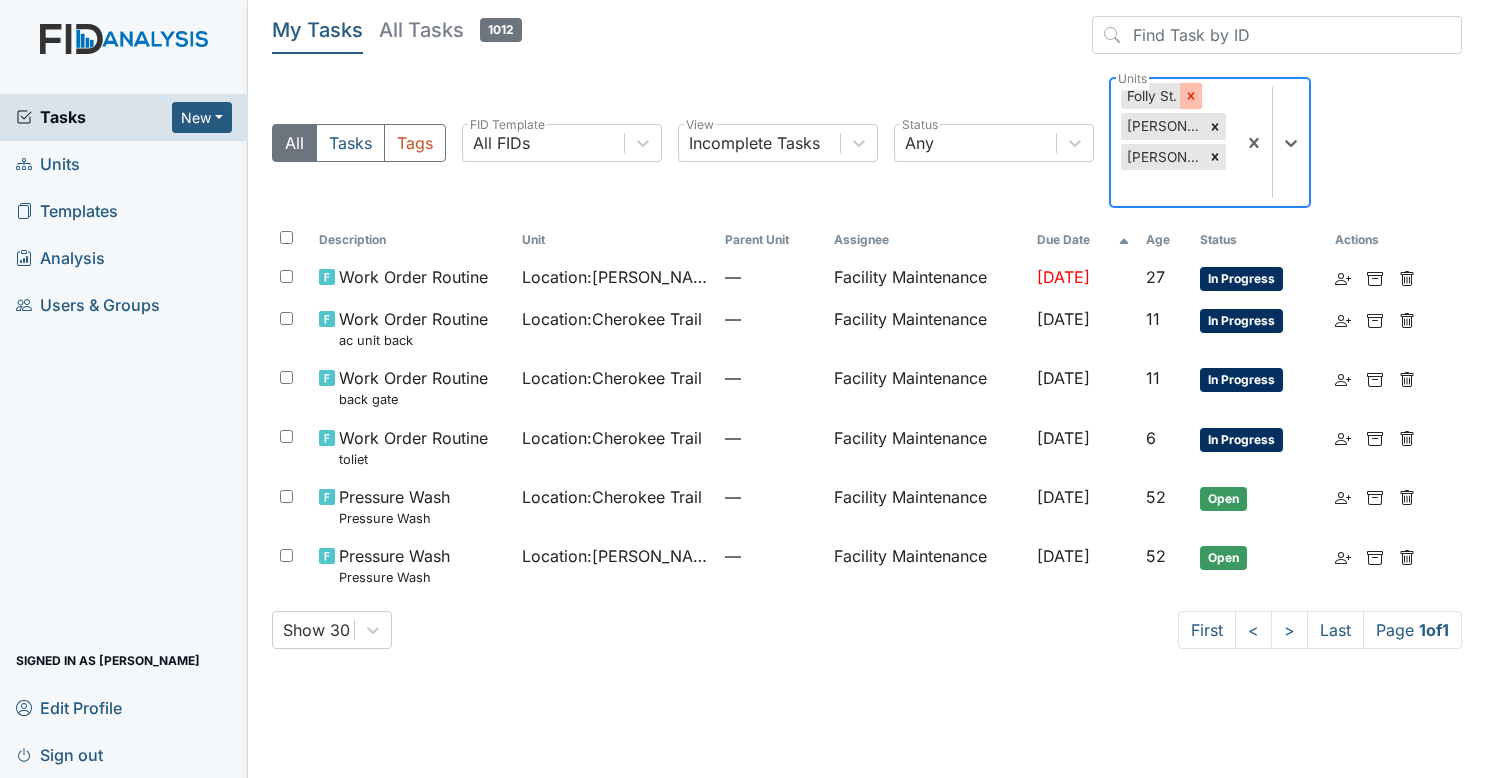click at bounding box center (1191, 96) 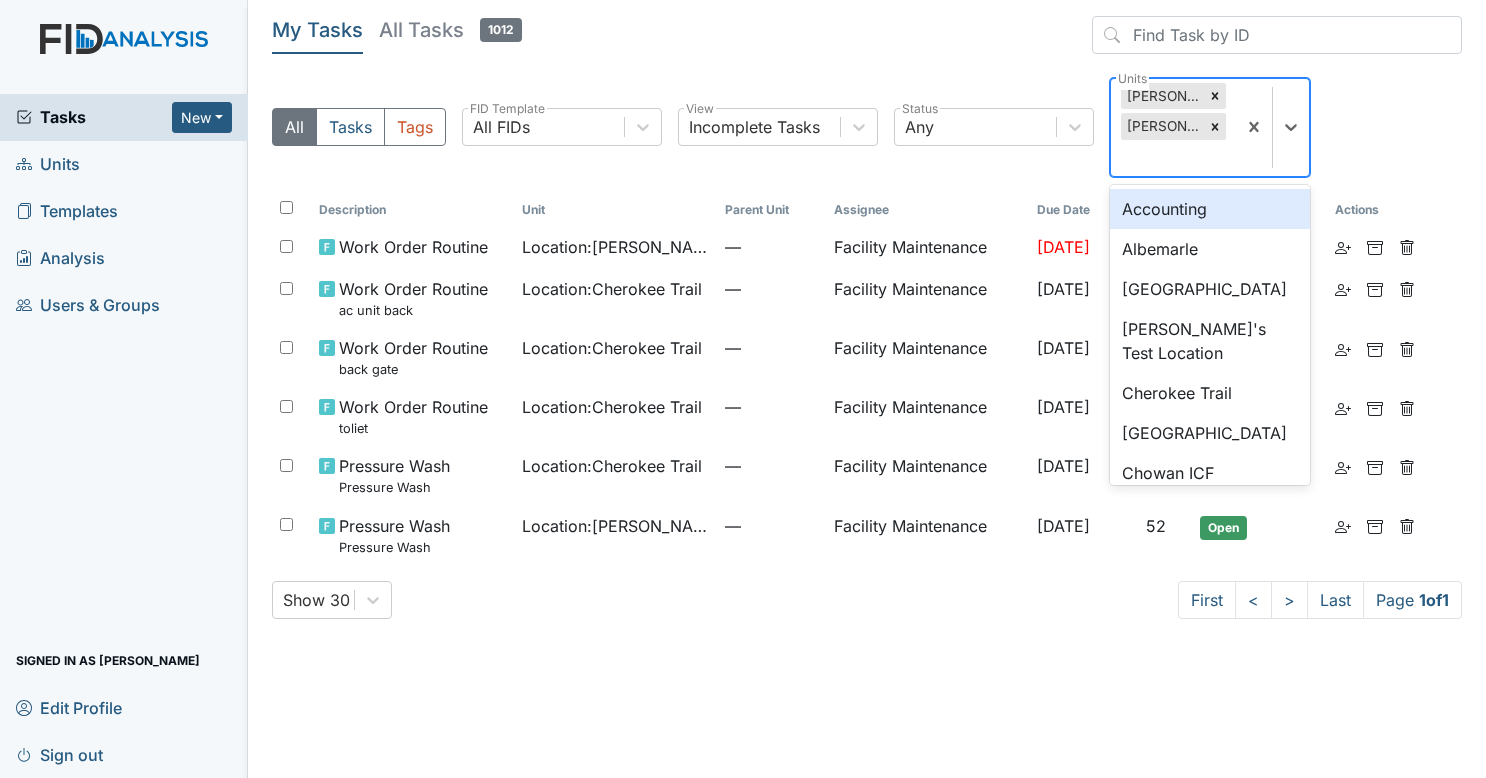click on "Leland DP" at bounding box center (1162, 96) 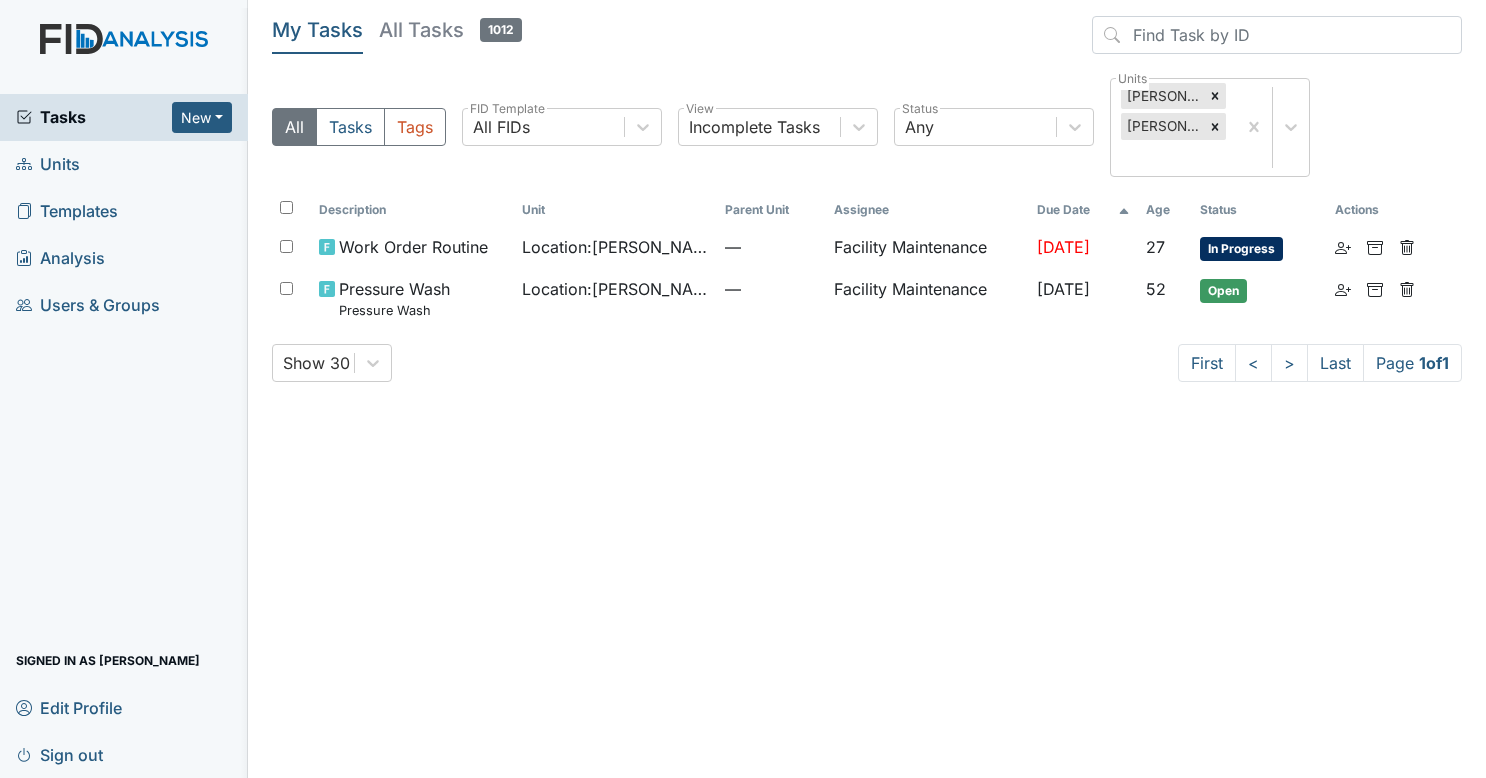 click on "Tasks
New
Form
Inspection
Document
Bundle" at bounding box center [124, 117] 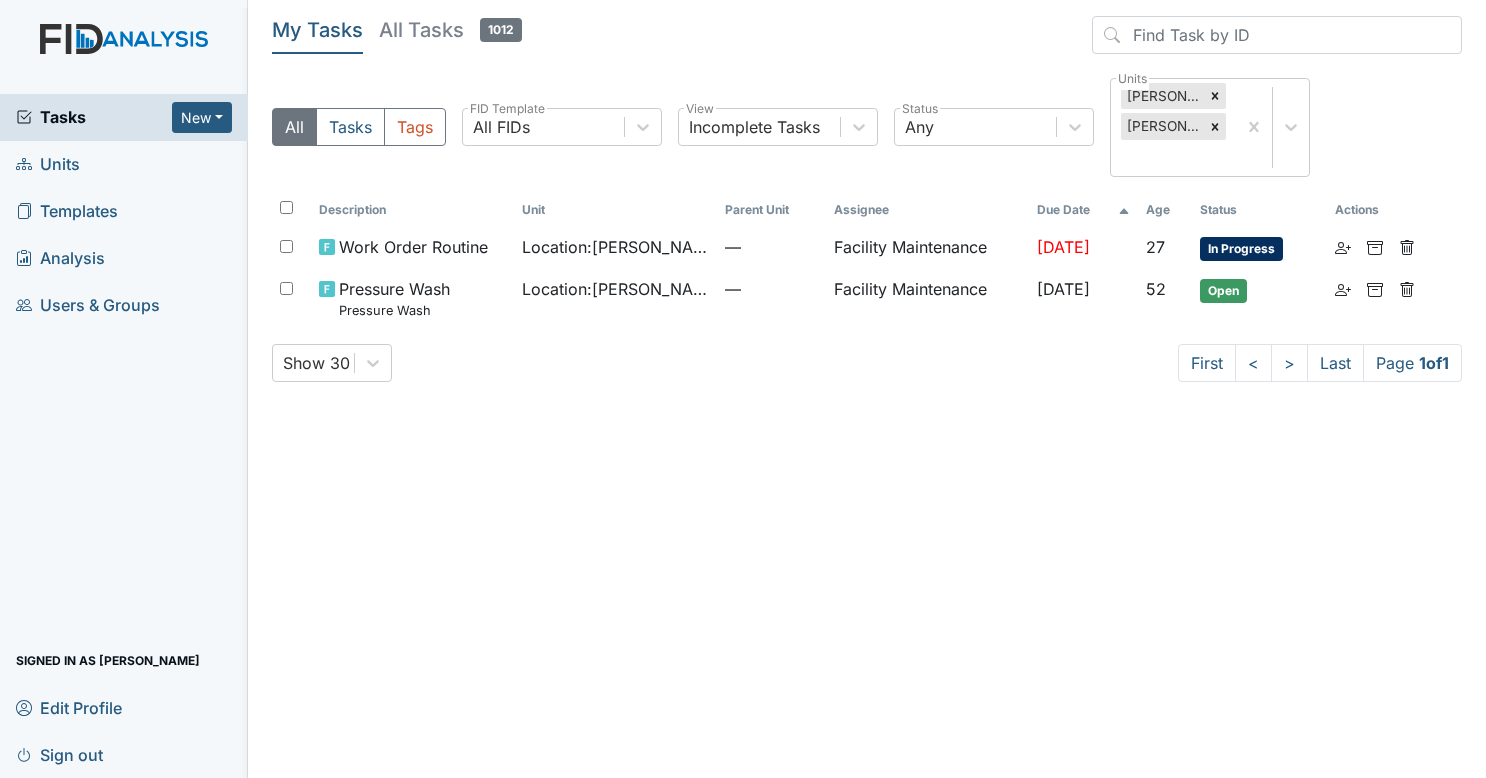 click on "Tasks
New
Form
Inspection
Document
Bundle" at bounding box center (124, 117) 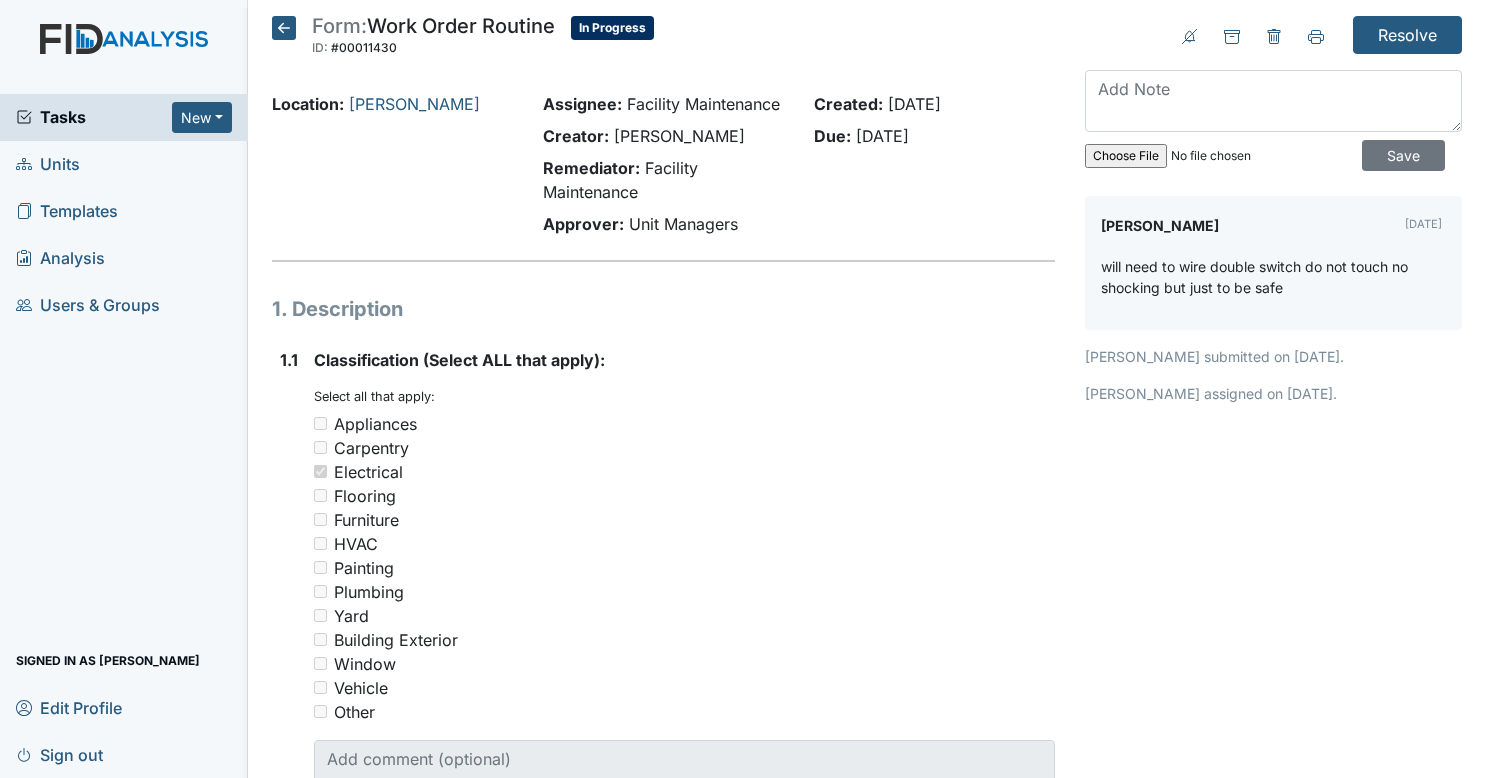 scroll, scrollTop: 0, scrollLeft: 0, axis: both 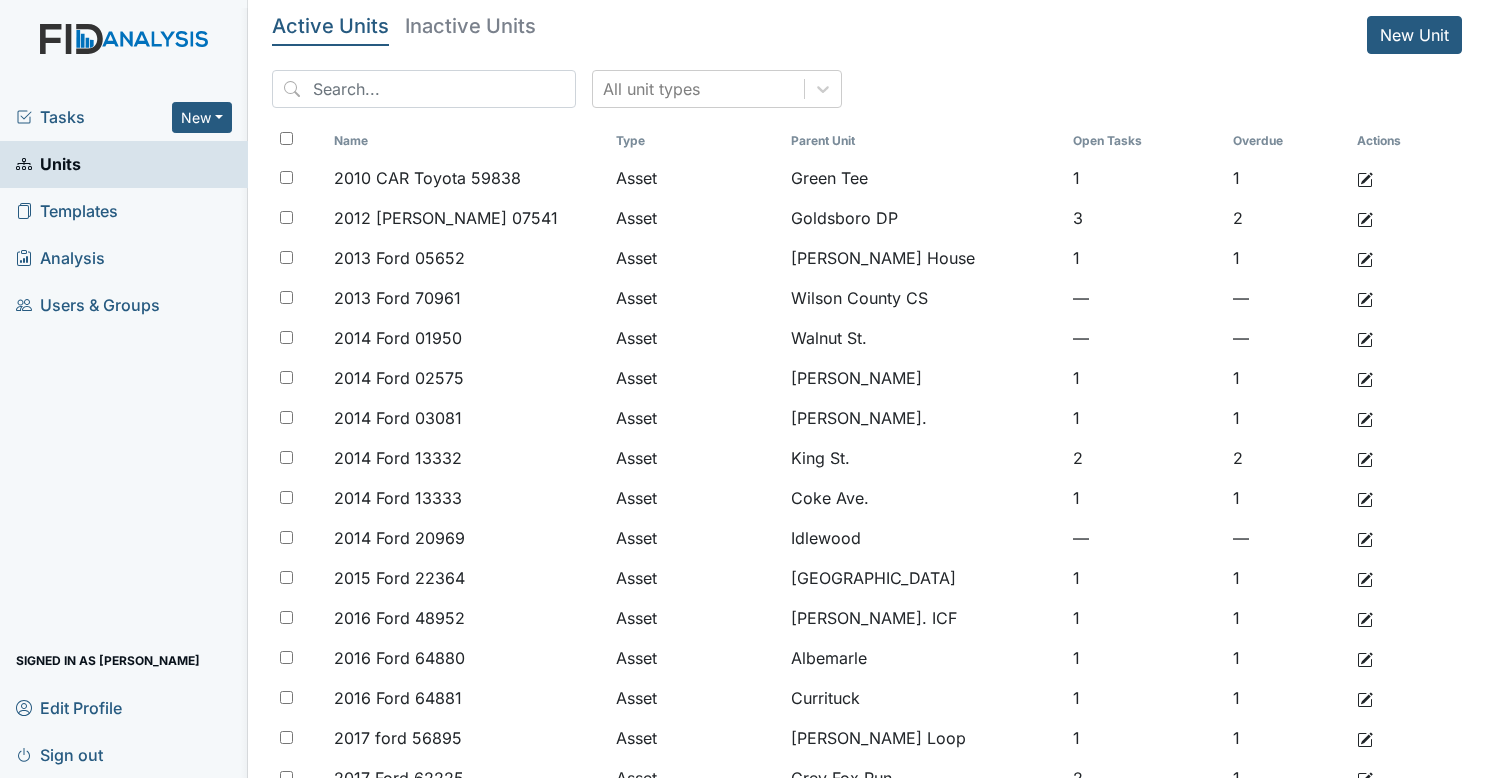 click on "Analysis" at bounding box center [60, 258] 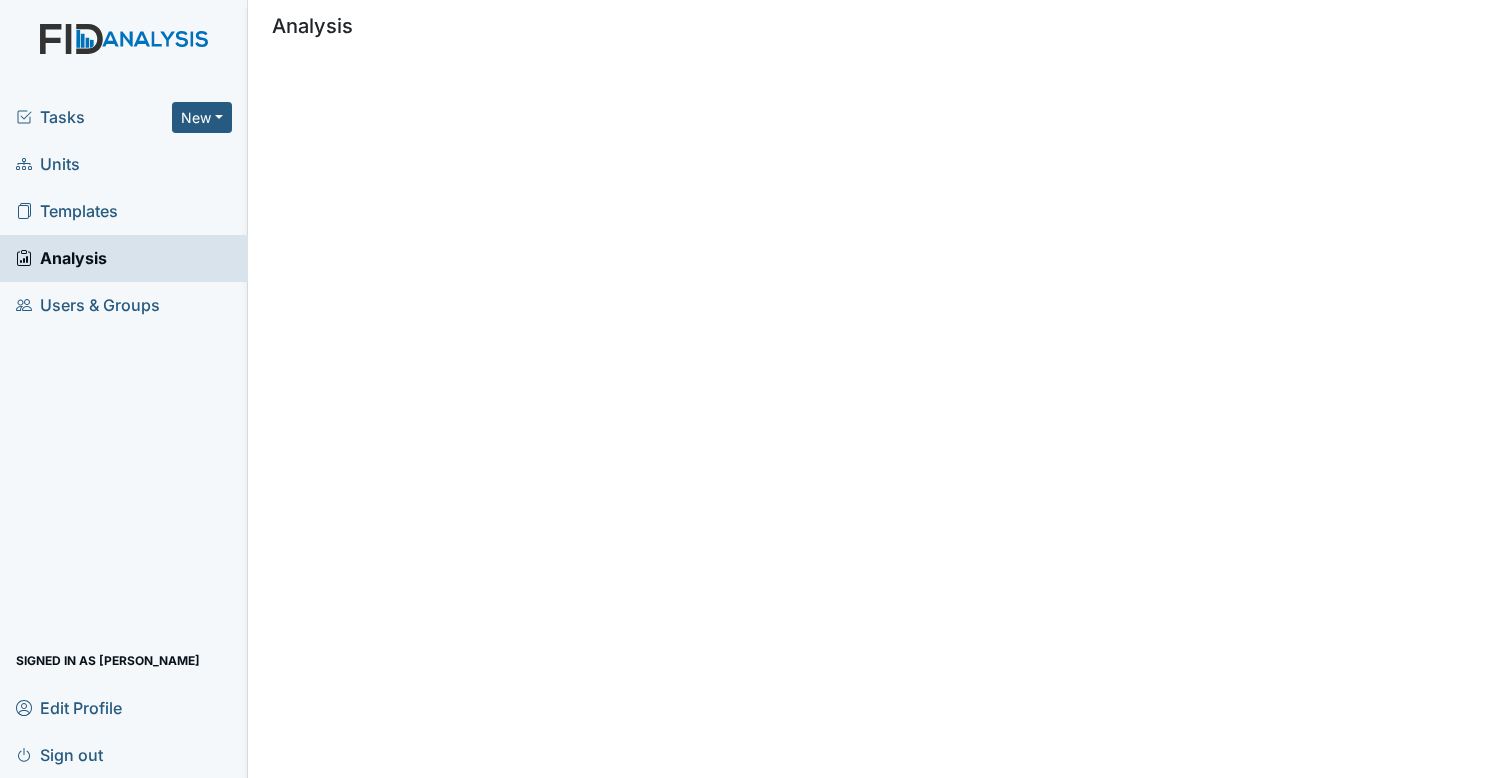 scroll, scrollTop: 0, scrollLeft: 0, axis: both 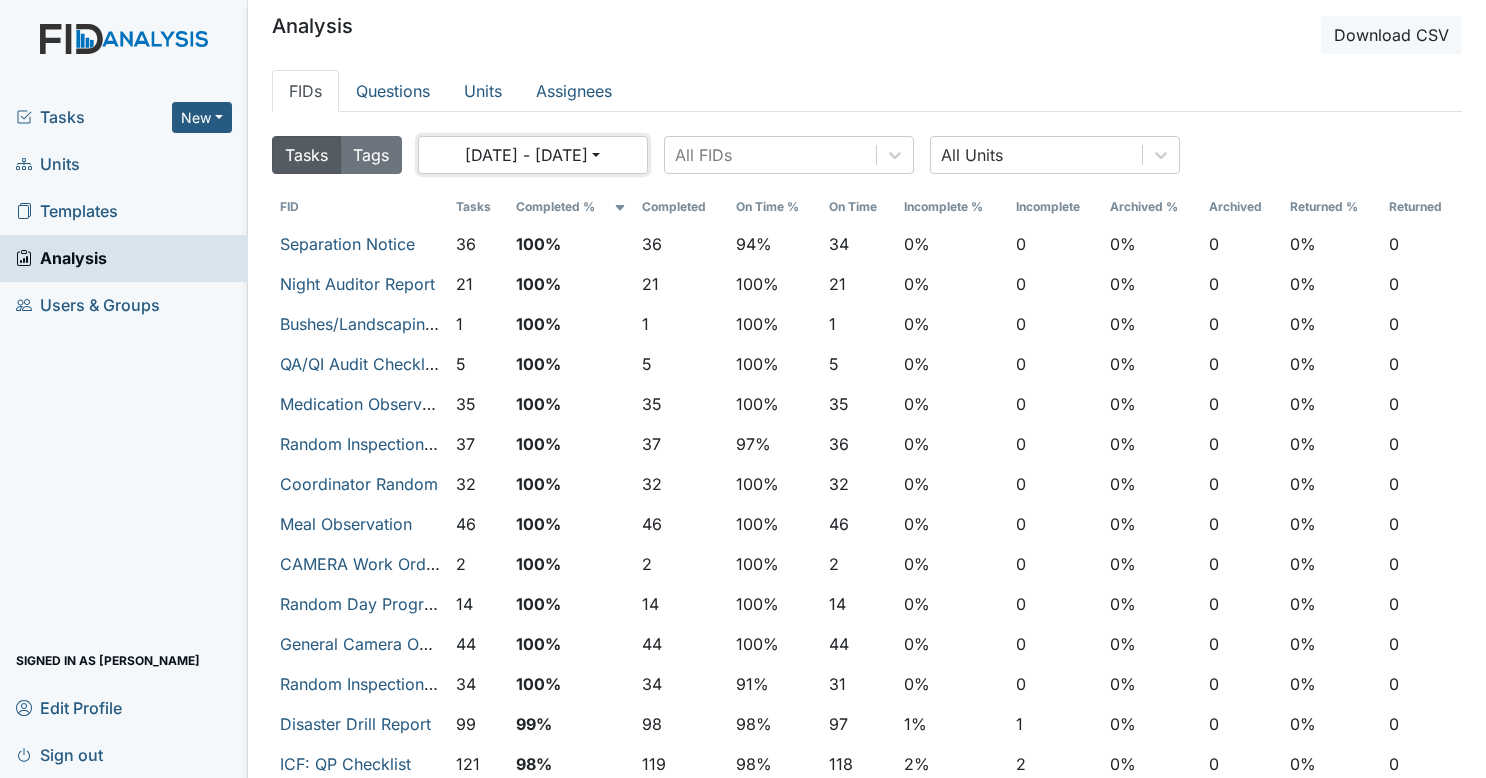 click on "[DATE] - [DATE]" at bounding box center (533, 155) 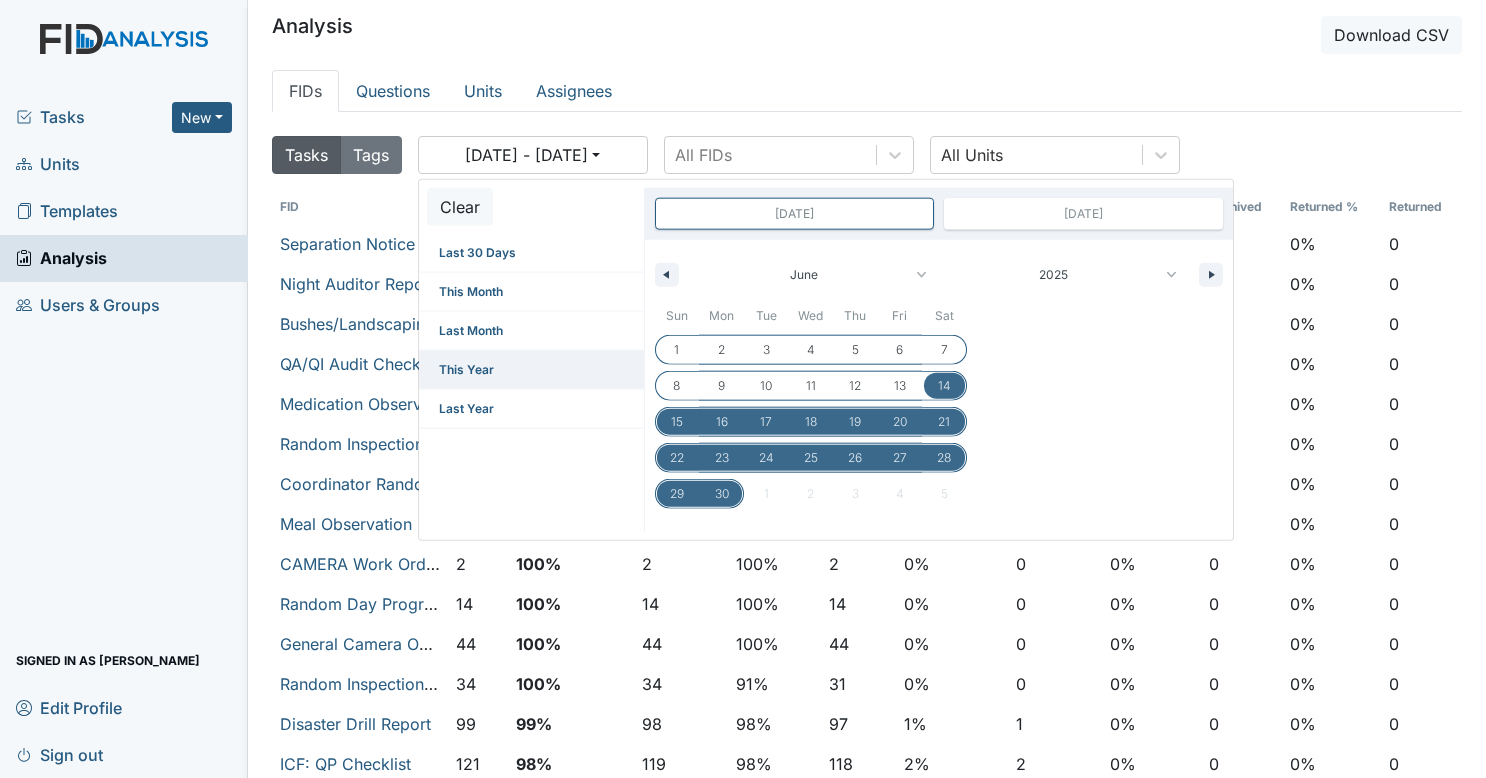 click on "This Year" at bounding box center [531, 370] 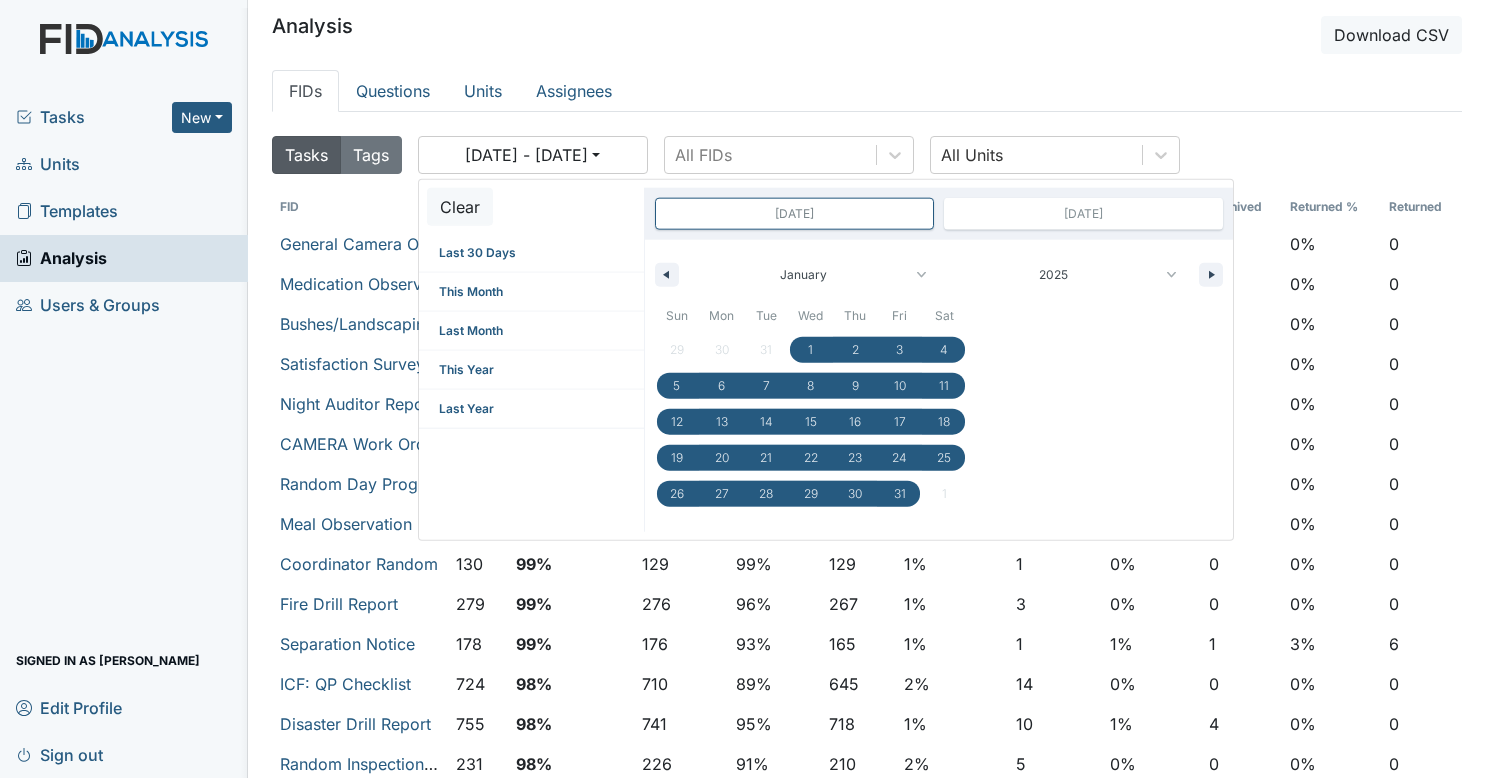 click on "Analysis
Download CSV
FIDs Questions Units Assignees Tasks Tags 01/01/2025 - 12/31/2025 Clear Last 30 Days This Month Last Month This Year Last Year Jan 1, 2025 Dec 31, 2025 January February March April May June July August September October November December 2045 2044 2043 2042 2041 2040 2039 2038 2037 2036 2035 2034 2033 2032 2031 2030 2029 2028 2027 2026 2025 2024 2023 2022 2021 2020 2019 2018 2017 2016 2015 2014 2013 2012 2011 2010 2009 2008 2007 2006 2005 2004 2003 2002 2001 2000 1999 1998 1997 1996 1995 1994 1993 1992 1991 1990 1989 1988 1987 1986 1985 1984 1983 1982 1981 1980 1979 1978 1977 1976 1975 1974 1973 1972 1971 1970 1969 1968 1967 1966 1965 1964 1963 1962 1961 1960 1959 1958 1957 1956 1955 1954 1953 1952 1951 1950 1949 1948 1947 1946 1945 1944 1943 1942 1941 1940 1939 1938 1937 1936 1935 1934 1933 1932 1931 1930 1929 1928 1927 1926 1925 Sun Mon Tue Wed Thu Fri Sat 29 30 31 1 2 3 4 5 6 7 8 9 10 11 12 13 14 15 16 17 18 19 20 21 22 23 24 25 26 27 28 29 30 31 1 All FIDs FID 236" at bounding box center [867, 389] 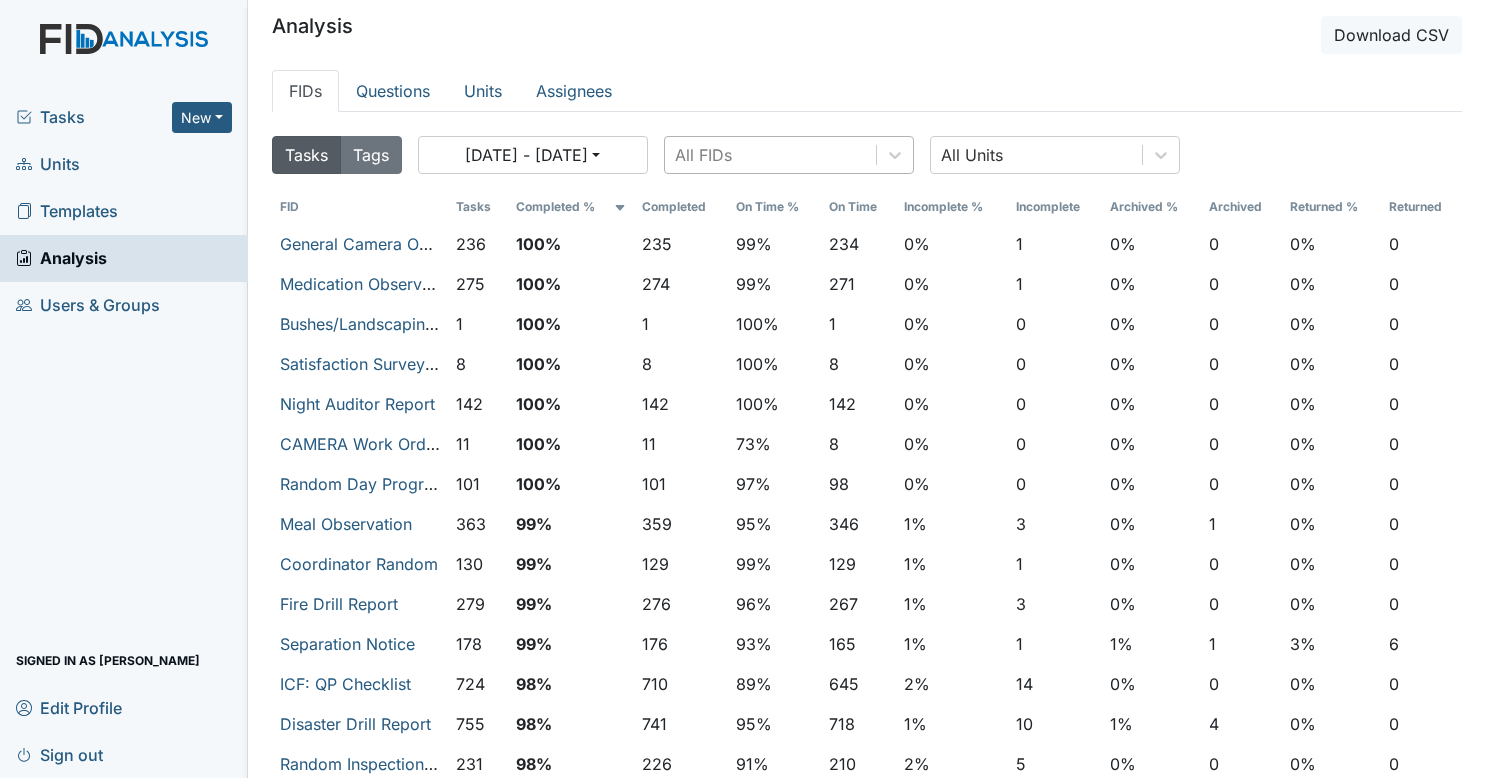 click on "All FIDs" at bounding box center [770, 155] 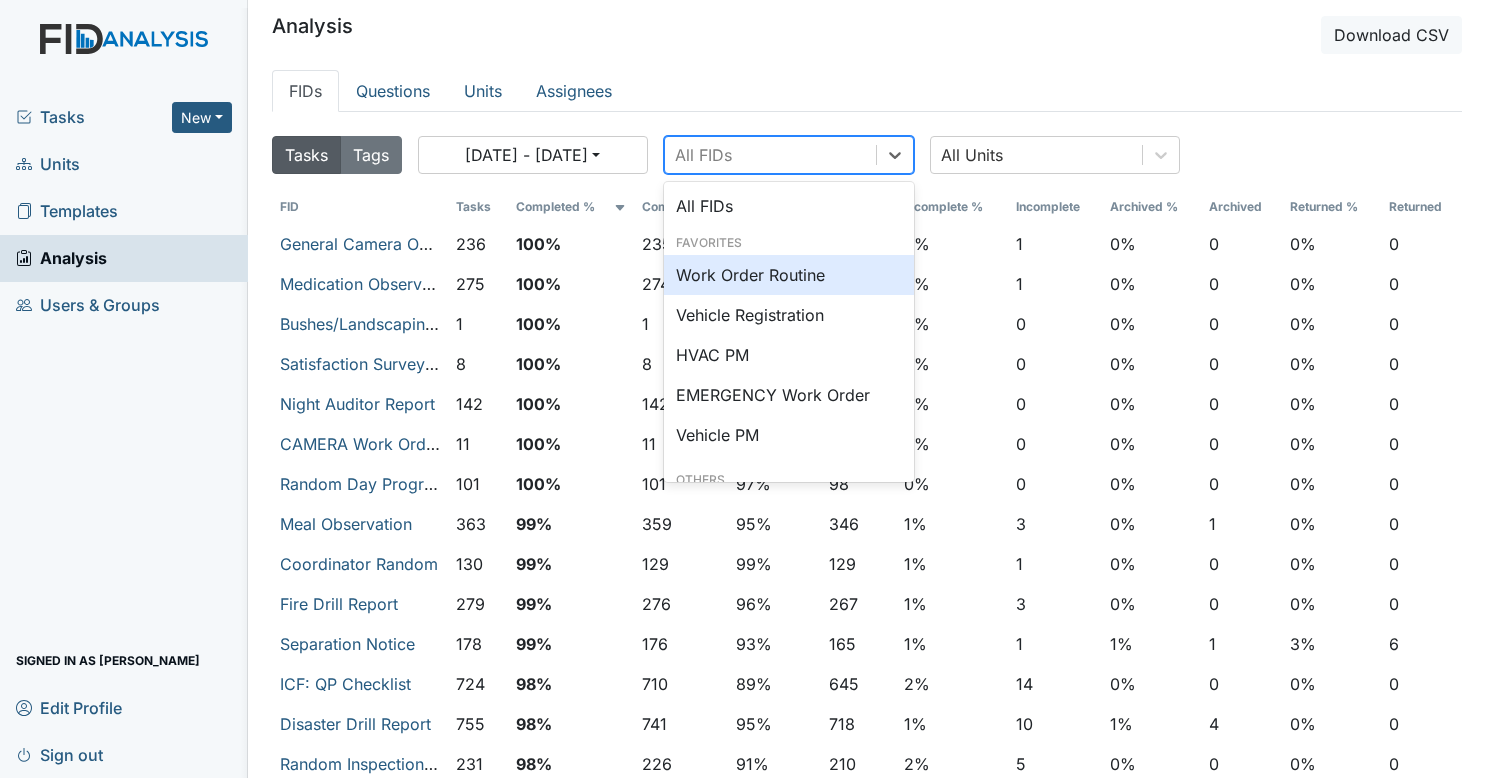 click on "Work Order Routine" at bounding box center (789, 275) 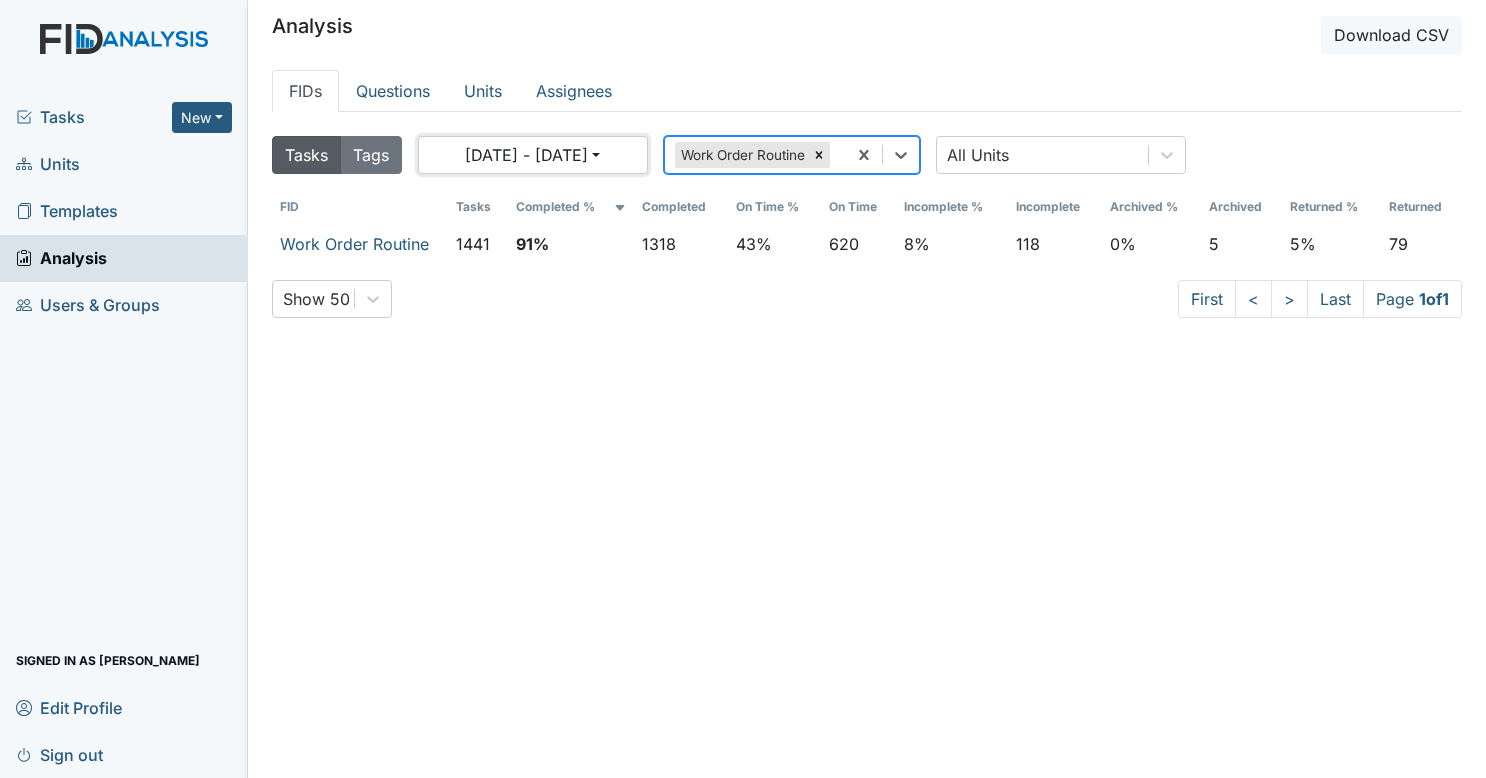 click on "01/01/2025 - 12/31/2025" at bounding box center [533, 155] 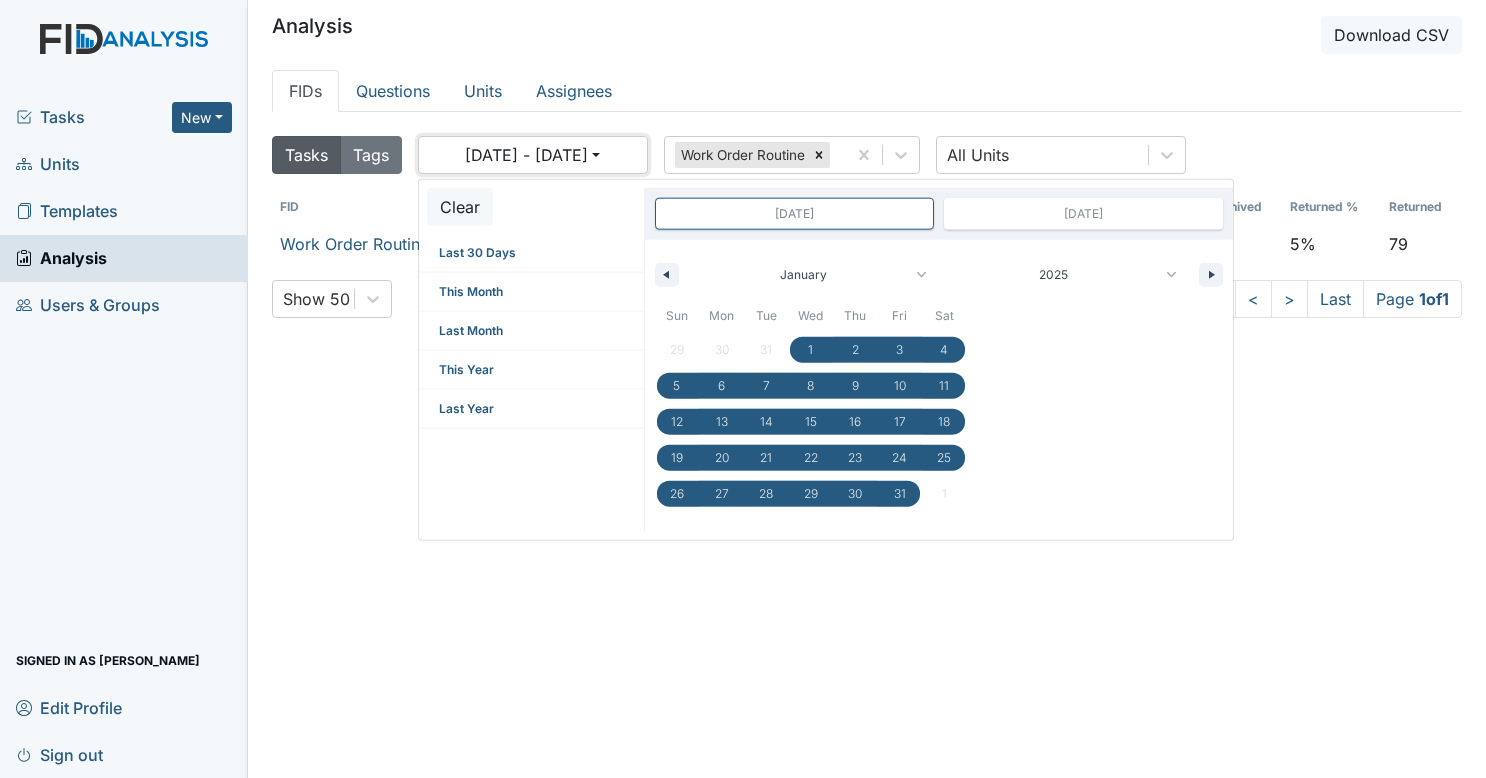 click on "01/01/2025 - 12/31/2025" at bounding box center [533, 155] 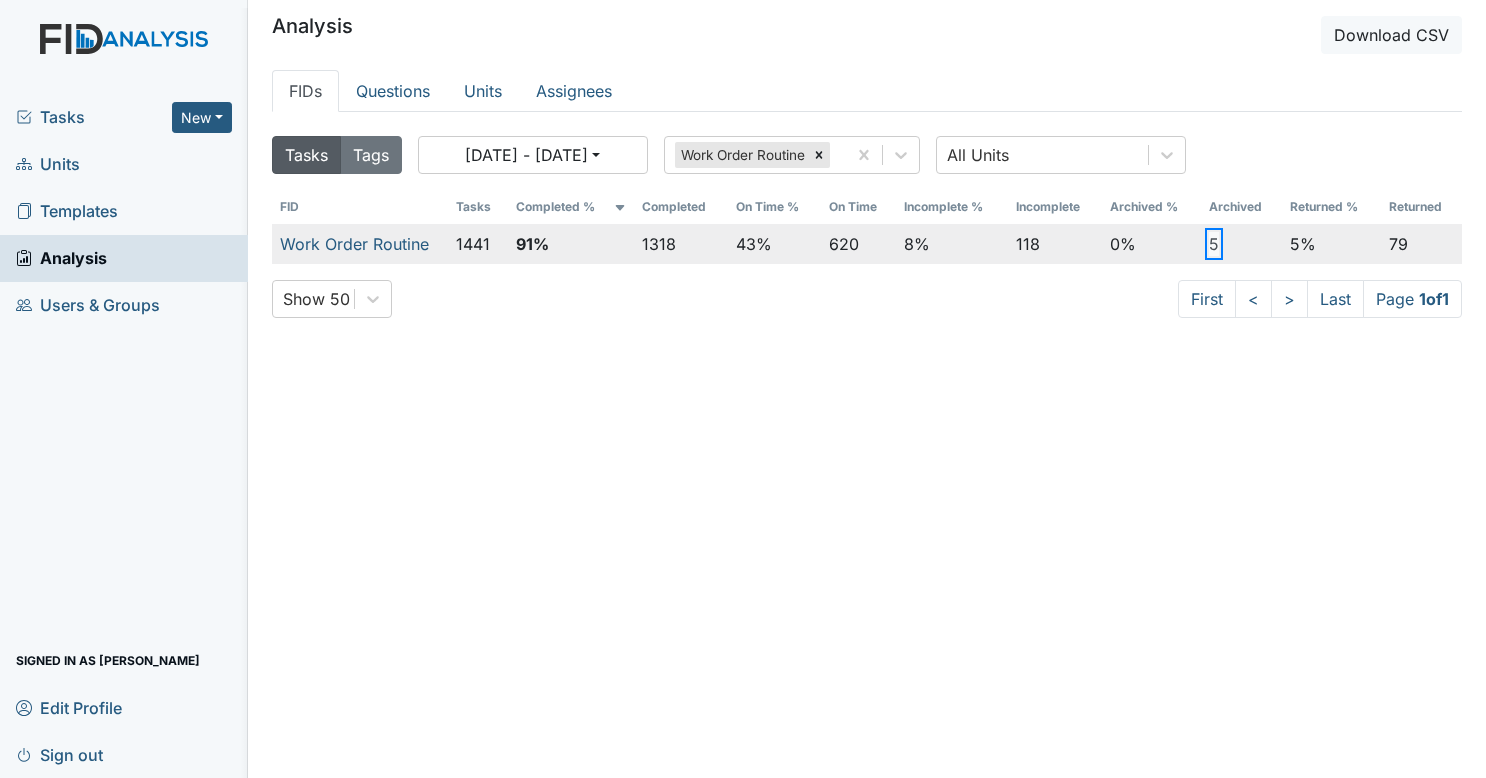 click on "5" at bounding box center (1214, 244) 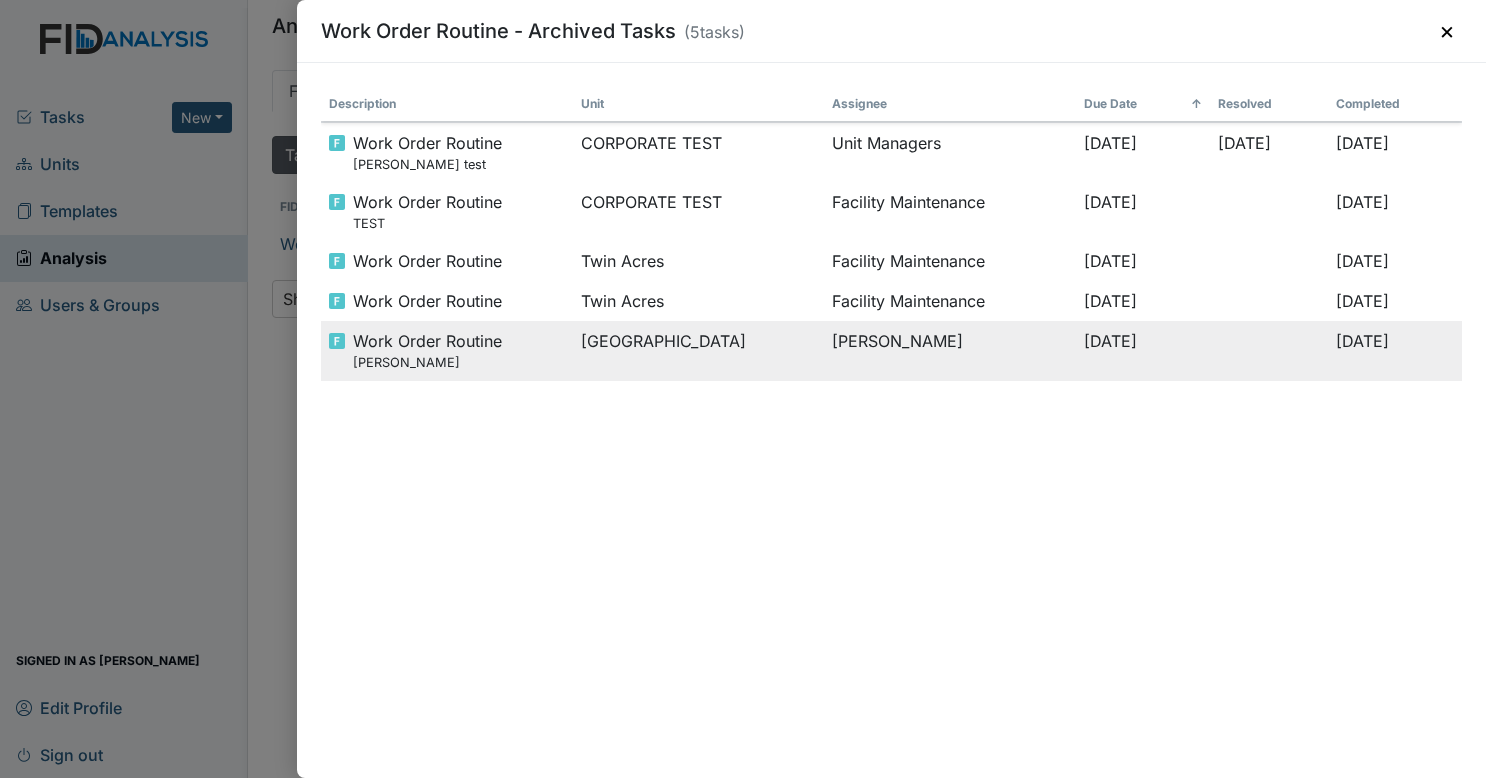 click on "Brittney Dunn" at bounding box center (950, 350) 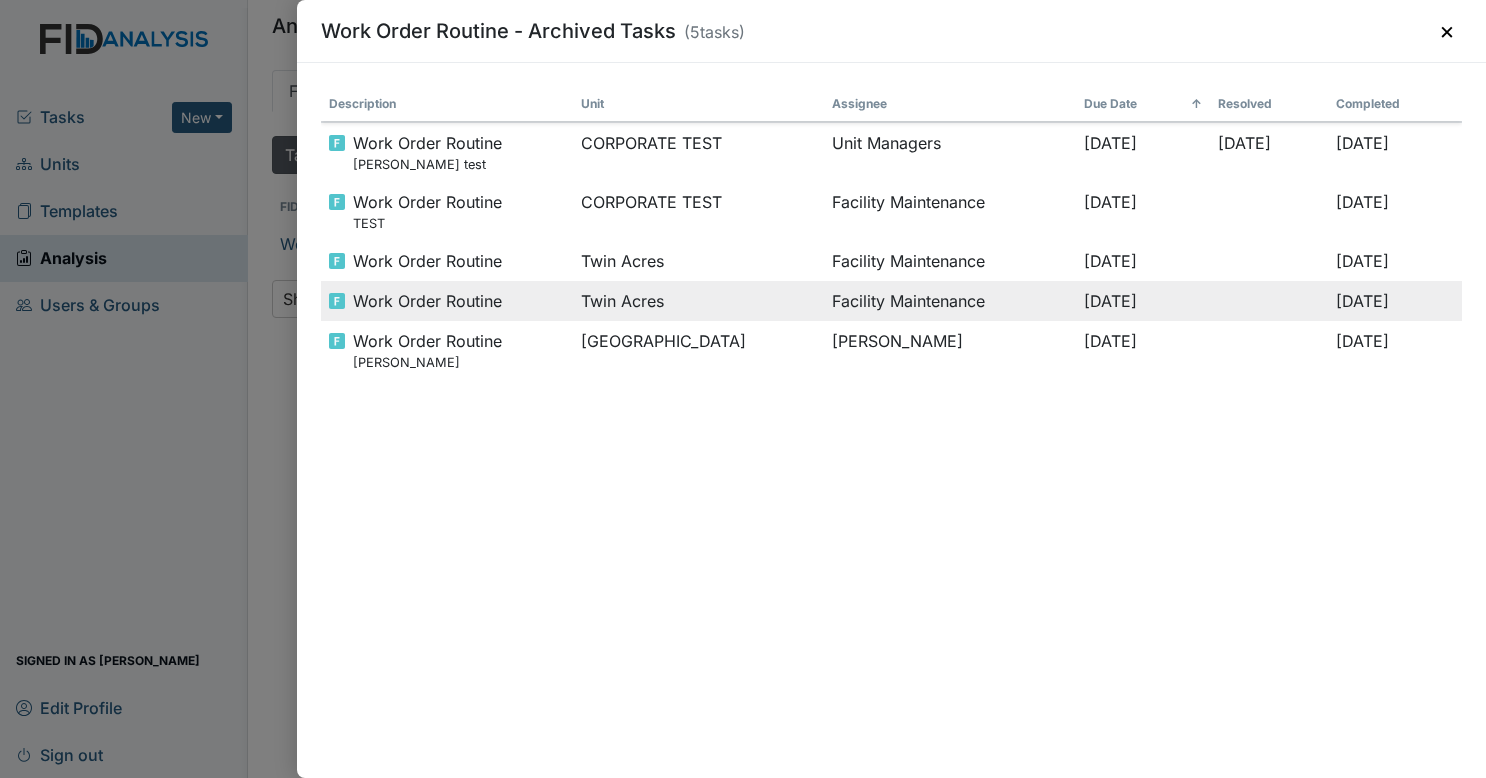 click on "Facility Maintenance" at bounding box center (950, 301) 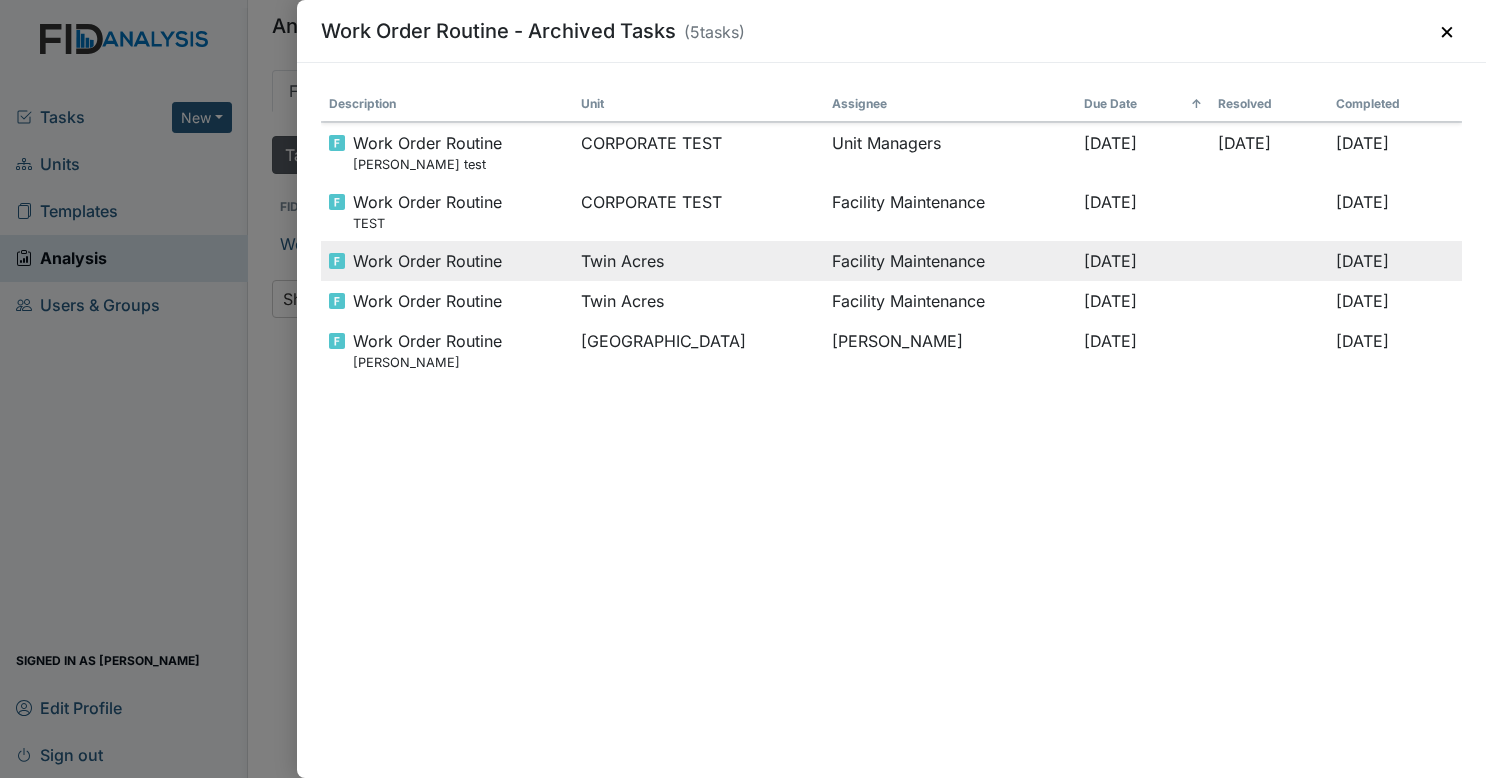 click on "Twin Acres" at bounding box center (699, 261) 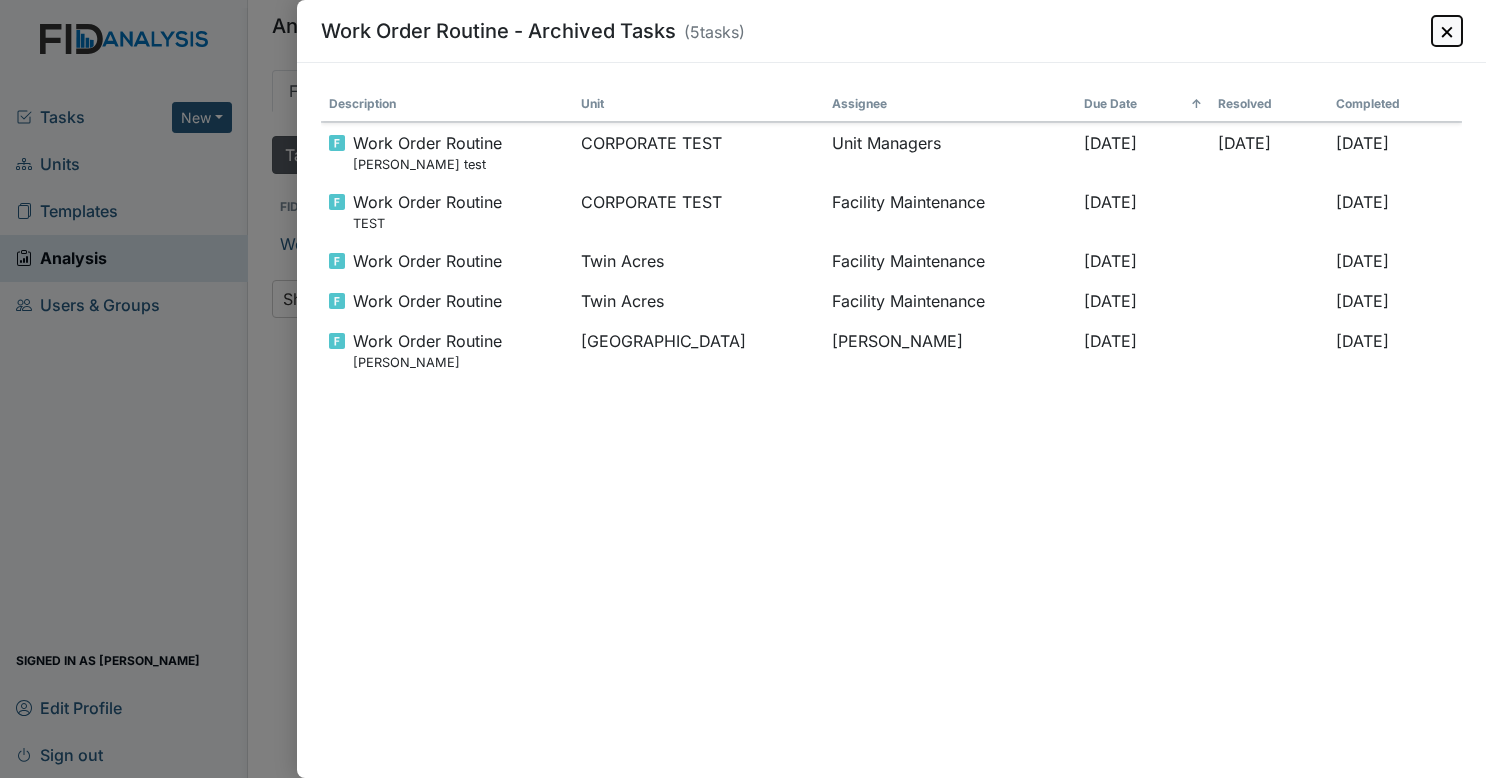 click on "×" at bounding box center (1447, 31) 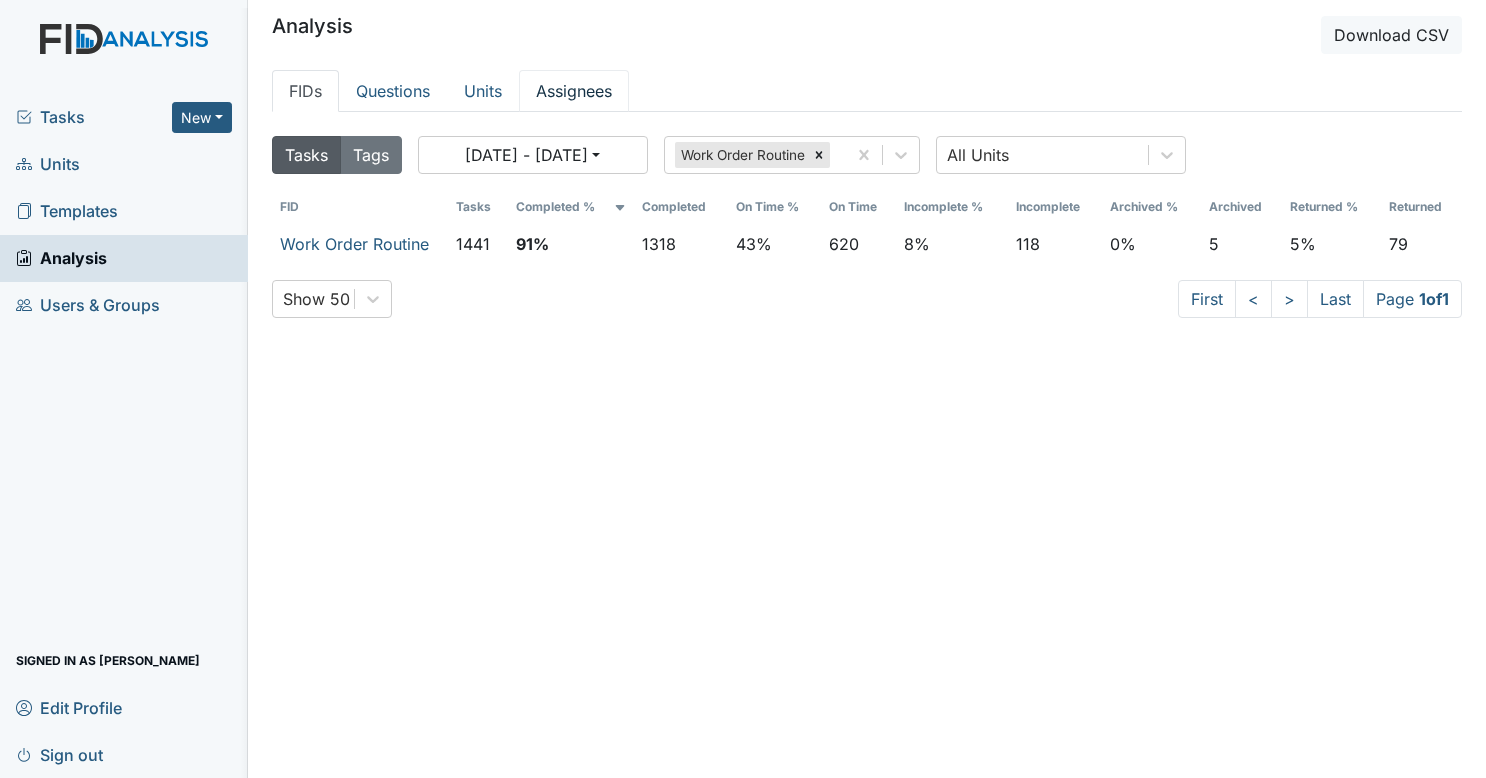 click on "Assignees" at bounding box center (574, 91) 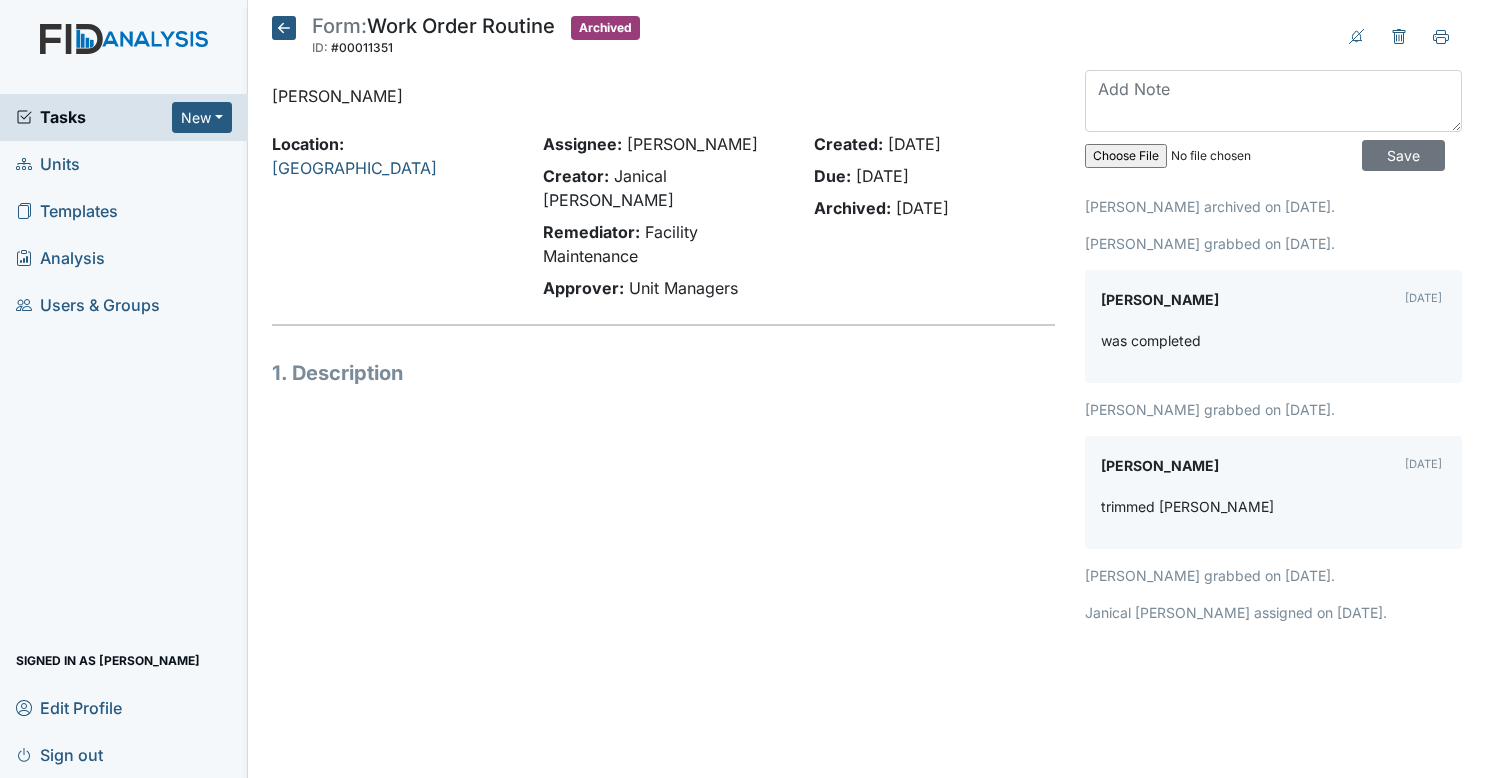 scroll, scrollTop: 0, scrollLeft: 0, axis: both 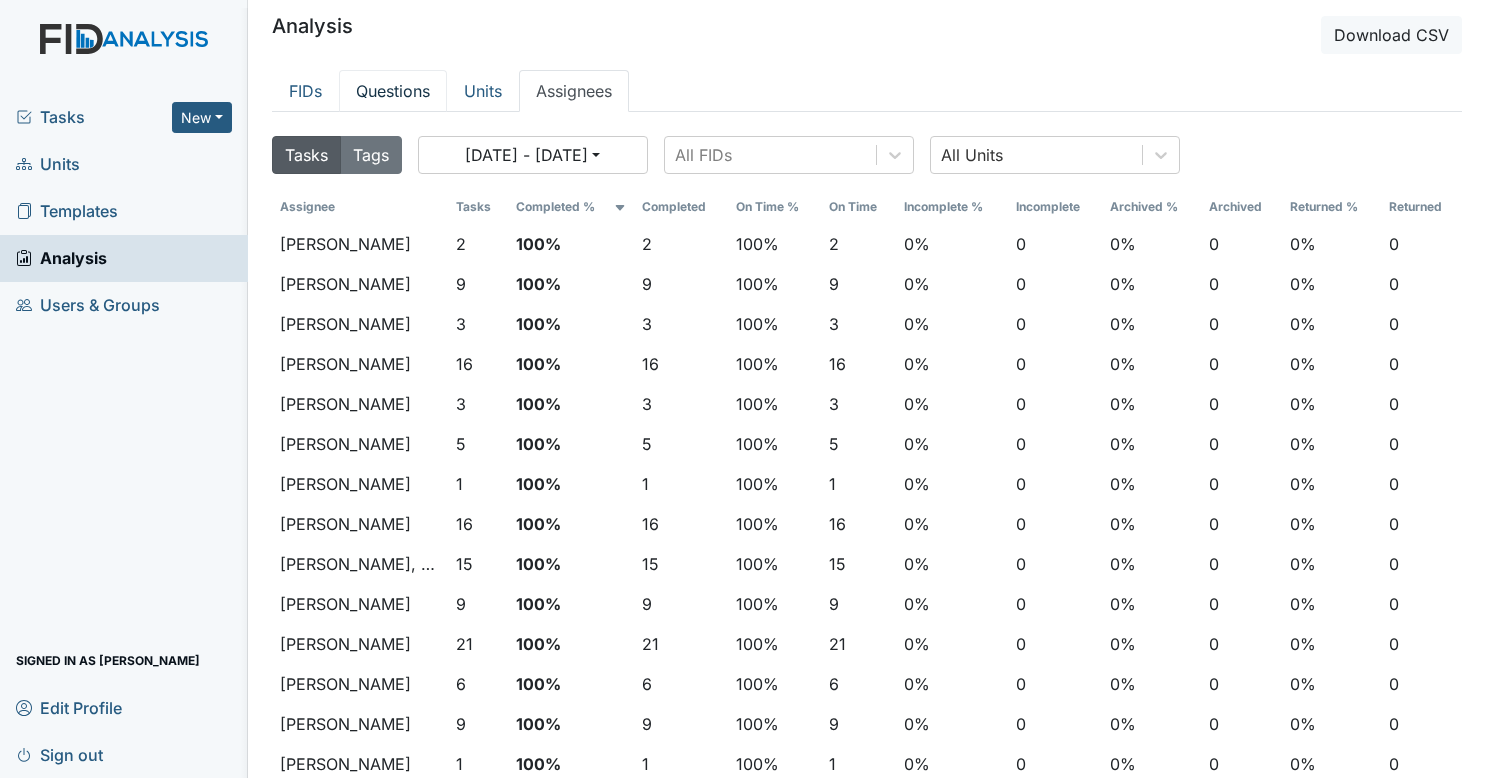 click on "Questions" at bounding box center [393, 91] 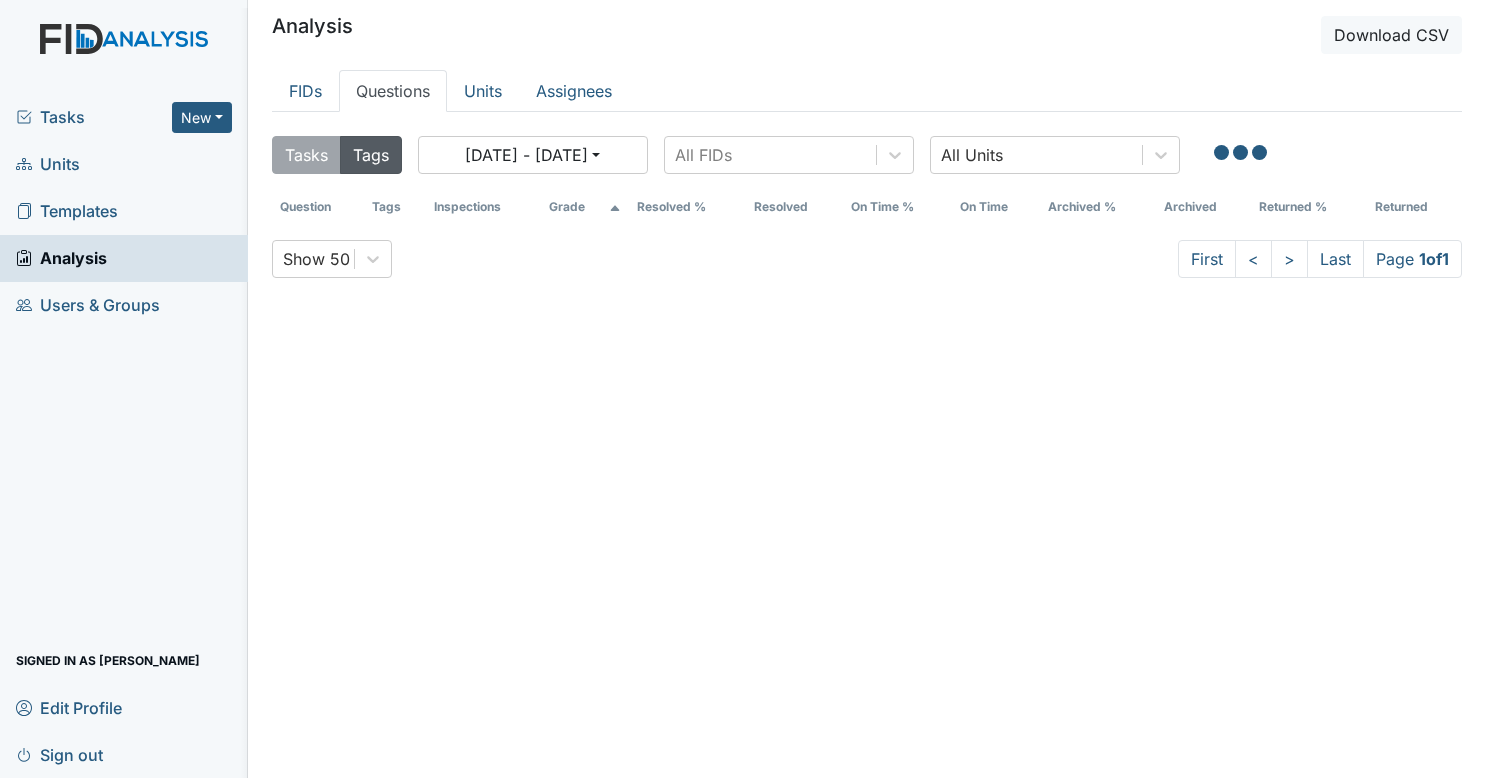 scroll, scrollTop: 0, scrollLeft: 0, axis: both 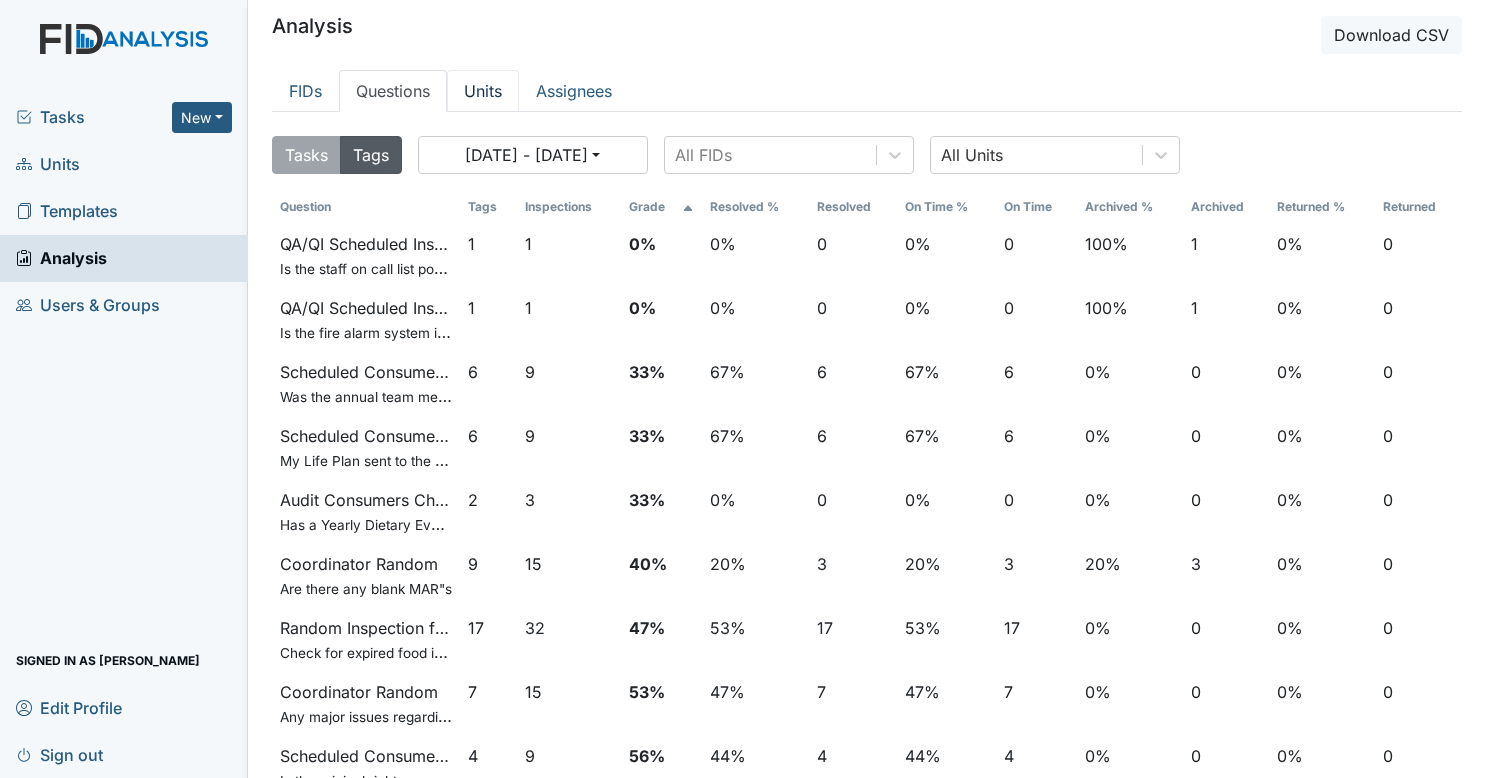 click on "Units" at bounding box center (483, 91) 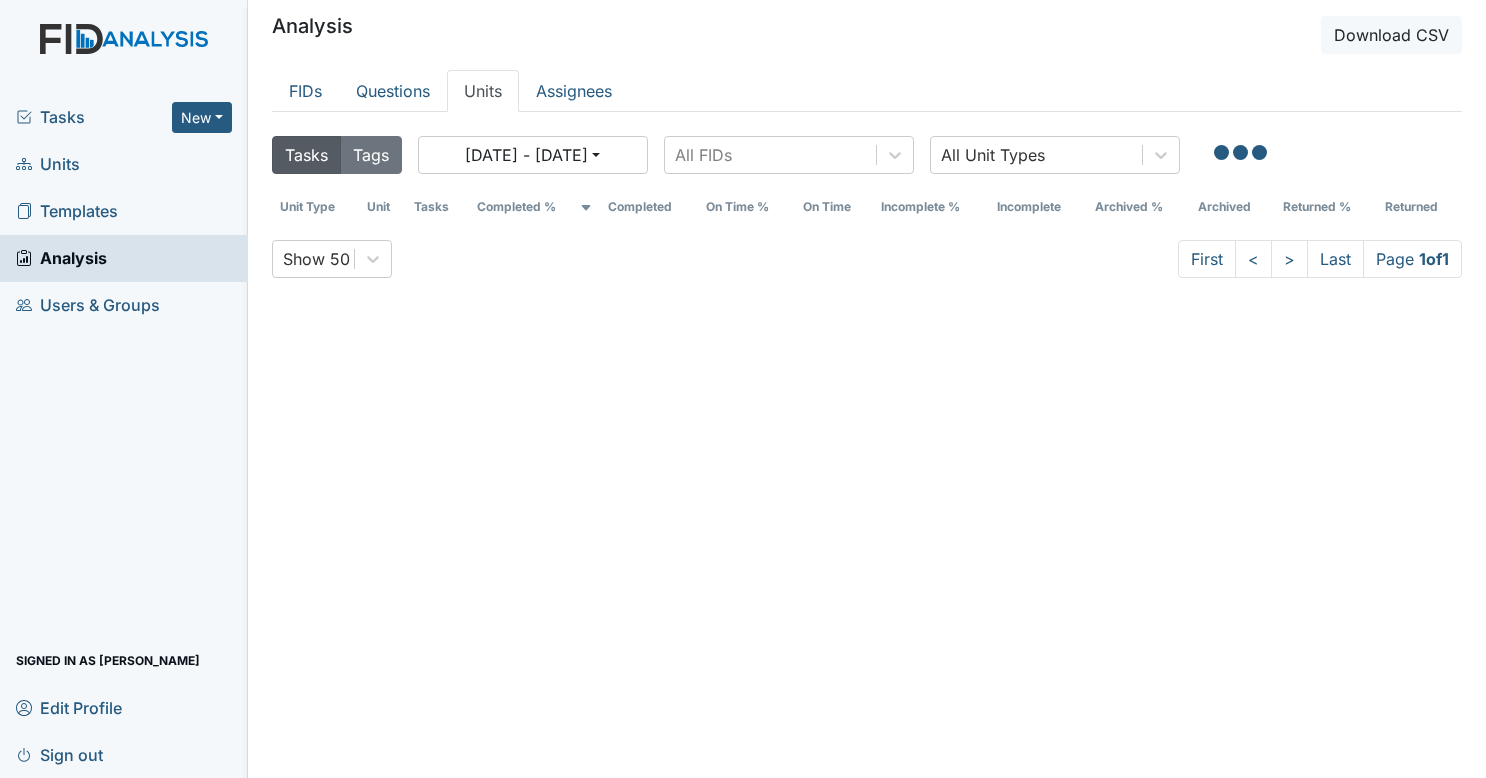 scroll, scrollTop: 0, scrollLeft: 0, axis: both 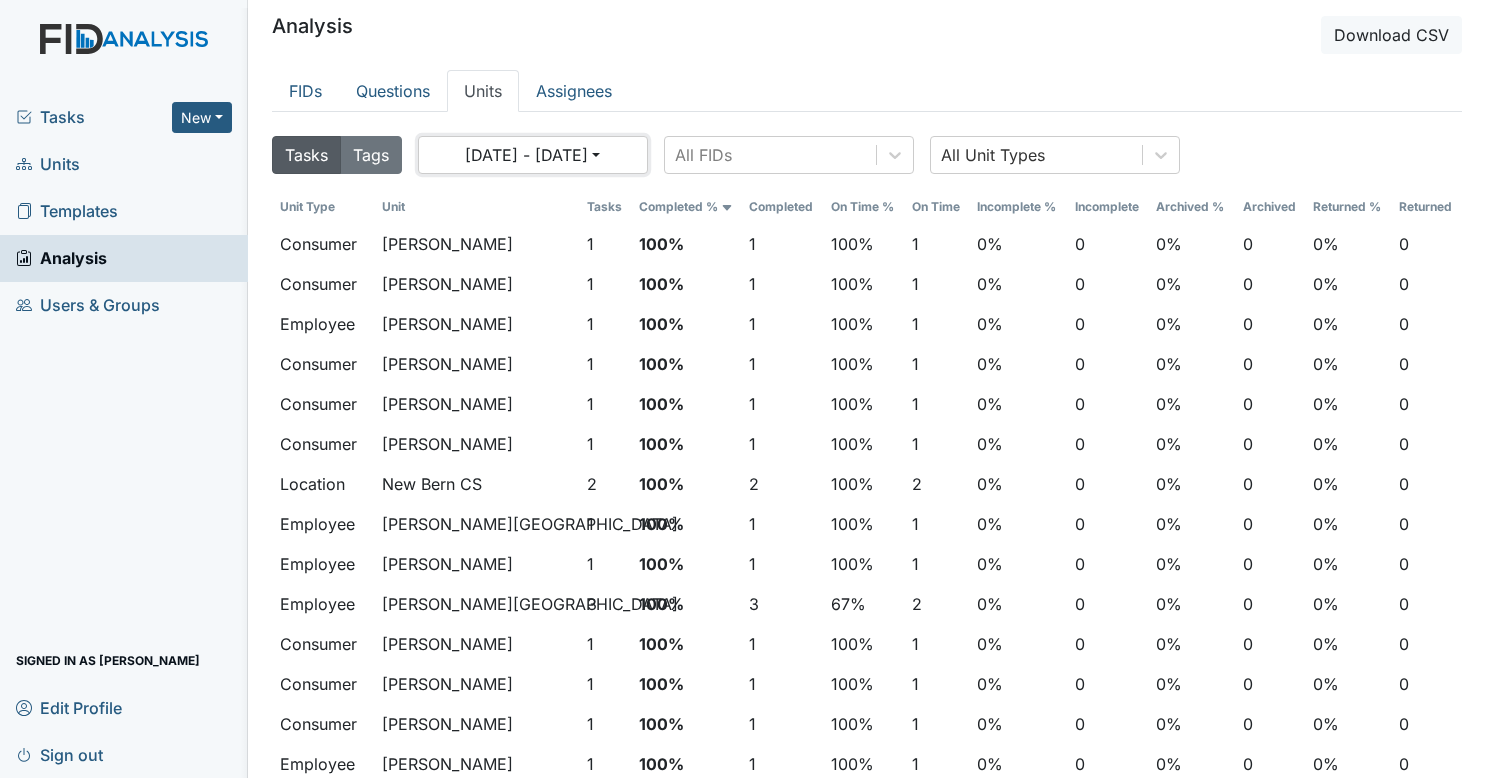 click on "[DATE] - [DATE]" at bounding box center (533, 155) 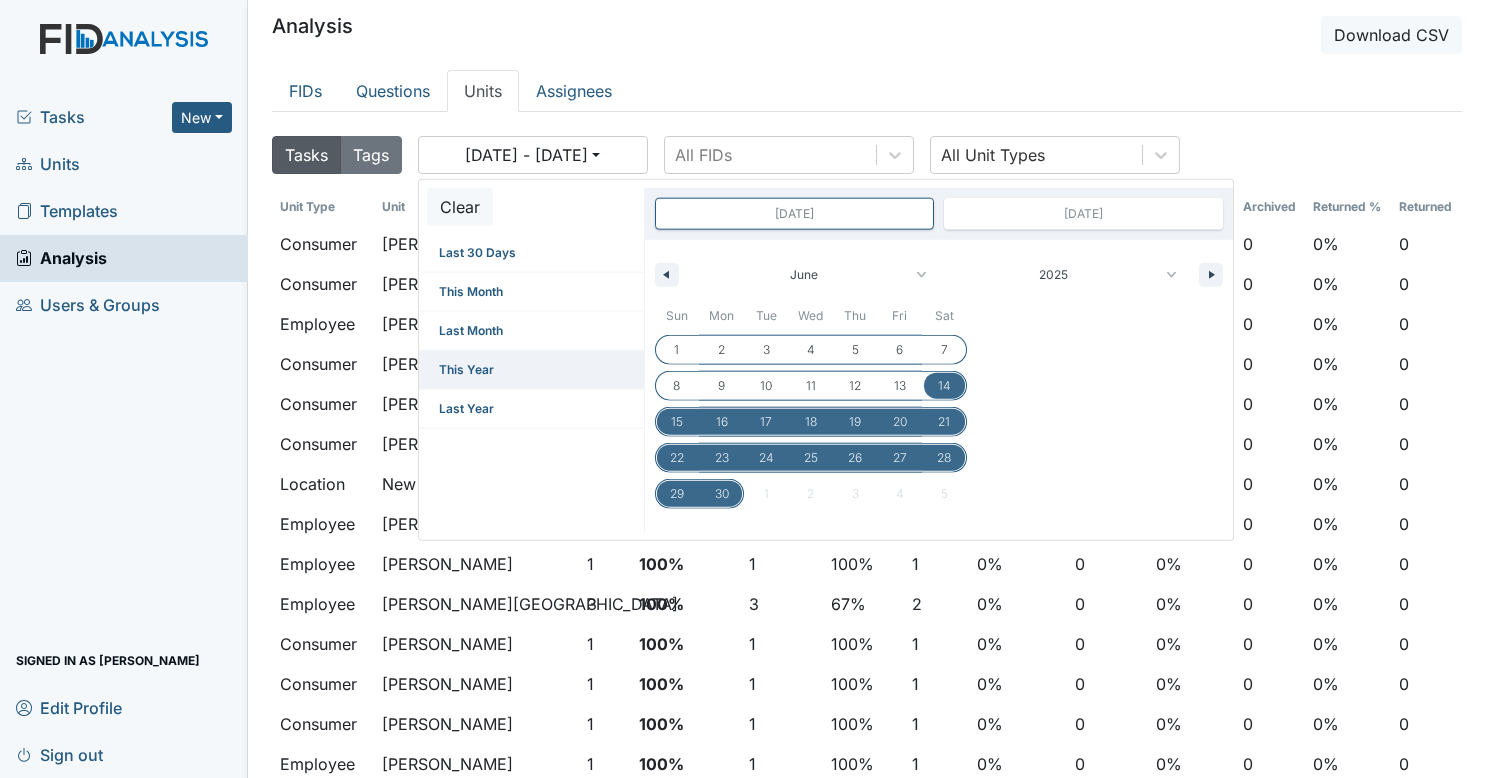 click on "This Year" at bounding box center (531, 370) 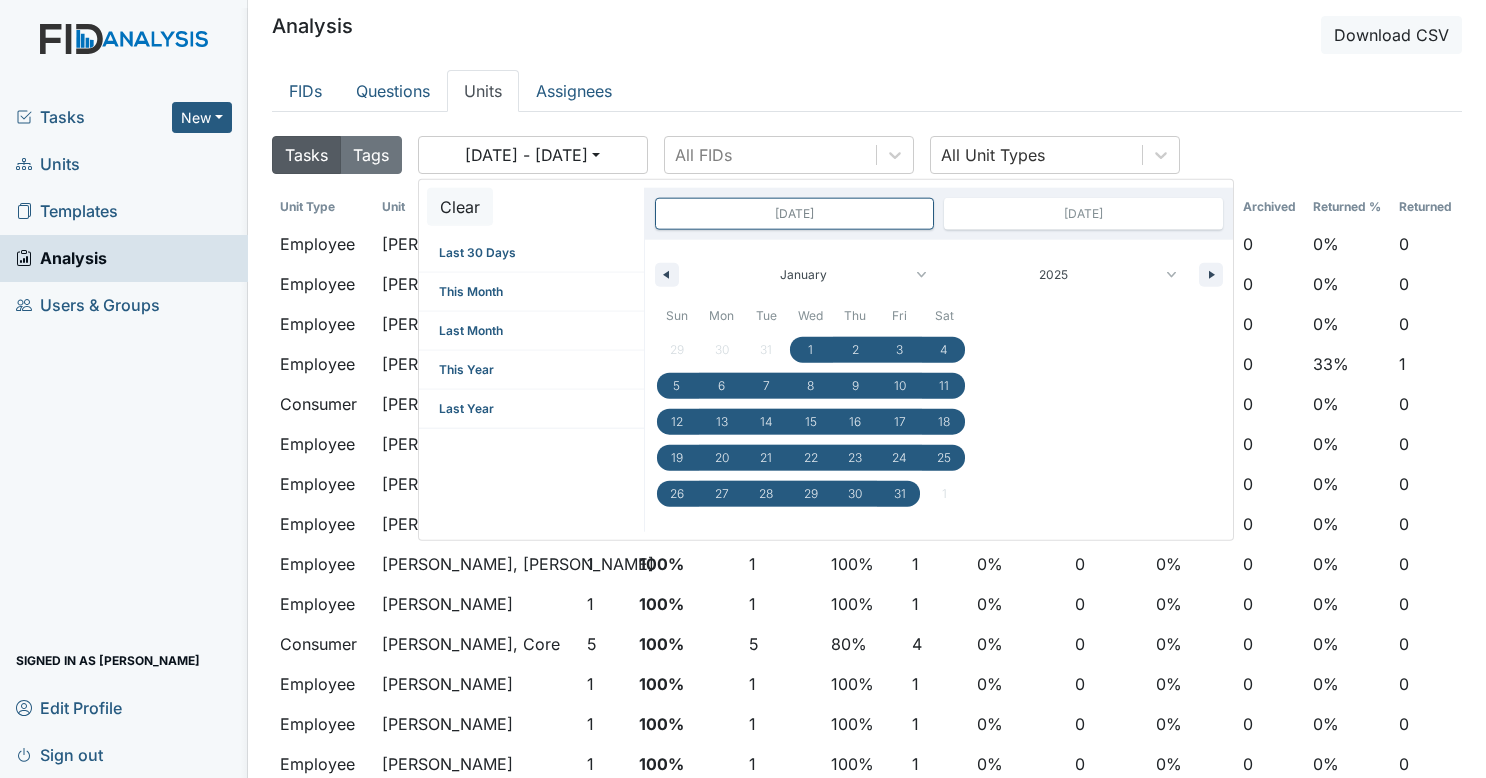 click on "FIDs Questions Units Assignees Tasks Tags 01/01/2025 - 12/31/2025 Clear Last 30 Days This Month Last Month This Year Last Year Jan 1, 2025 Dec 31, 2025 January February March April May June July August September October November December 2045 2044 2043 2042 2041 2040 2039 2038 2037 2036 2035 2034 2033 2032 2031 2030 2029 2028 2027 2026 2025 2024 2023 2022 2021 2020 2019 2018 2017 2016 2015 2014 2013 2012 2011 2010 2009 2008 2007 2006 2005 2004 2003 2002 2001 2000 1999 1998 1997 1996 1995 1994 1993 1992 1991 1990 1989 1988 1987 1986 1985 1984 1983 1982 1981 1980 1979 1978 1977 1976 1975 1974 1973 1972 1971 1970 1969 1968 1967 1966 1965 1964 1963 1962 1961 1960 1959 1958 1957 1956 1955 1954 1953 1952 1951 1950 1949 1948 1947 1946 1945 1944 1943 1942 1941 1940 1939 1938 1937 1936 1935 1934 1933 1932 1931 1930 1929 1928 1927 1926 1925 Sun Mon Tue Wed Thu Fri Sat 29 30 31 1 2 3 4 5 6 7 8 9 10 11 12 13 14 15 16 17 18 19 20 21 22 23 24 25 26 27 28 29 30 31 1 All FIDs All Unit Types Unit Type Unit Tasks Completed % 1" at bounding box center [867, 443] 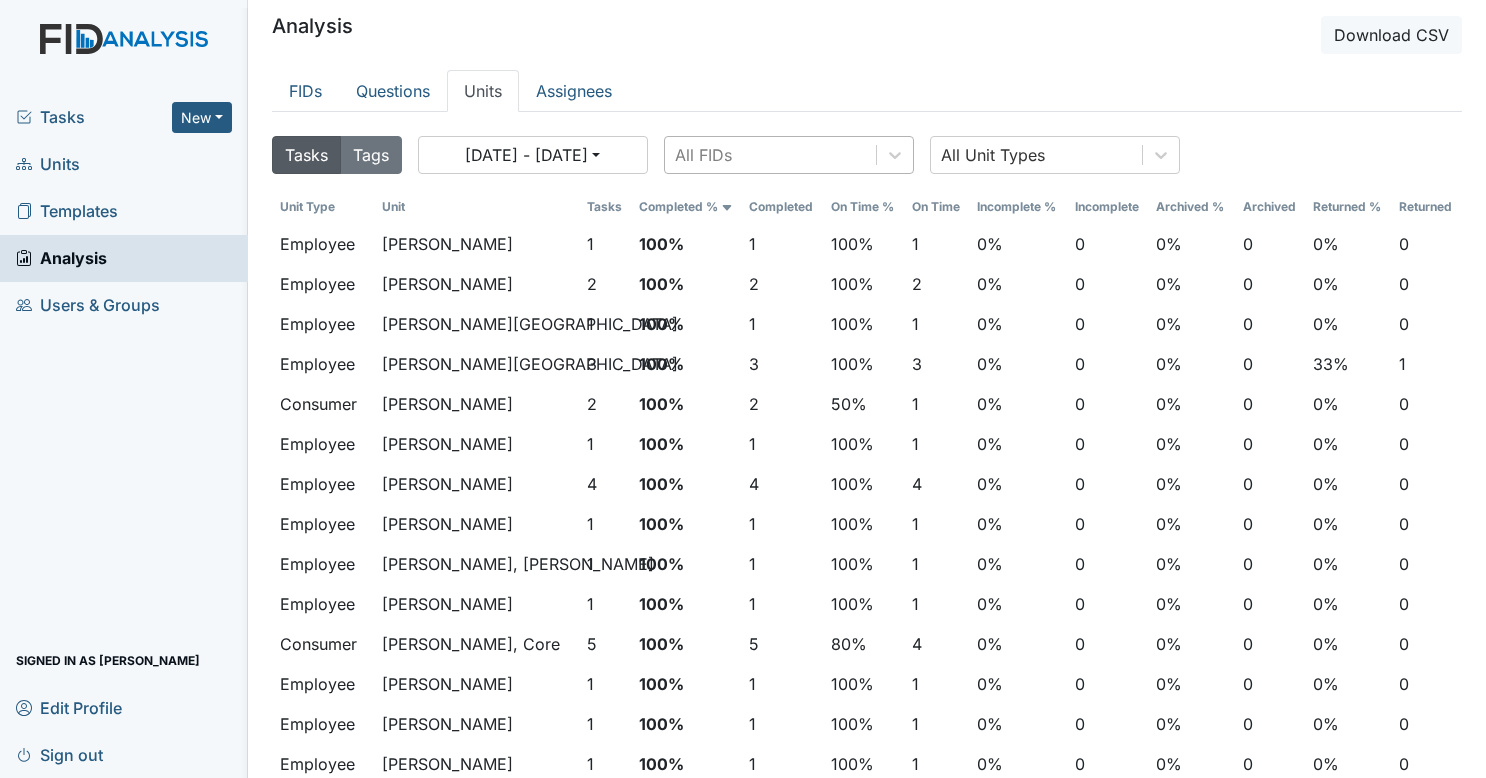 click on "All FIDs" at bounding box center (770, 155) 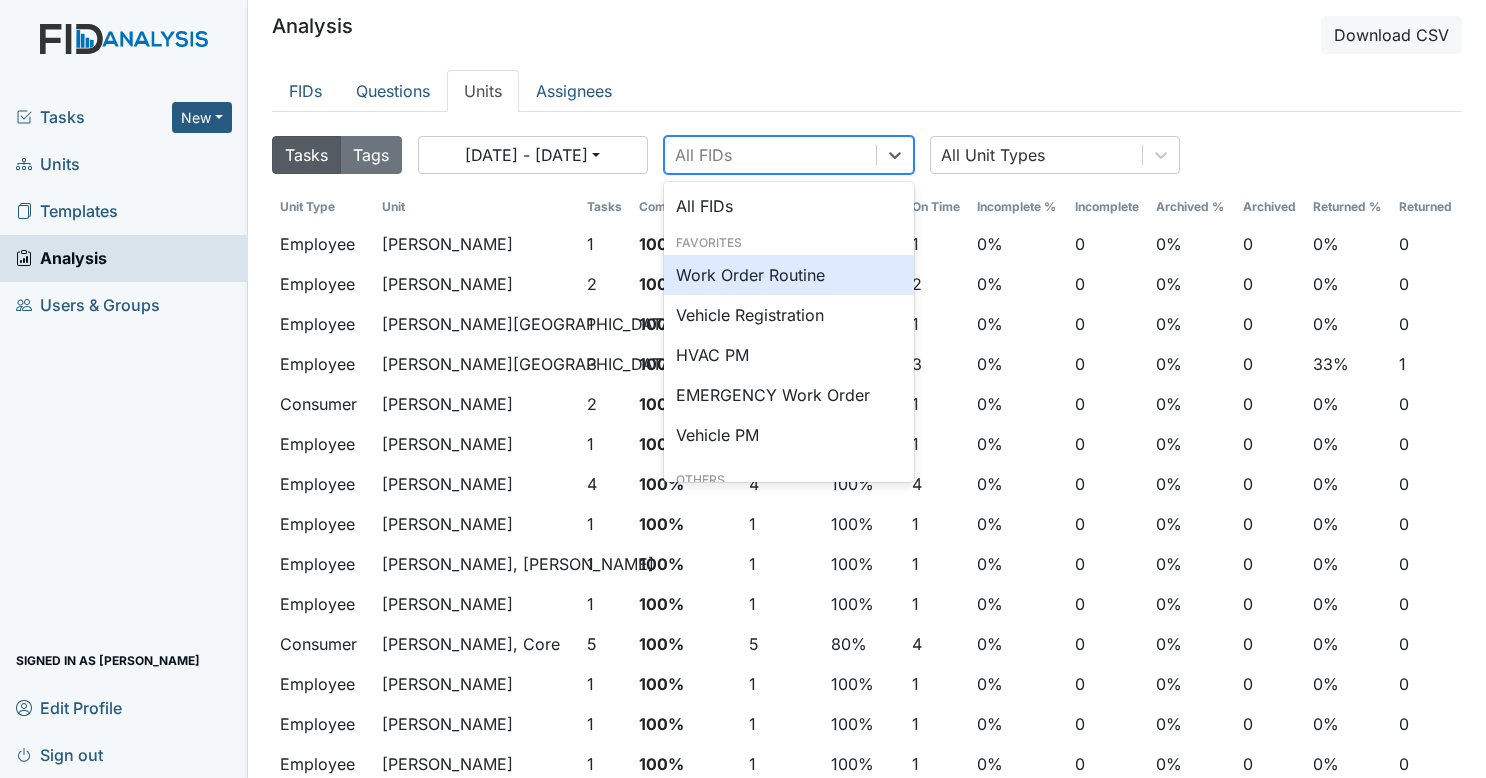 click on "Work Order Routine" at bounding box center (789, 275) 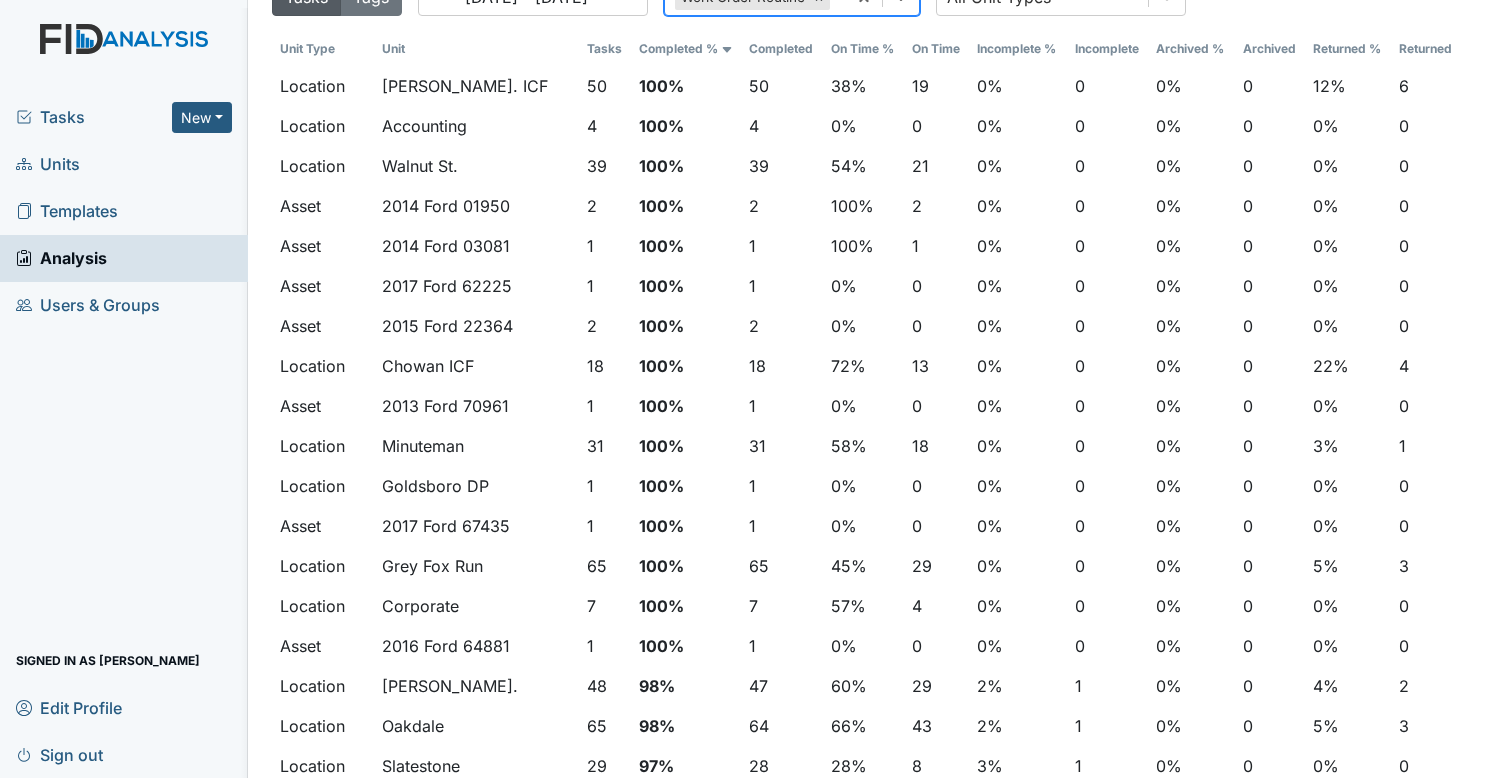 scroll, scrollTop: 0, scrollLeft: 0, axis: both 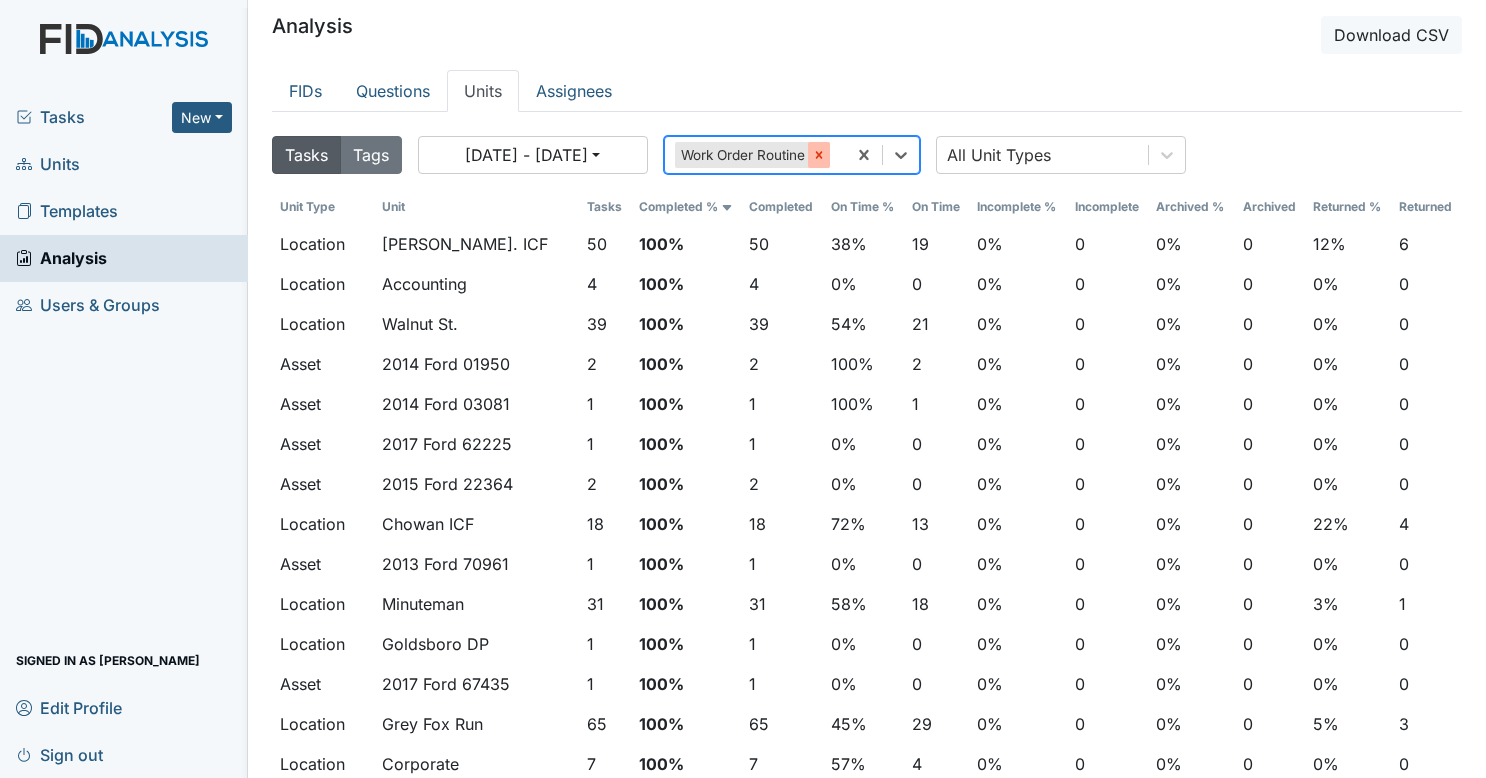 click 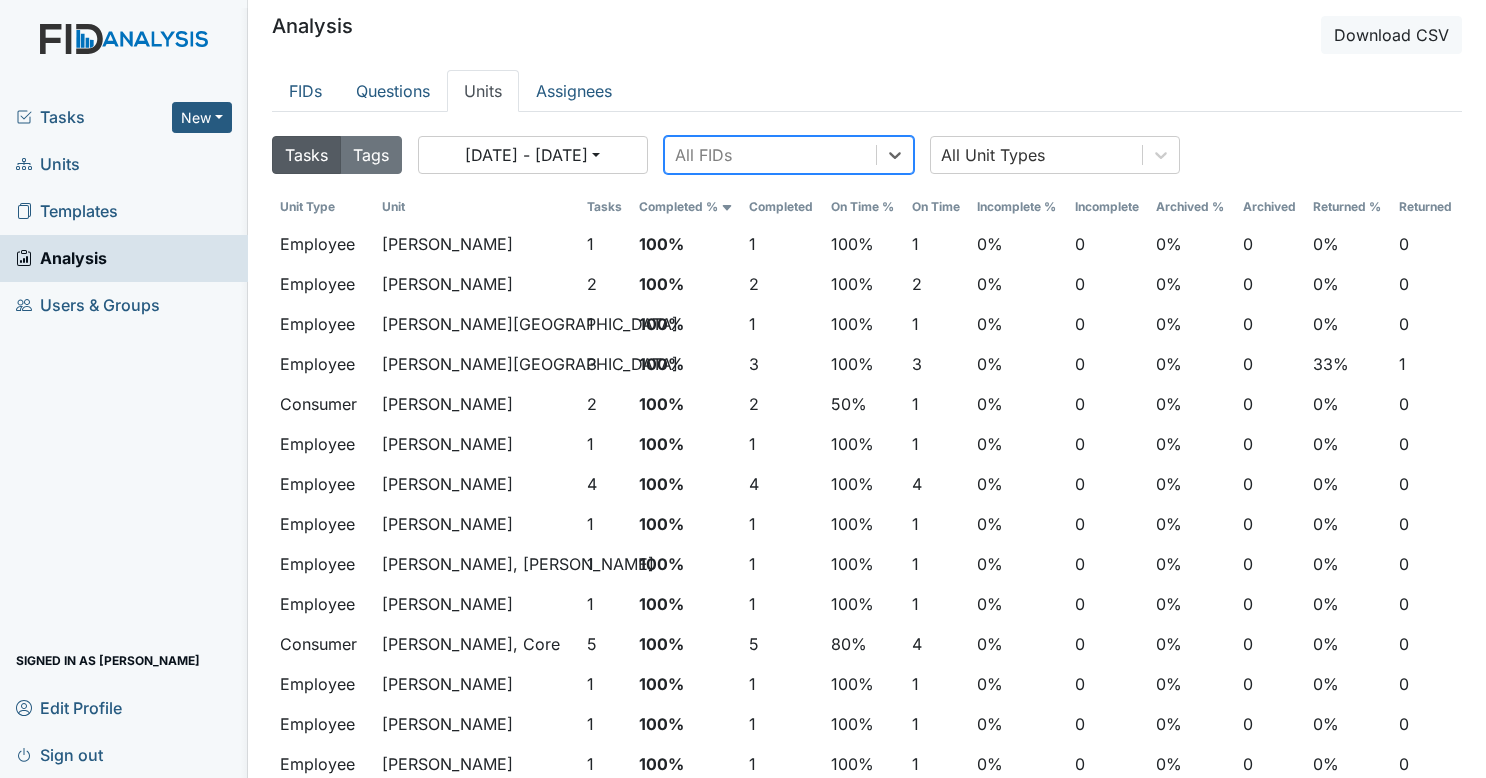 drag, startPoint x: 818, startPoint y: 154, endPoint x: 767, endPoint y: -104, distance: 262.9924 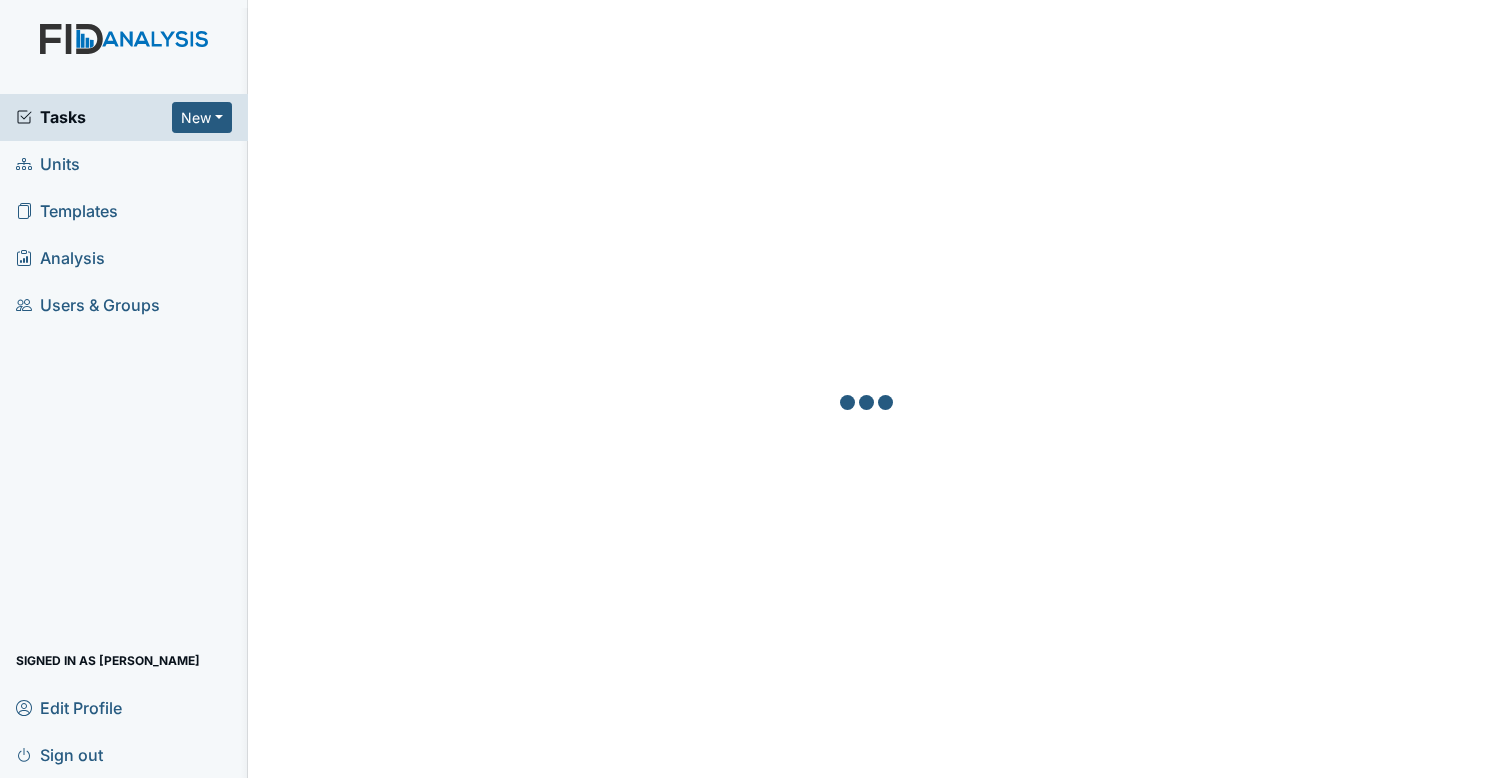 scroll, scrollTop: 0, scrollLeft: 0, axis: both 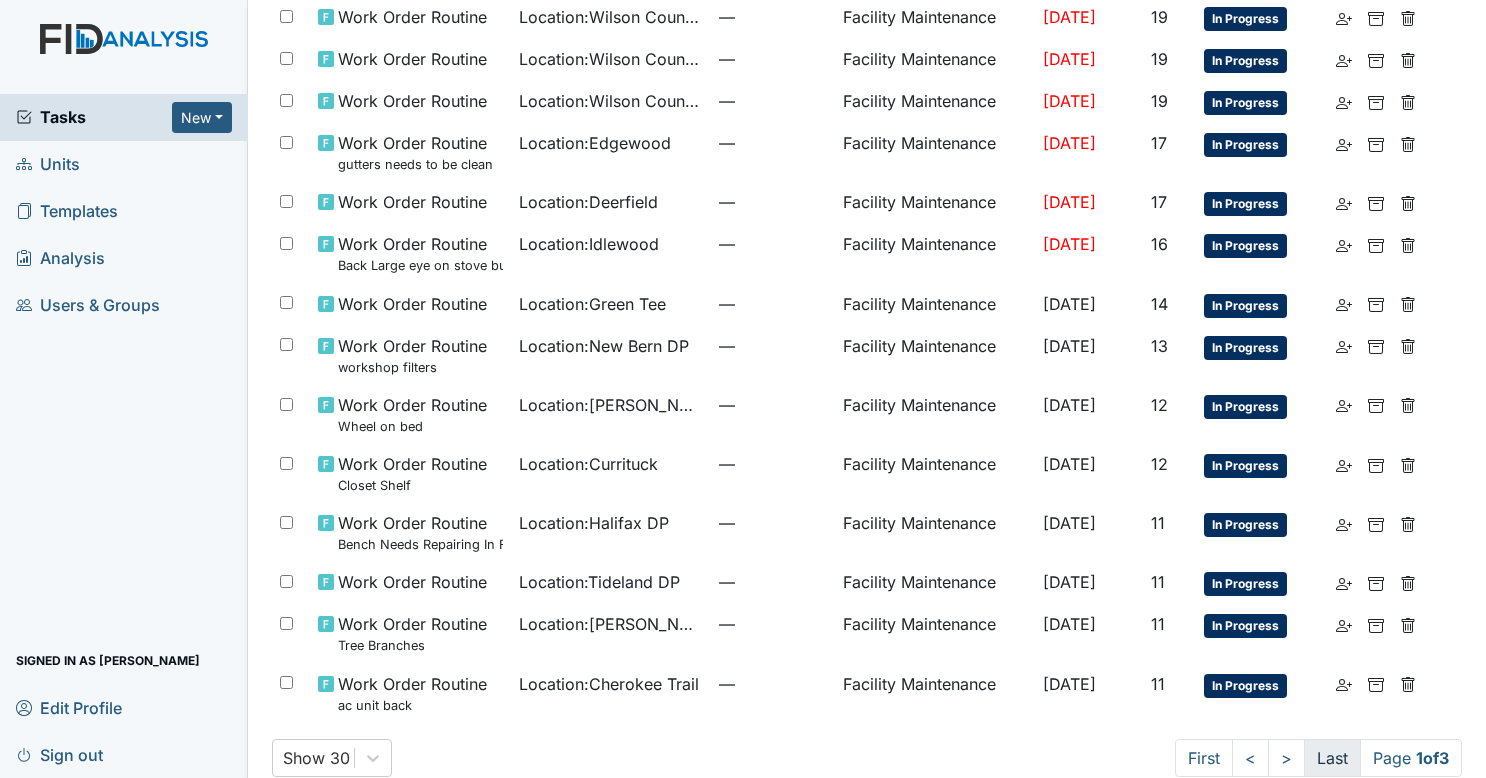 click on "Last" at bounding box center (1332, 758) 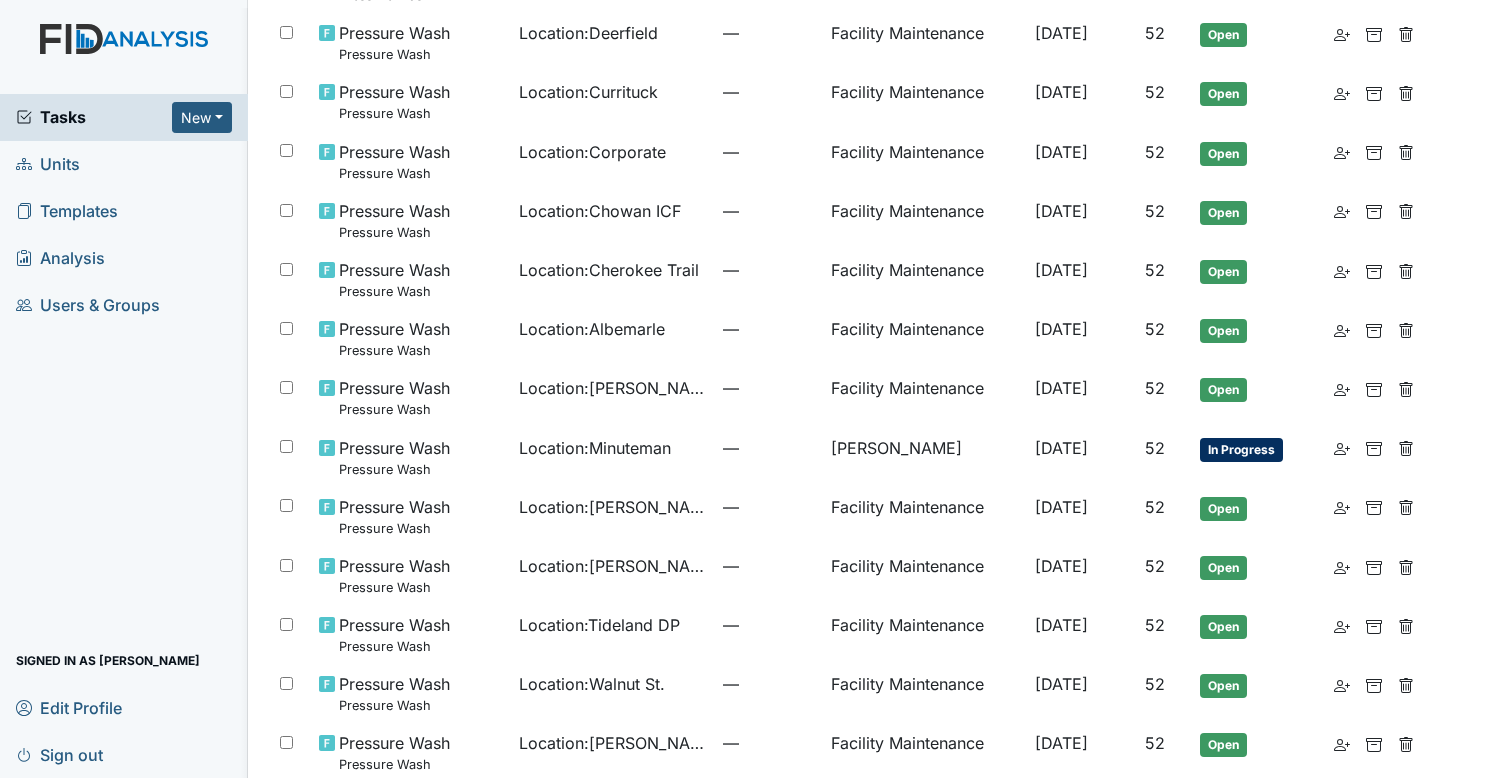 scroll, scrollTop: 221, scrollLeft: 0, axis: vertical 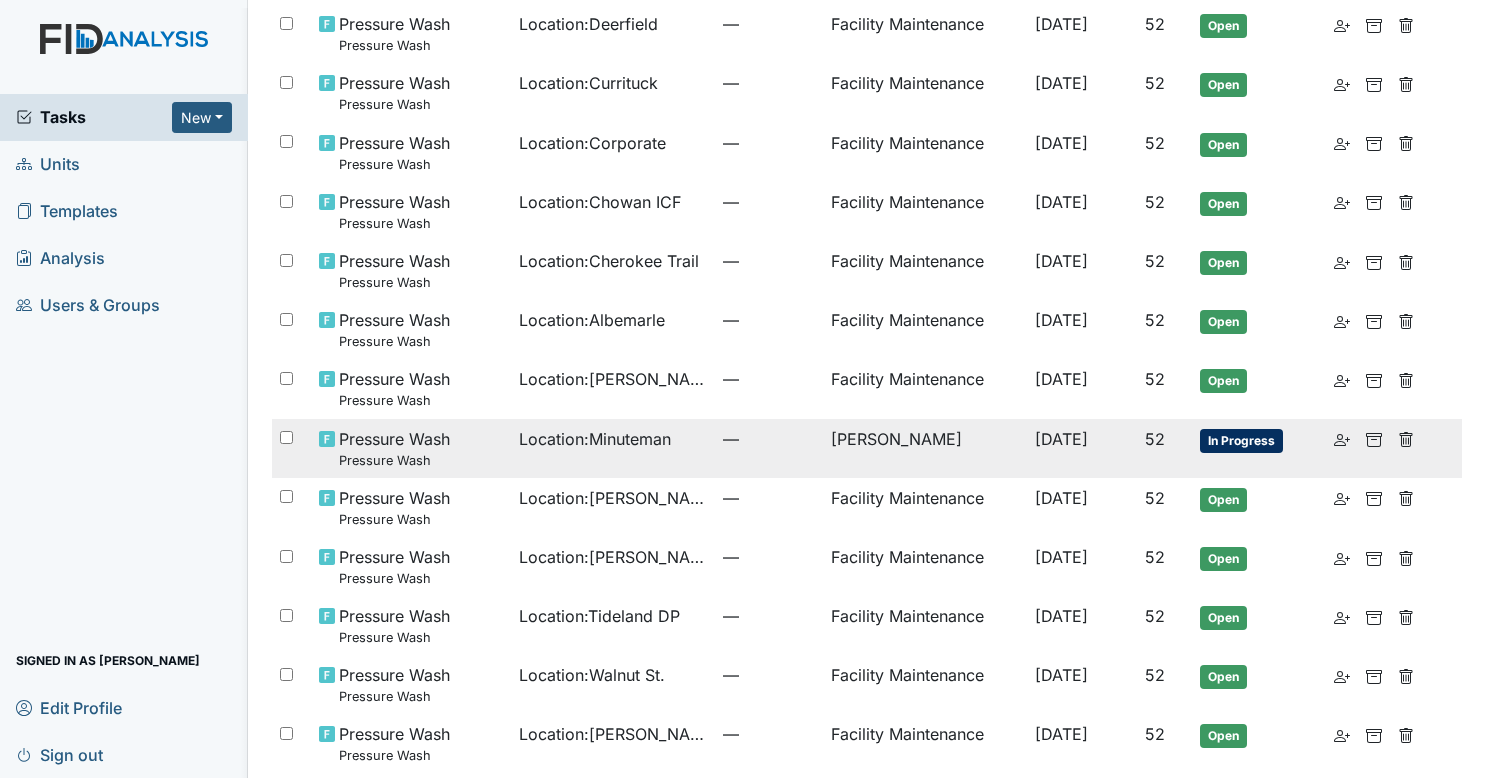 click on "[PERSON_NAME]" at bounding box center [925, 448] 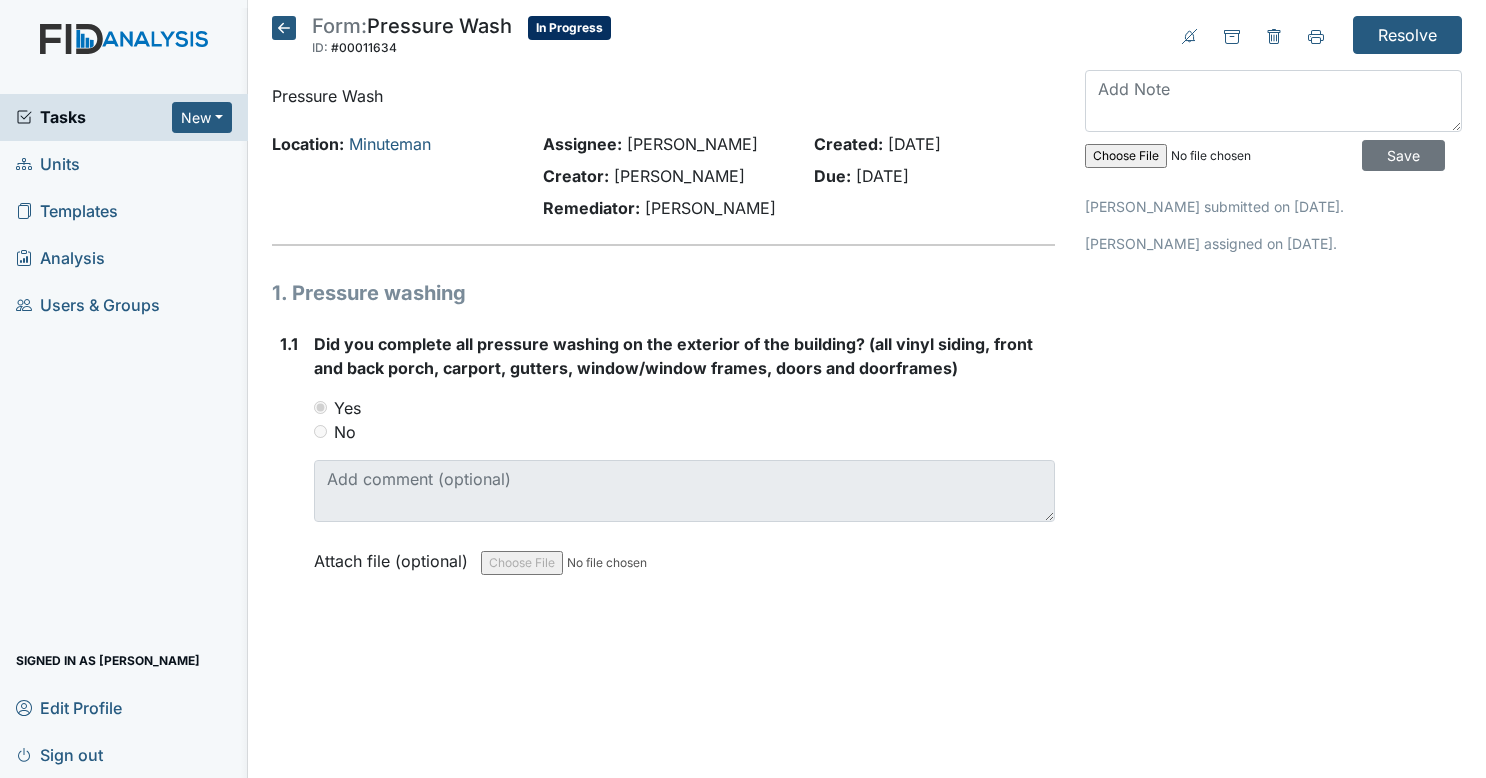scroll, scrollTop: 0, scrollLeft: 0, axis: both 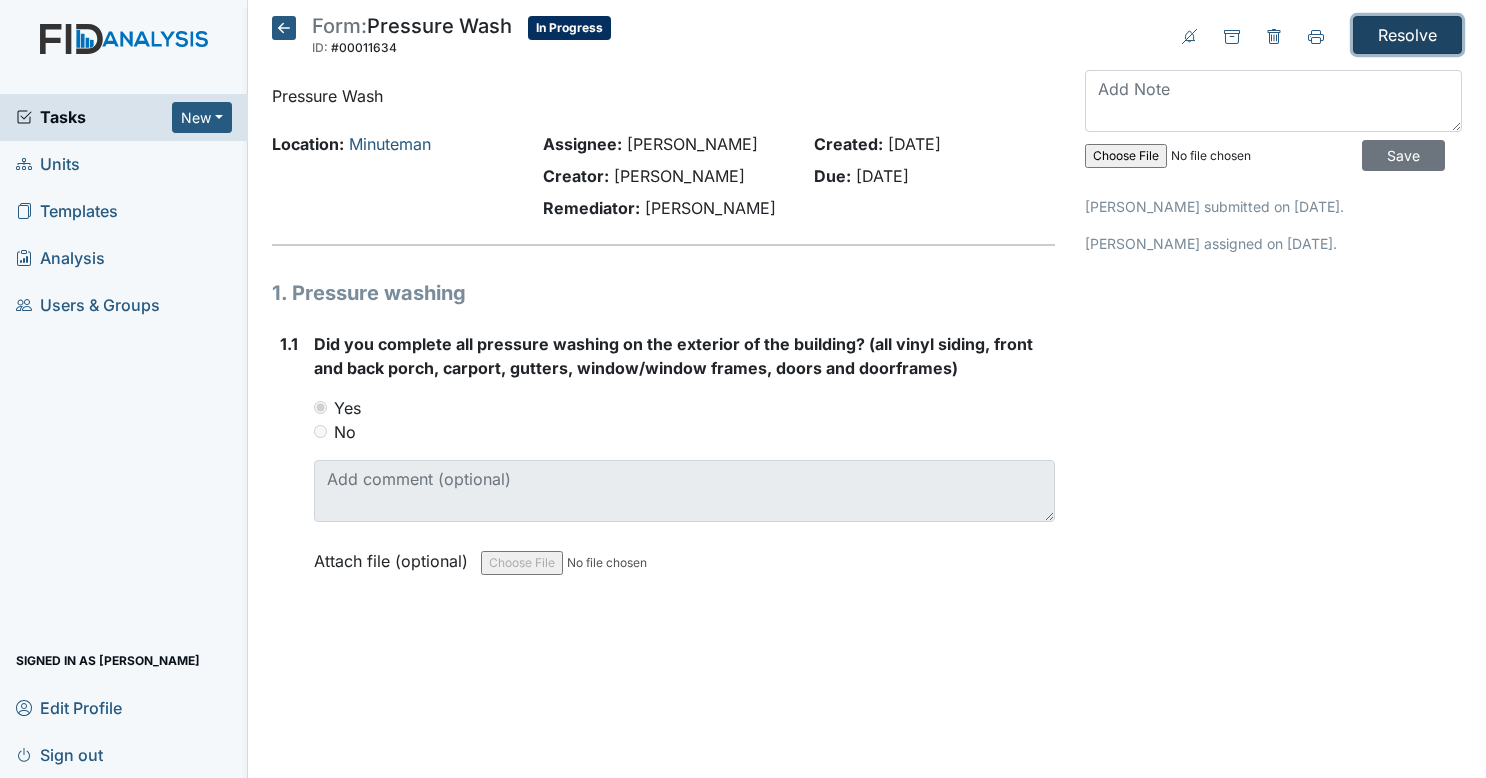 click on "Resolve" at bounding box center (1407, 35) 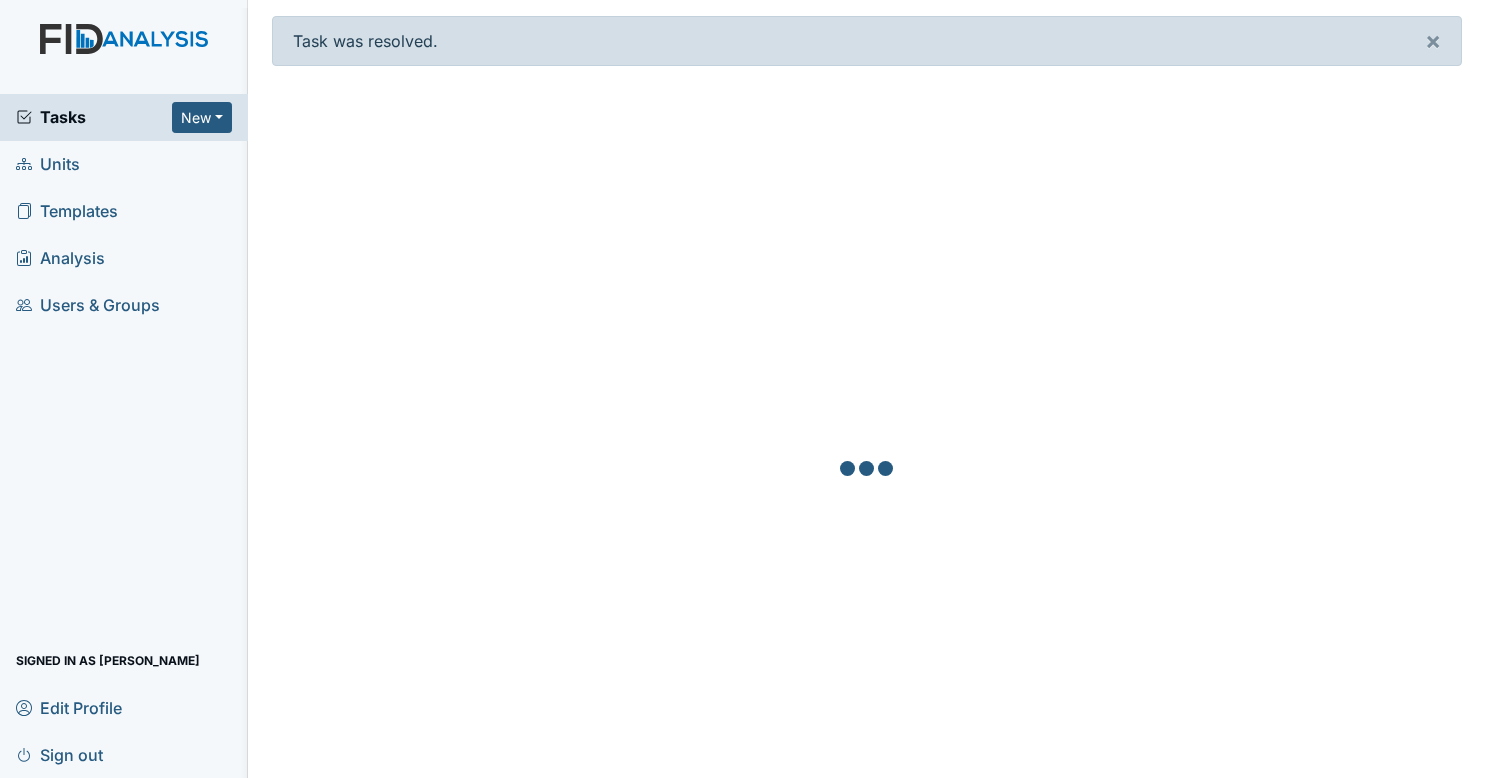 scroll, scrollTop: 0, scrollLeft: 0, axis: both 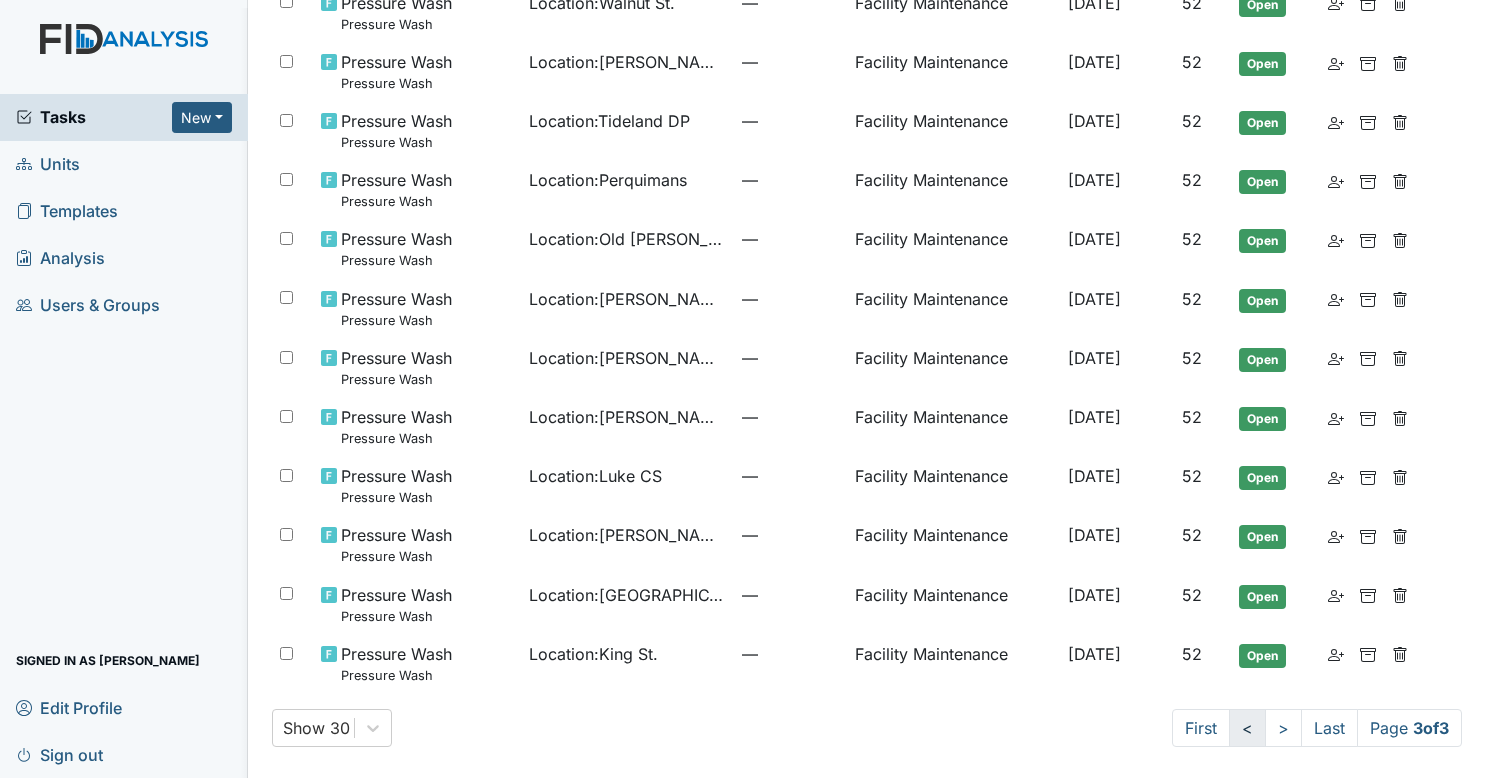 click on "<" at bounding box center (1247, 728) 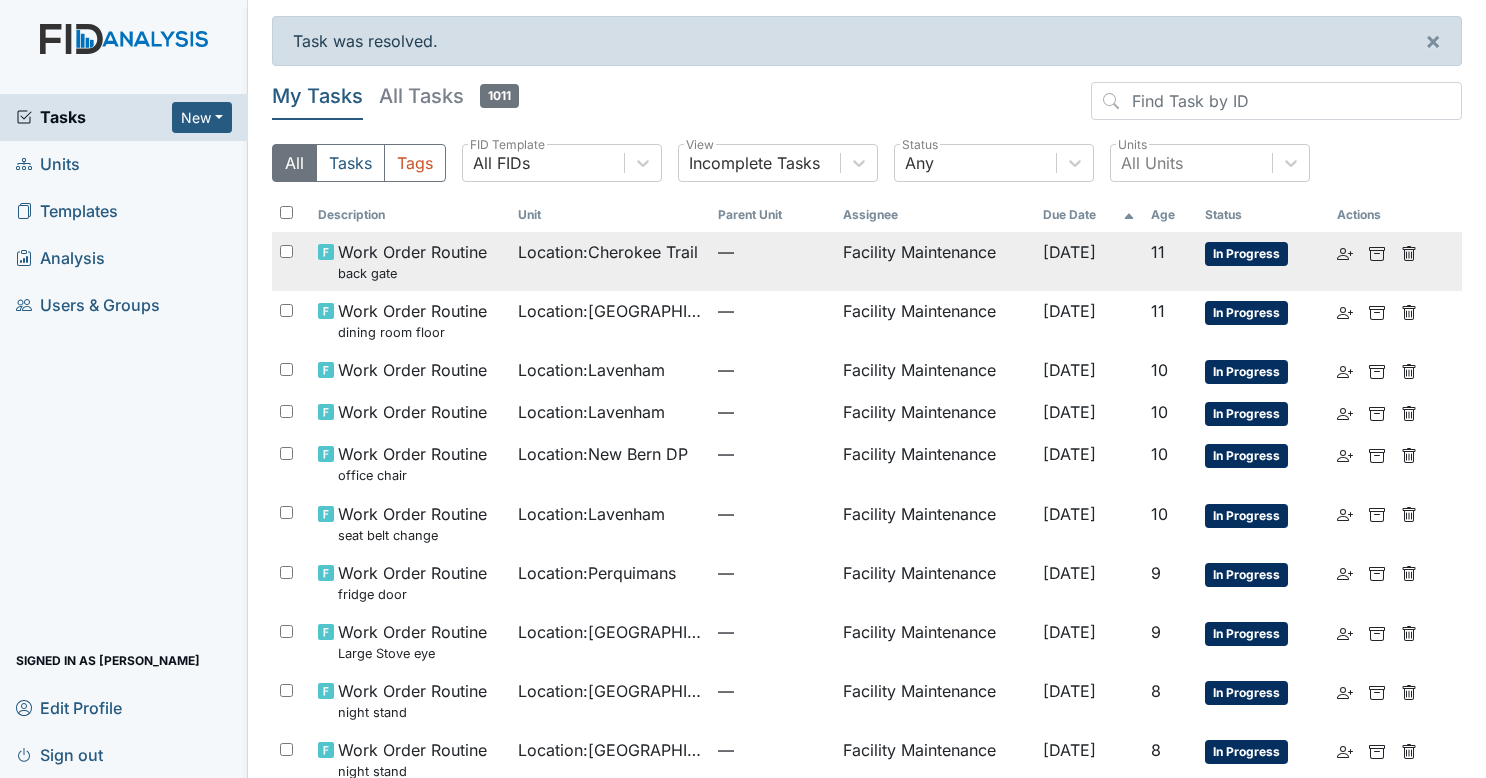 scroll, scrollTop: 1118, scrollLeft: 0, axis: vertical 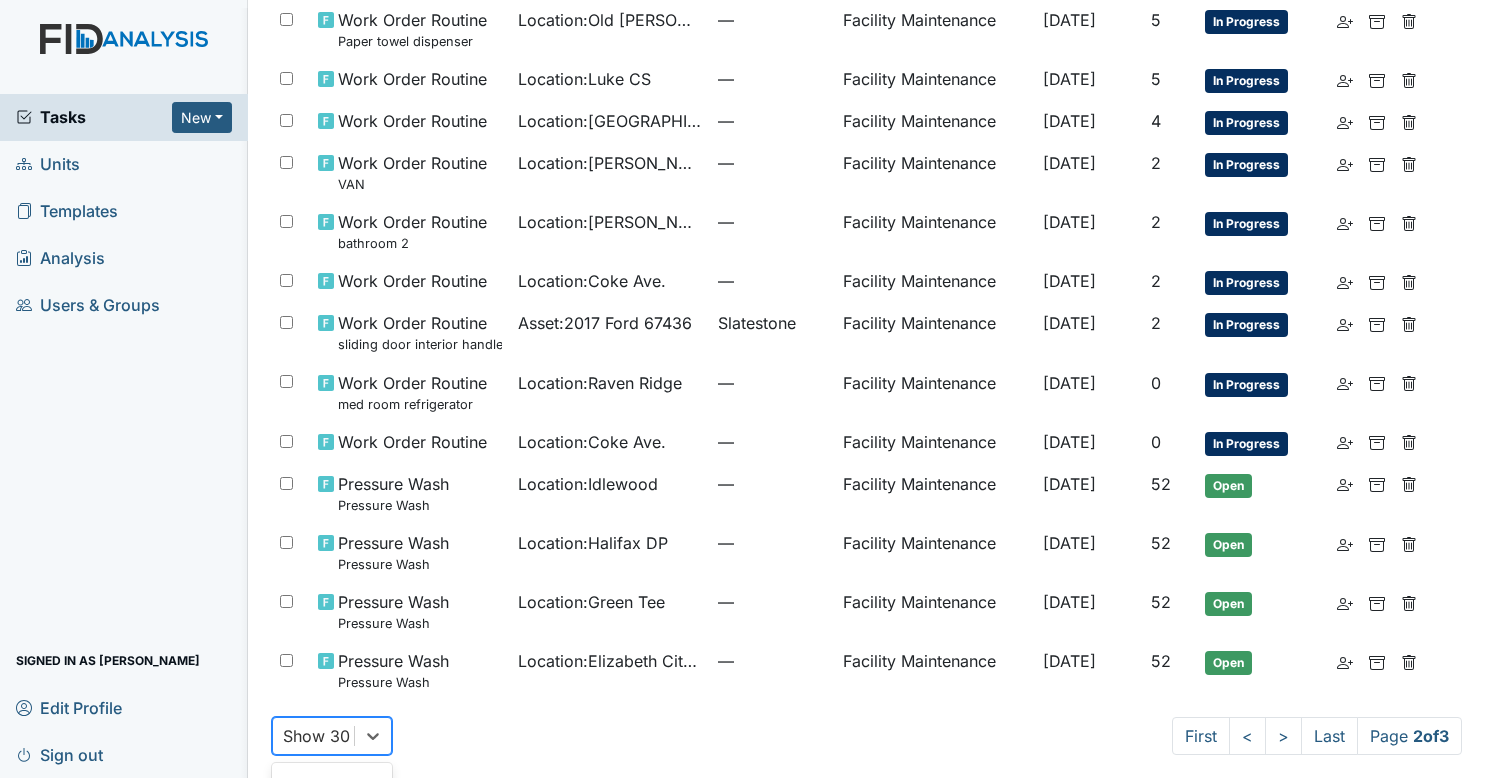 click on "option Show 50 focused, 5 of 5. 5 results available. Use Up and Down to choose options, press Enter to select the currently focused option, press Escape to exit the menu, press Tab to select the option and exit the menu. Show 30 Show 10 Show 20 Show 30 Show 40 Show 50" at bounding box center (332, 736) 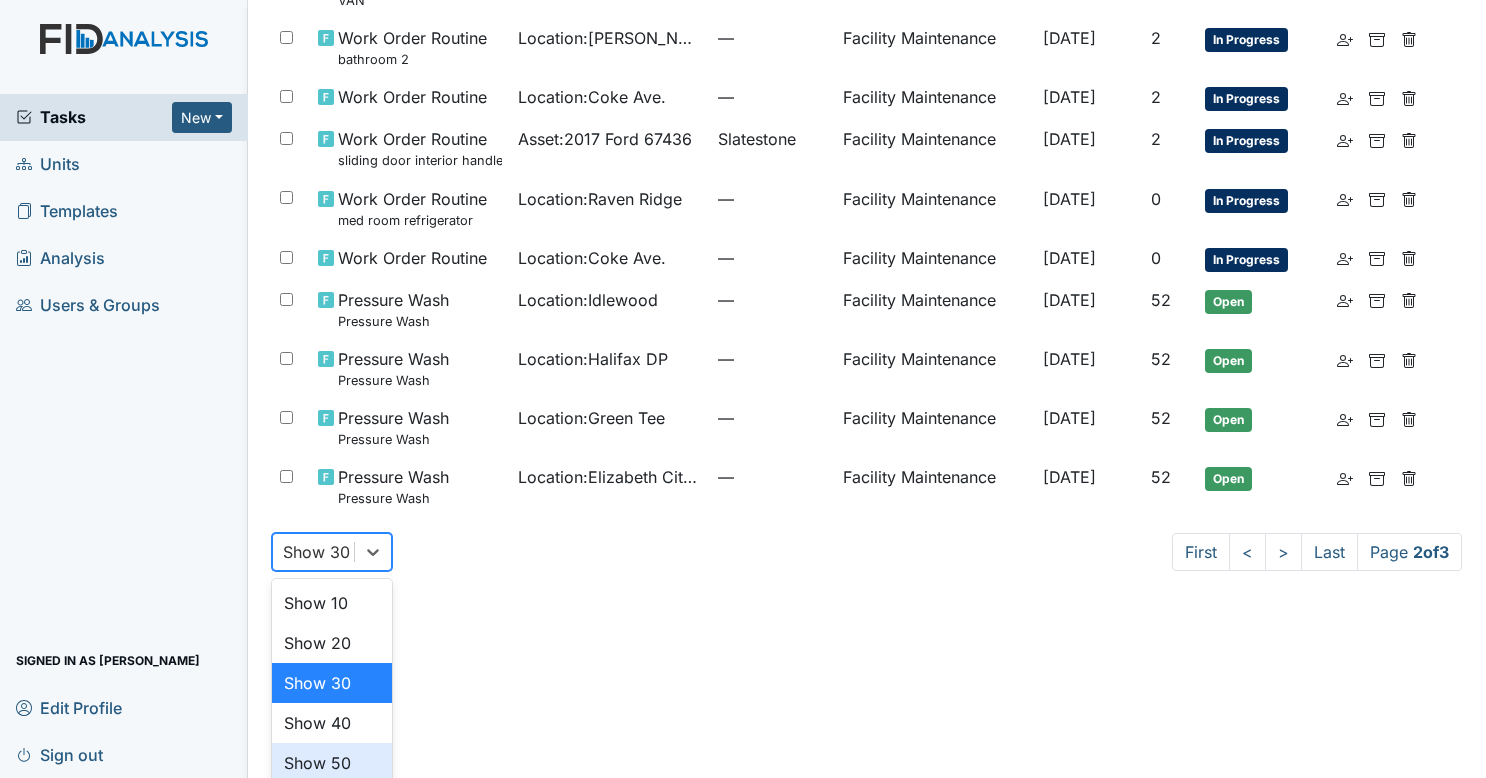 click on "Show 50" at bounding box center (332, 763) 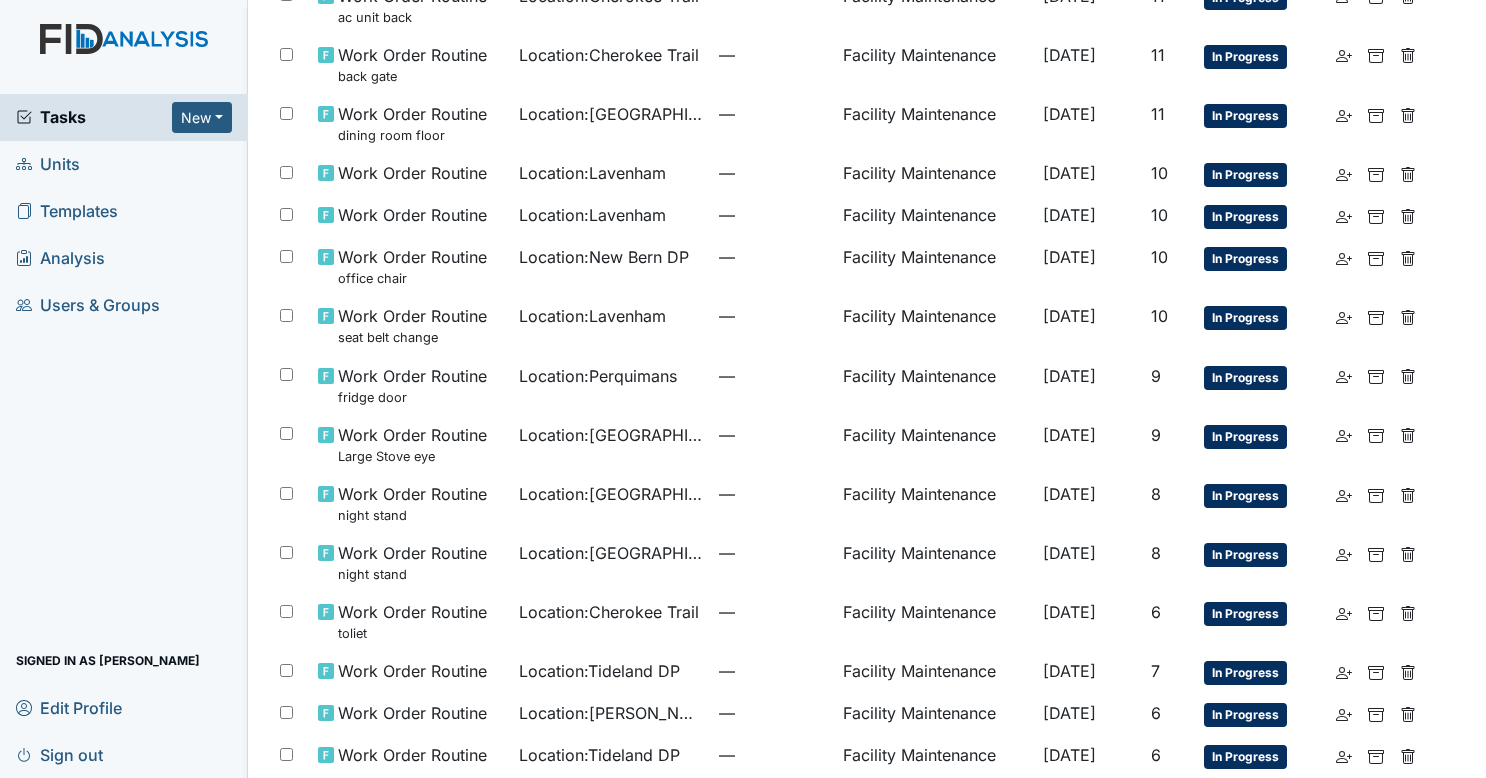 scroll, scrollTop: 2160, scrollLeft: 0, axis: vertical 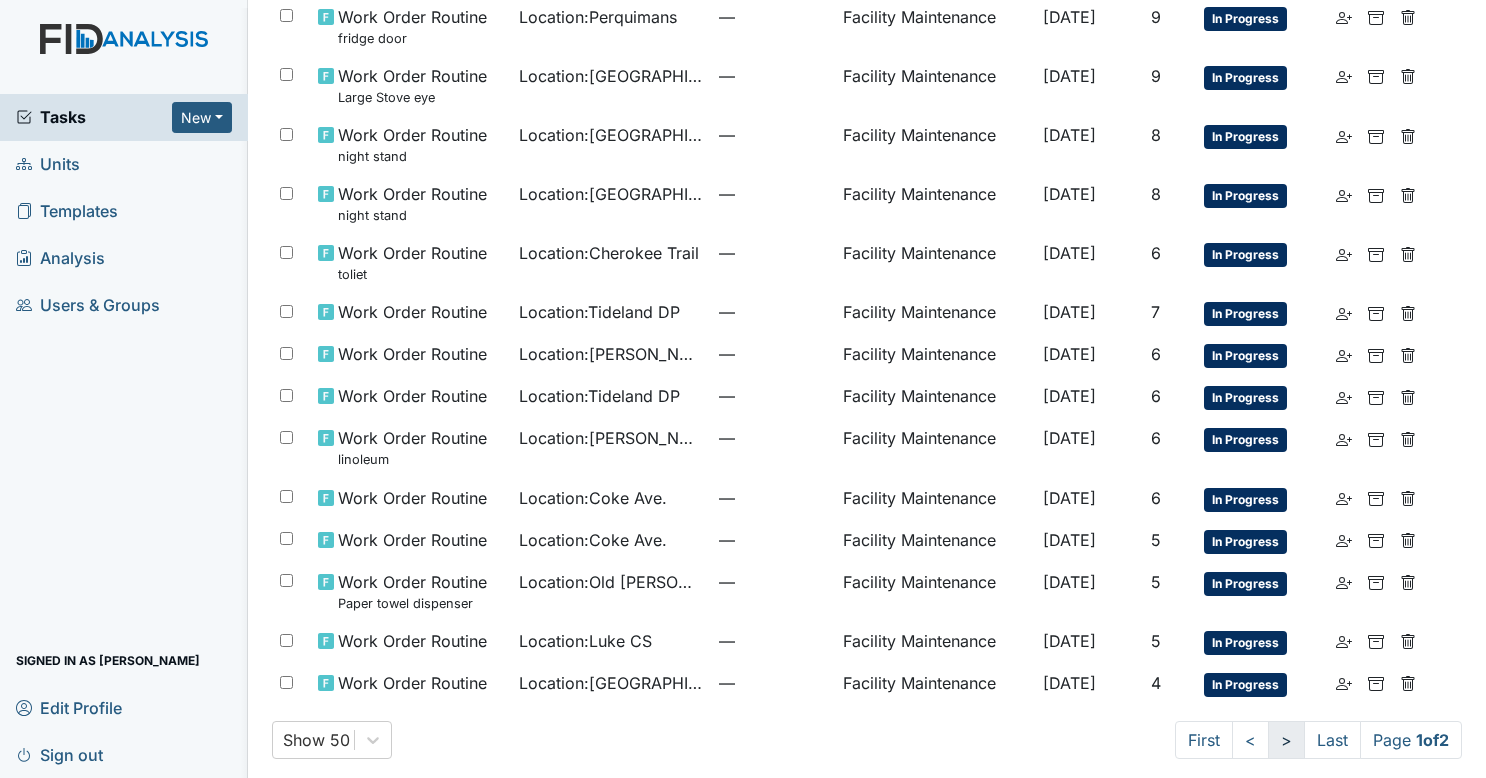 click on ">" at bounding box center (1286, 740) 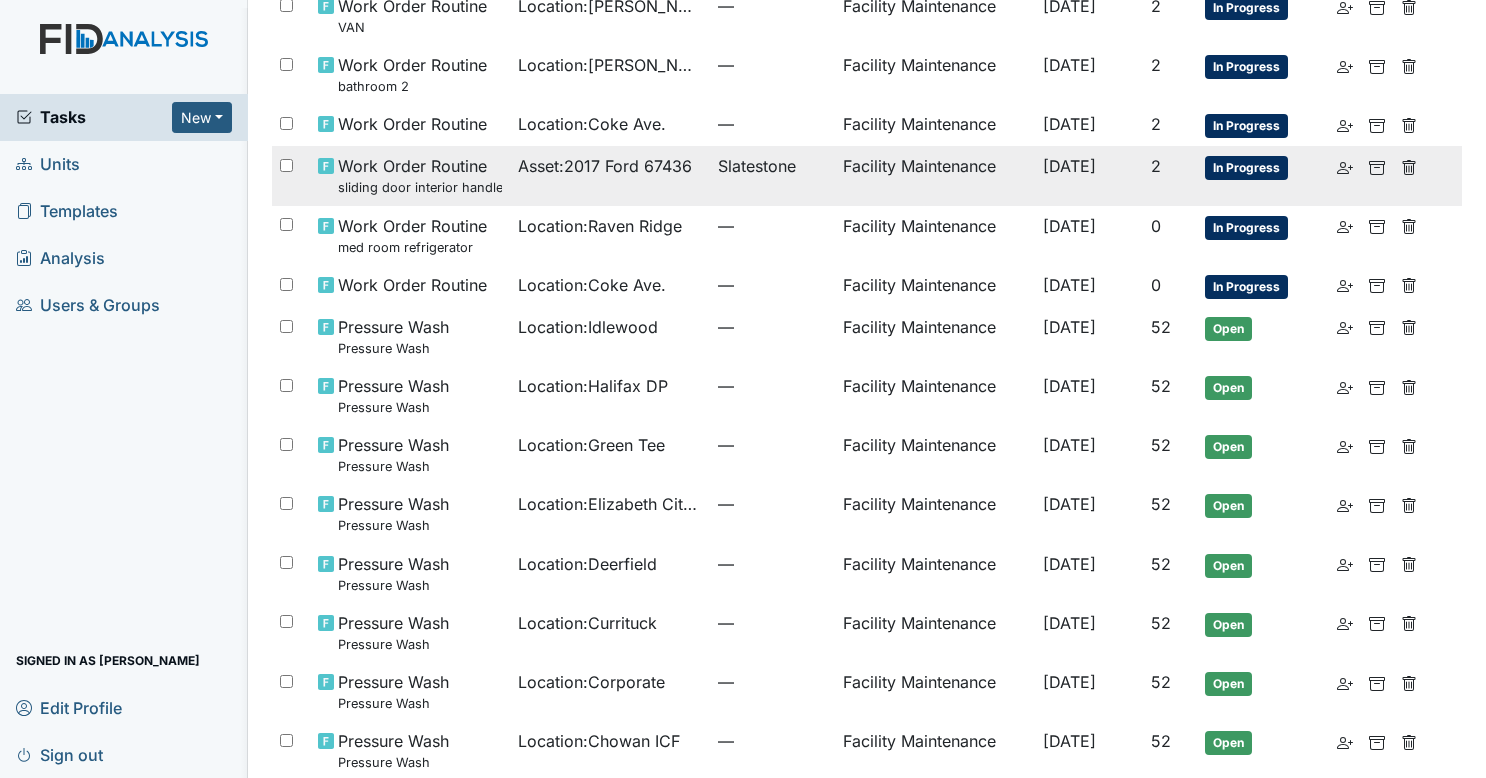 scroll, scrollTop: 0, scrollLeft: 0, axis: both 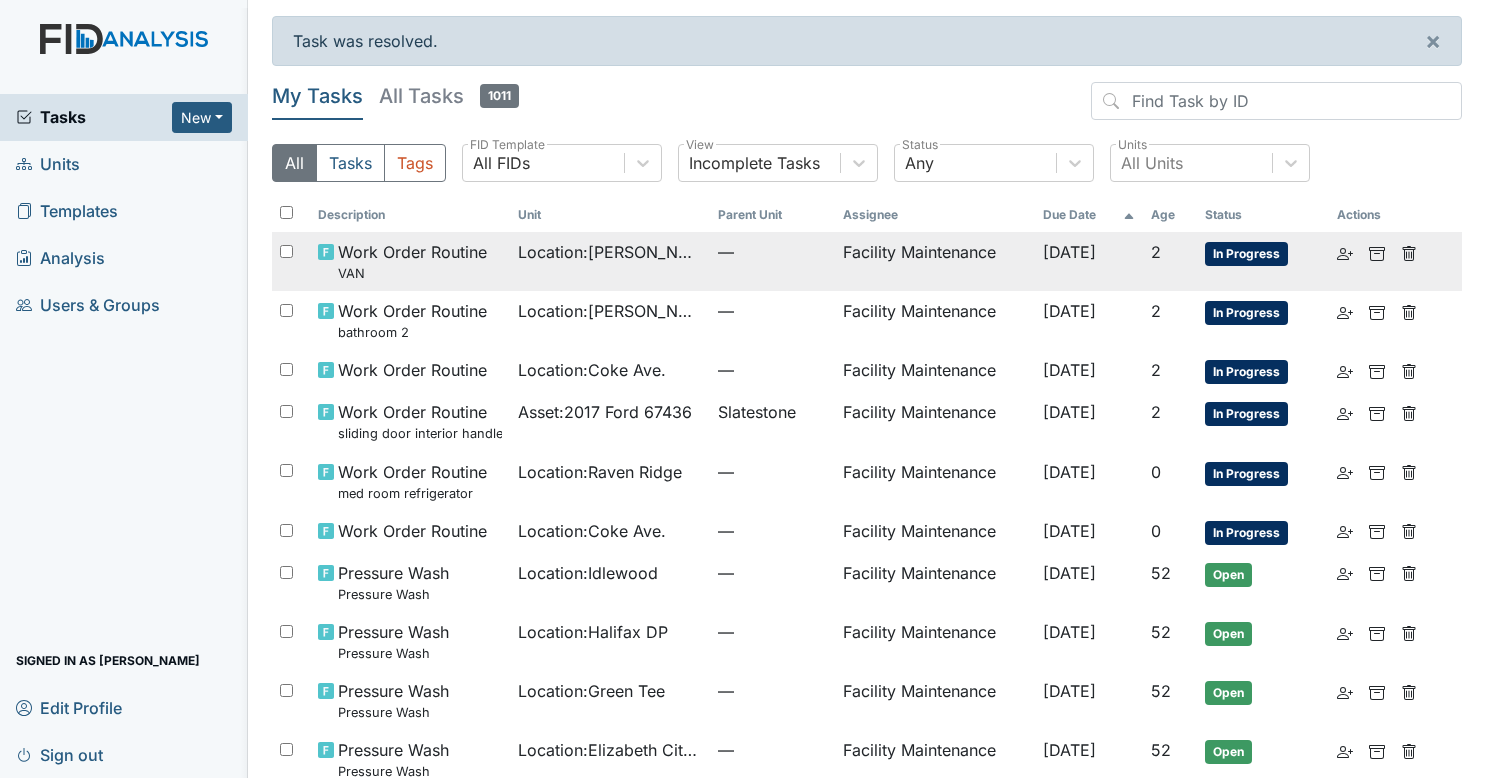 click on "—" at bounding box center [772, 252] 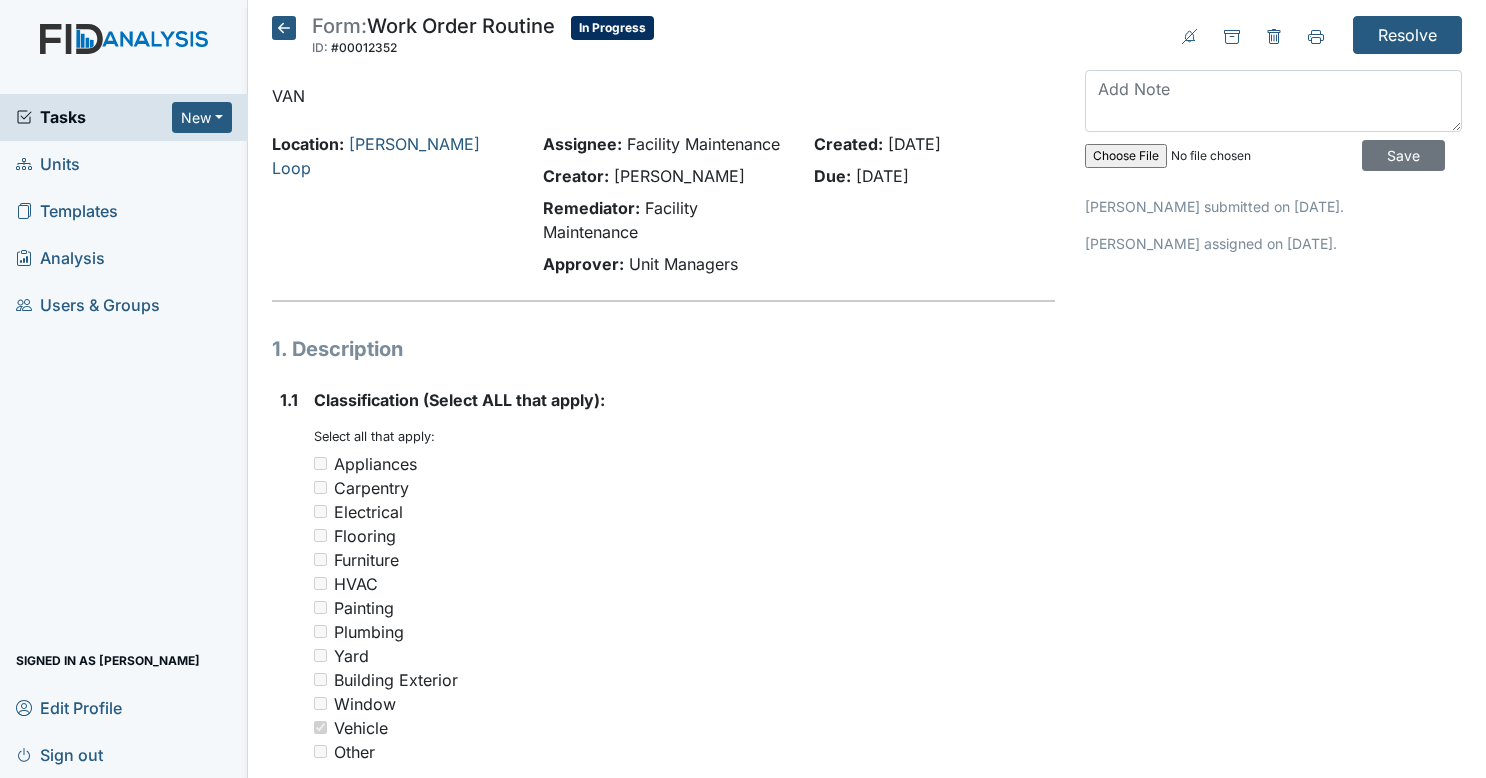 scroll, scrollTop: 0, scrollLeft: 0, axis: both 